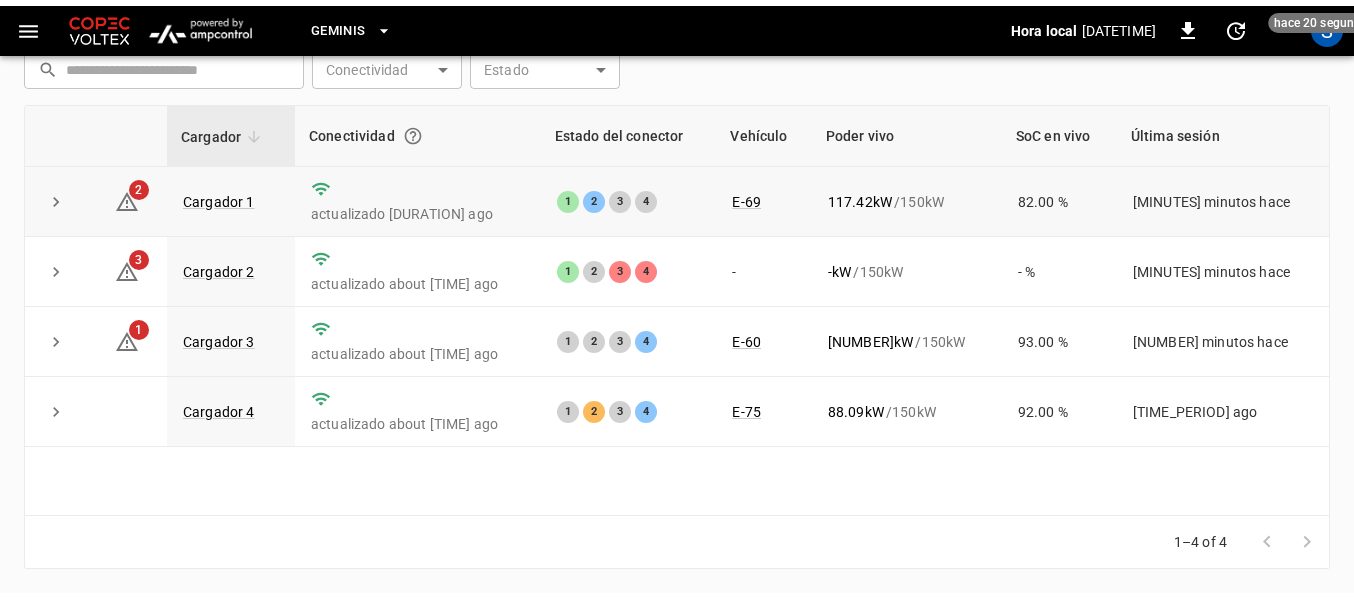 scroll, scrollTop: 297, scrollLeft: 0, axis: vertical 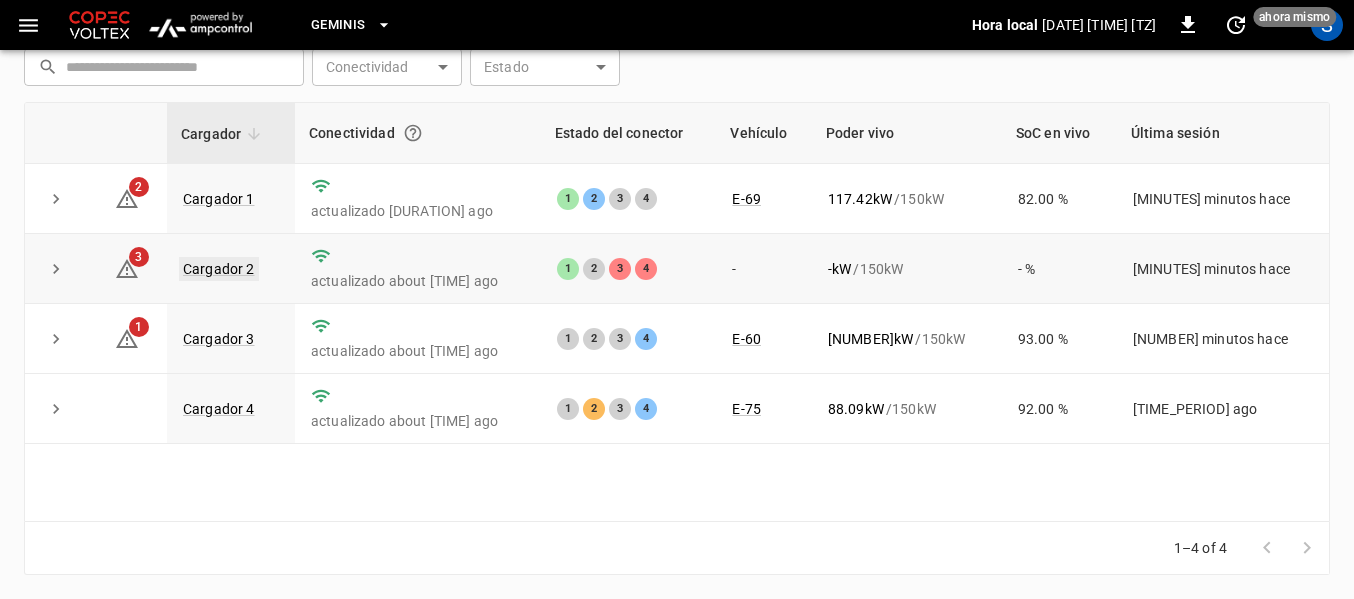 click on "Cargador 2" at bounding box center (219, 269) 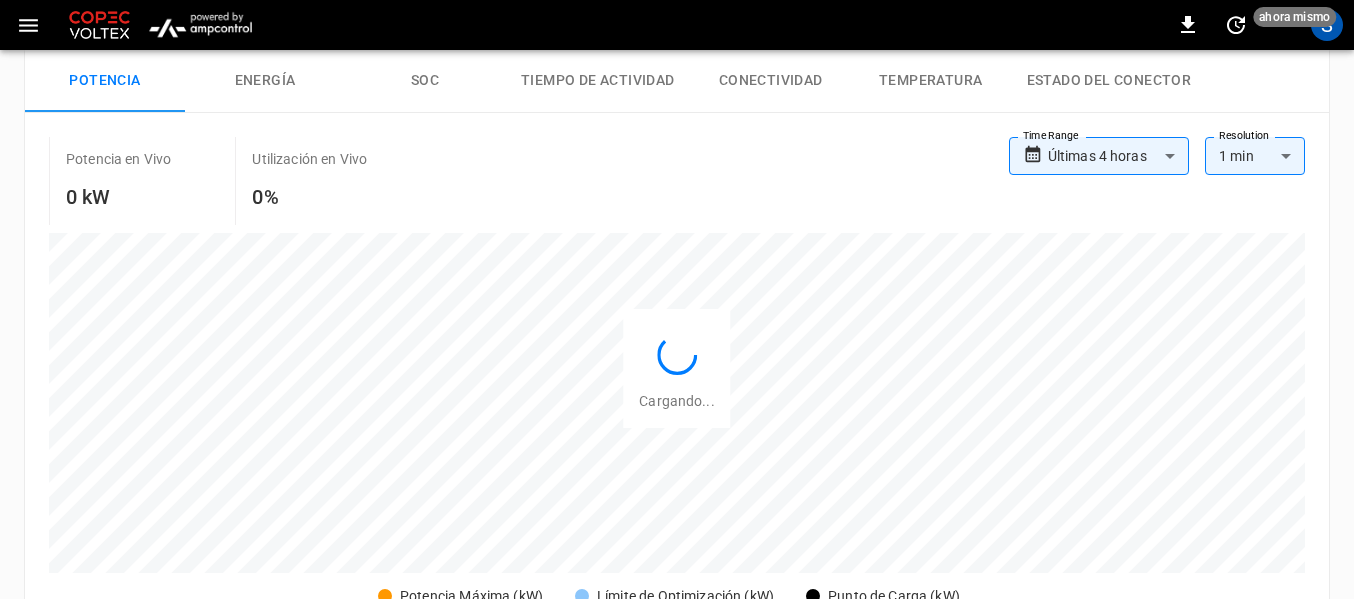 scroll, scrollTop: 0, scrollLeft: 0, axis: both 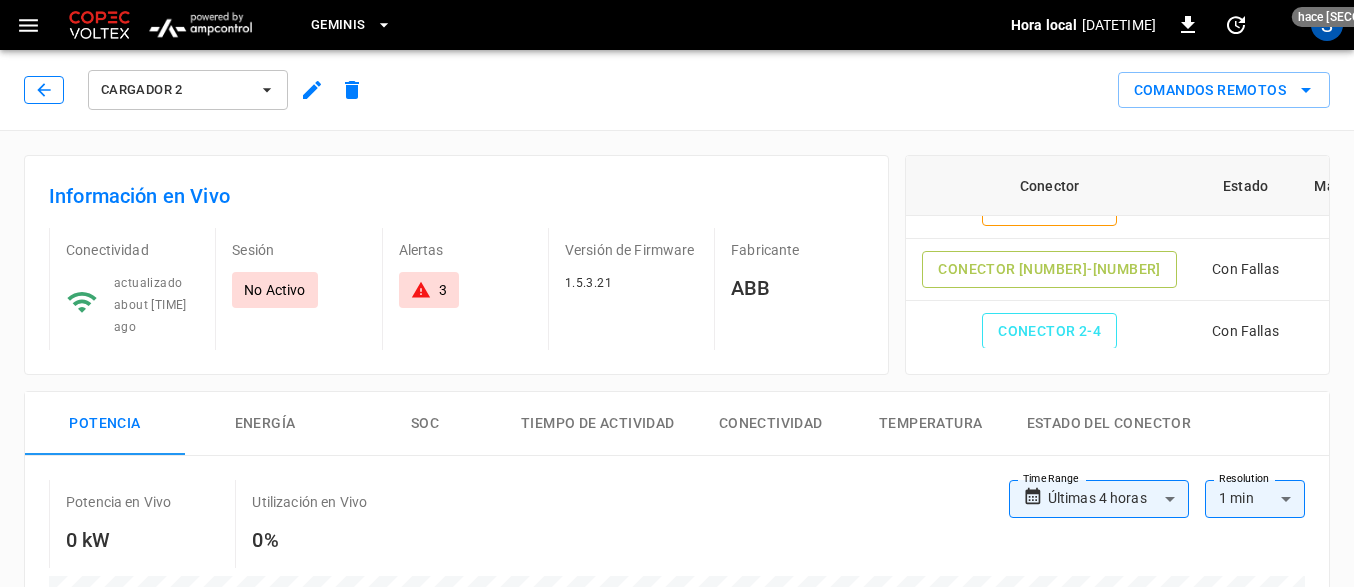 click 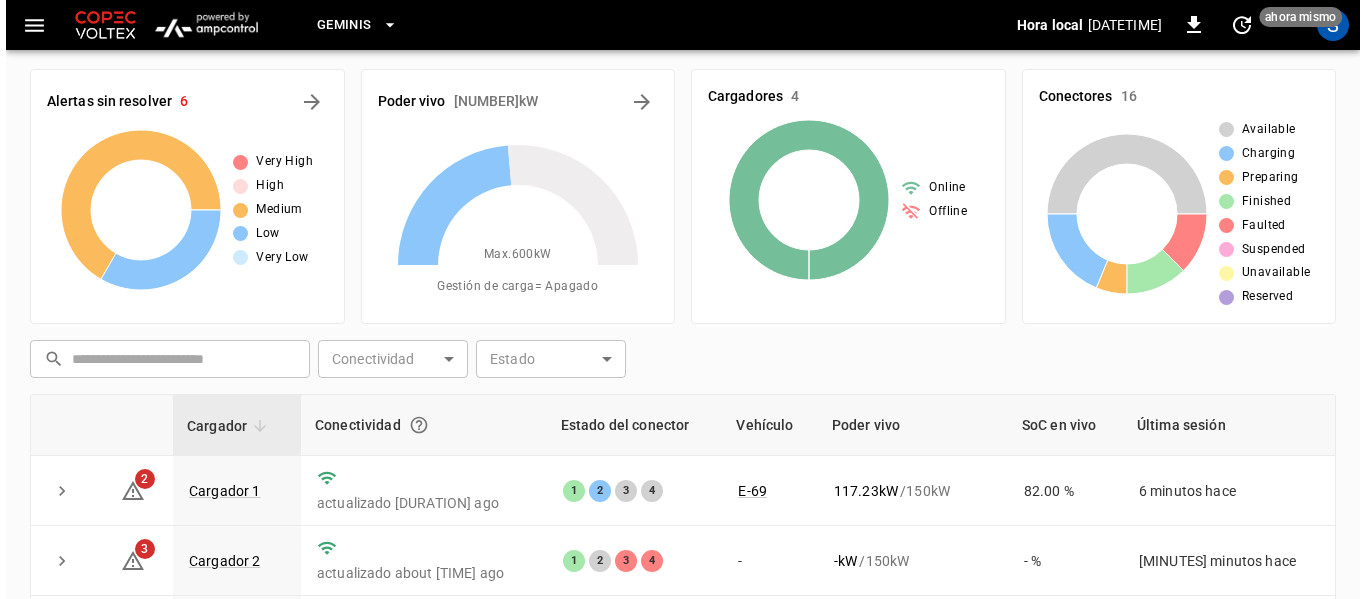 scroll, scrollTop: 0, scrollLeft: 0, axis: both 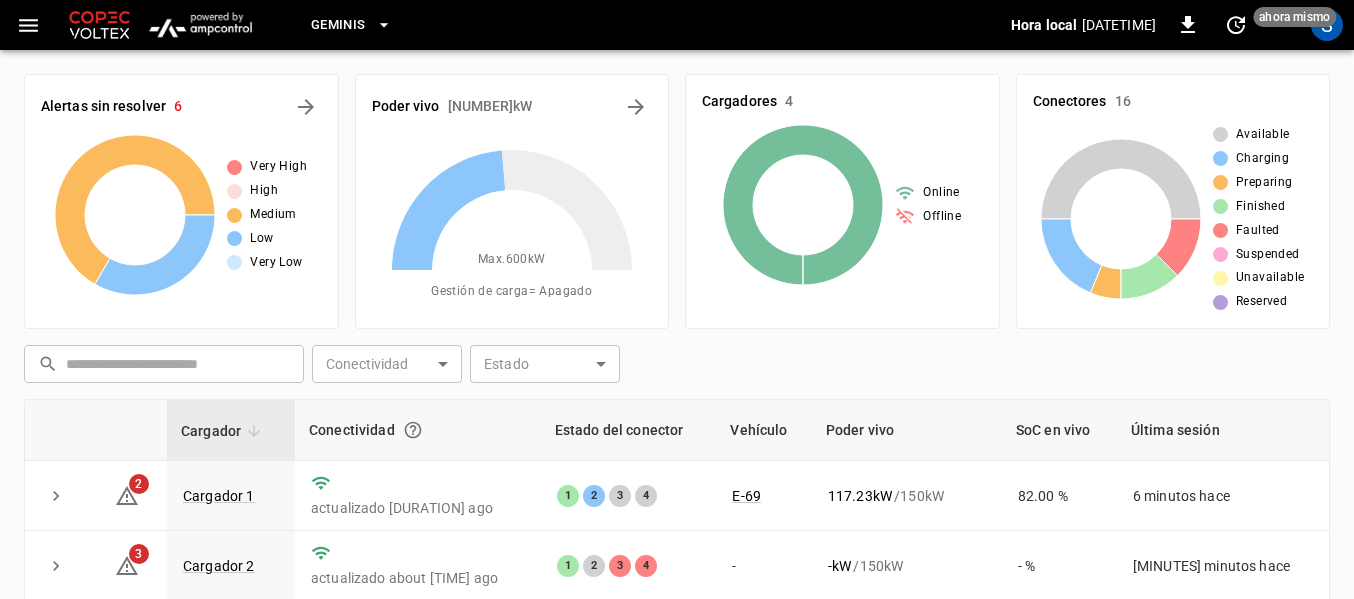 click 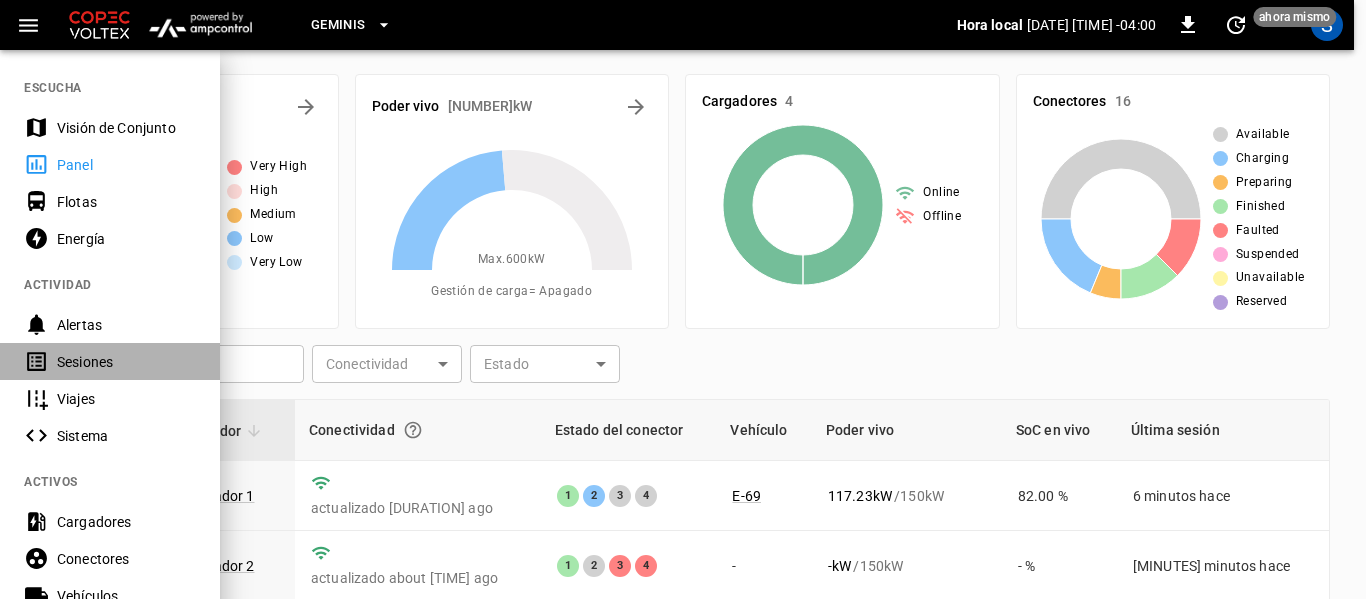 click on "Sesiones" at bounding box center [126, 362] 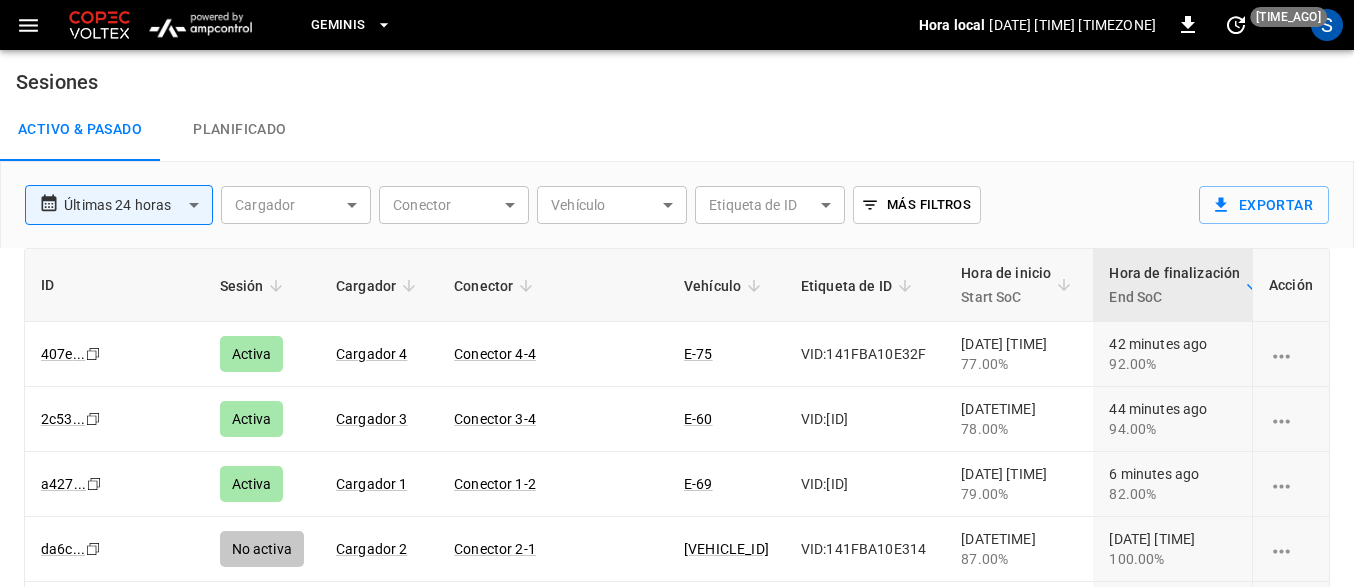 click on "**********" at bounding box center [677, 356] 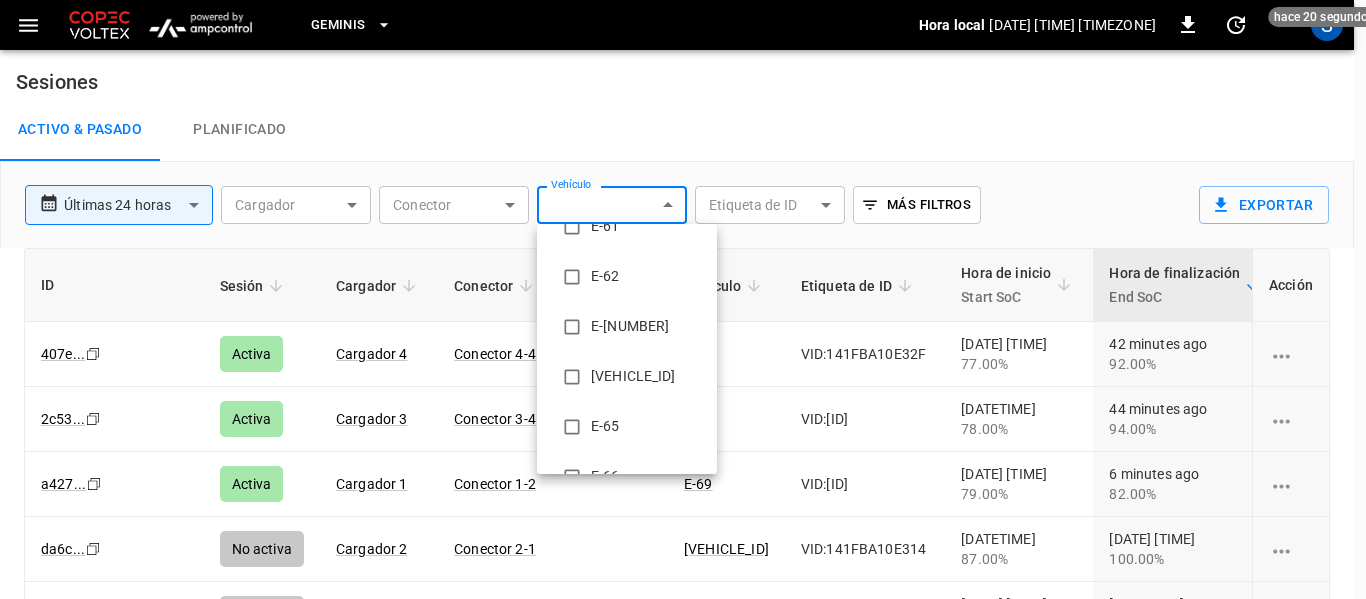 scroll, scrollTop: 1000, scrollLeft: 0, axis: vertical 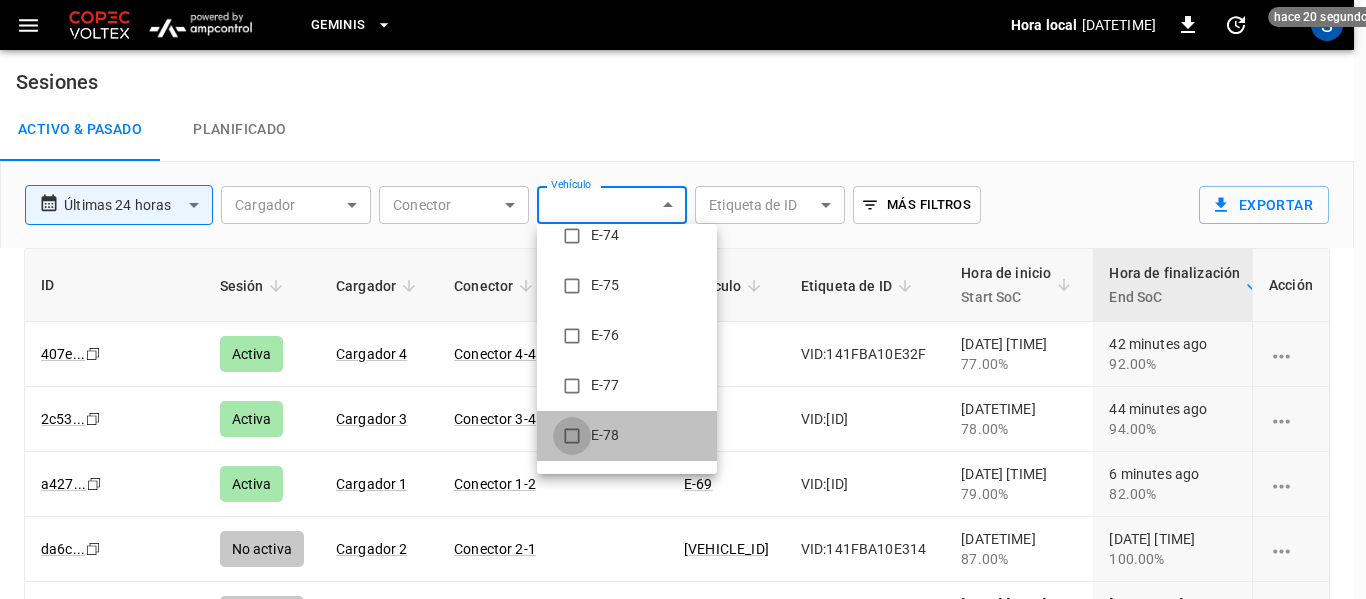 type on "**********" 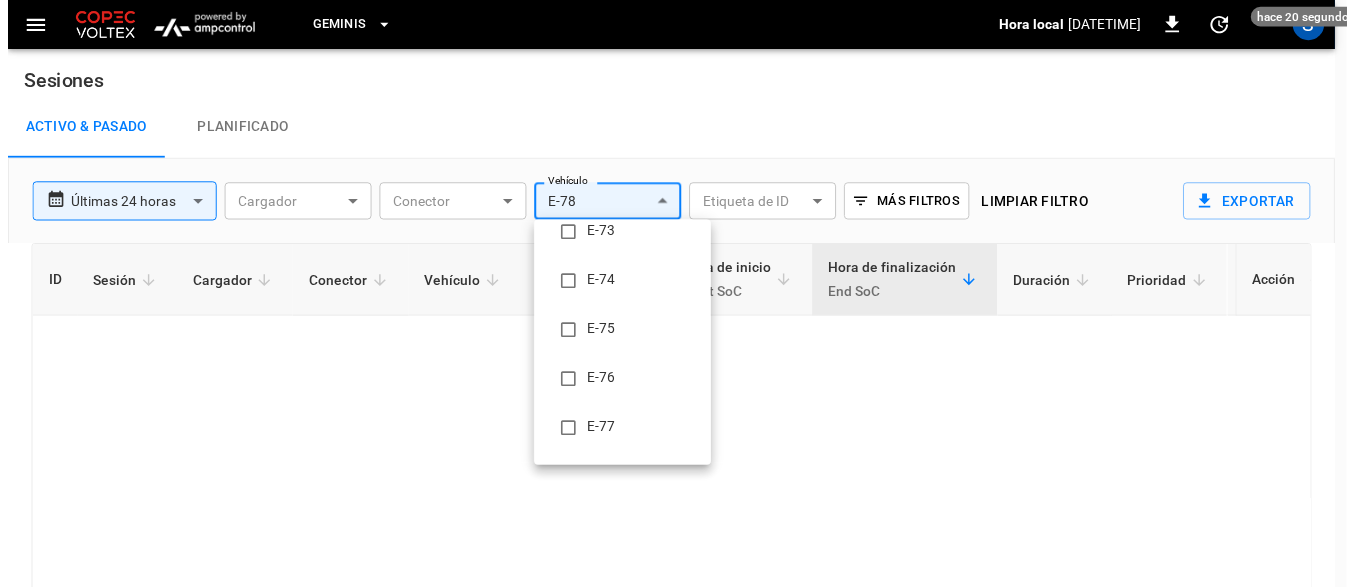 scroll, scrollTop: 0, scrollLeft: 0, axis: both 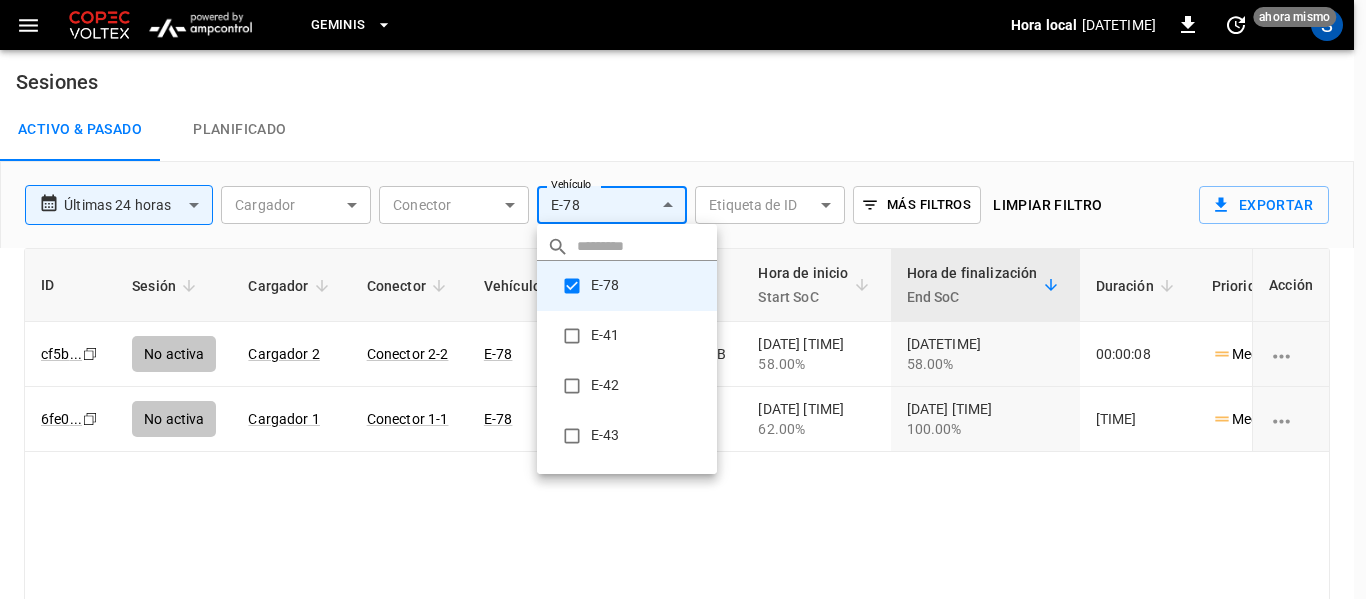 click at bounding box center [683, 299] 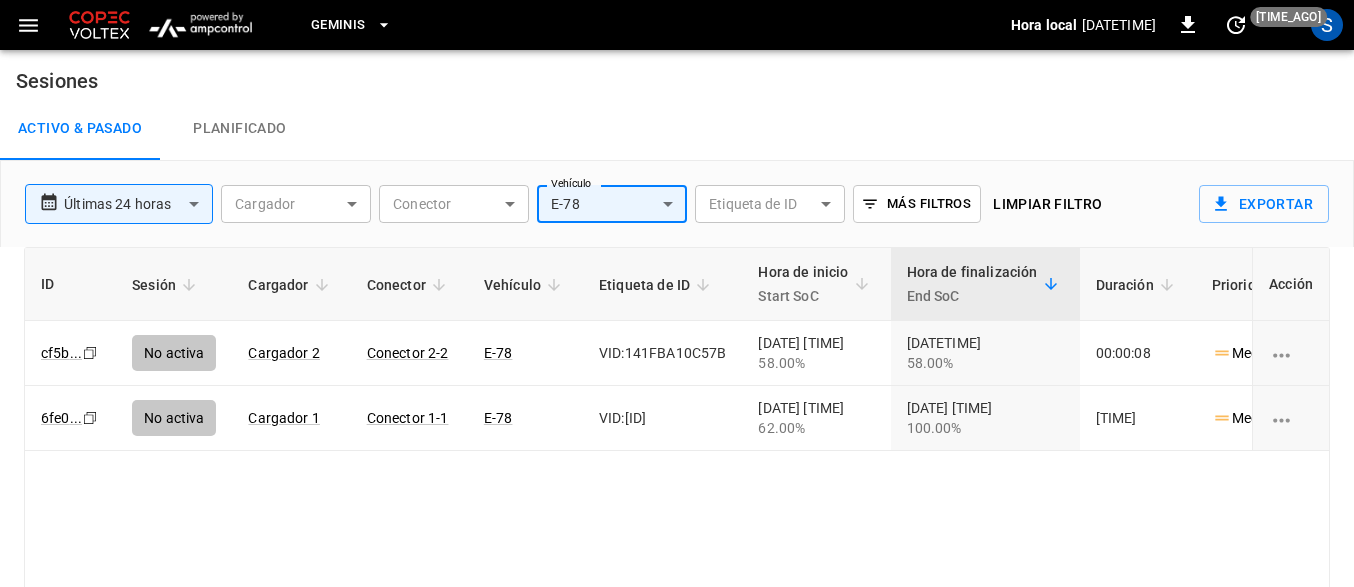 scroll, scrollTop: 0, scrollLeft: 0, axis: both 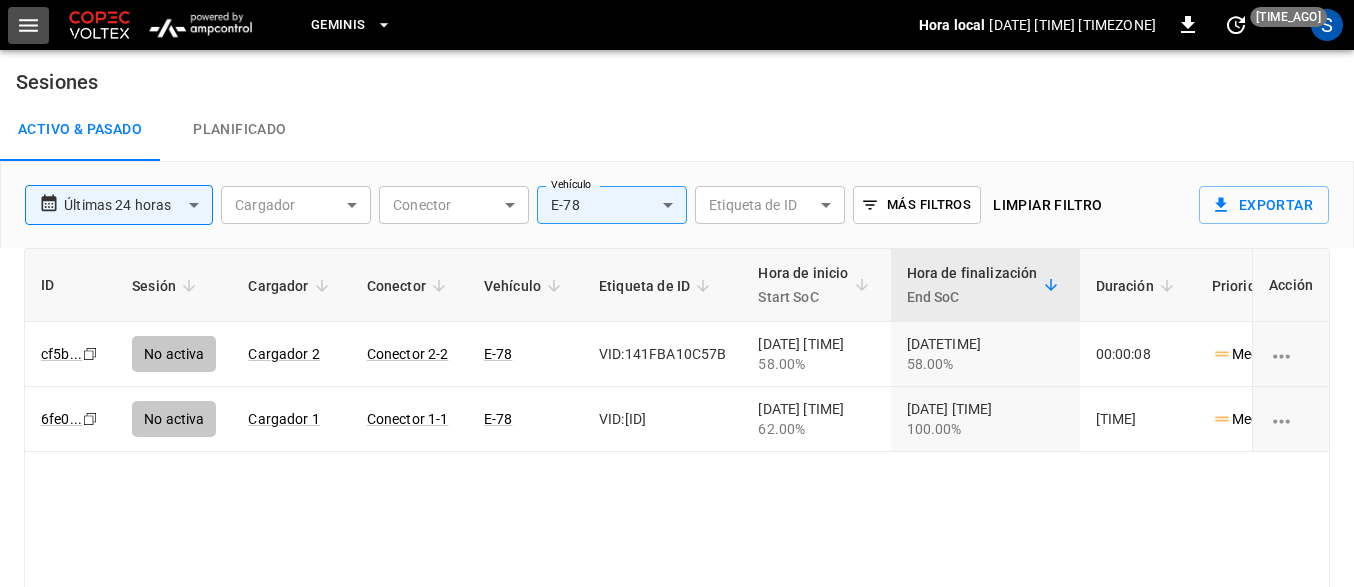 click 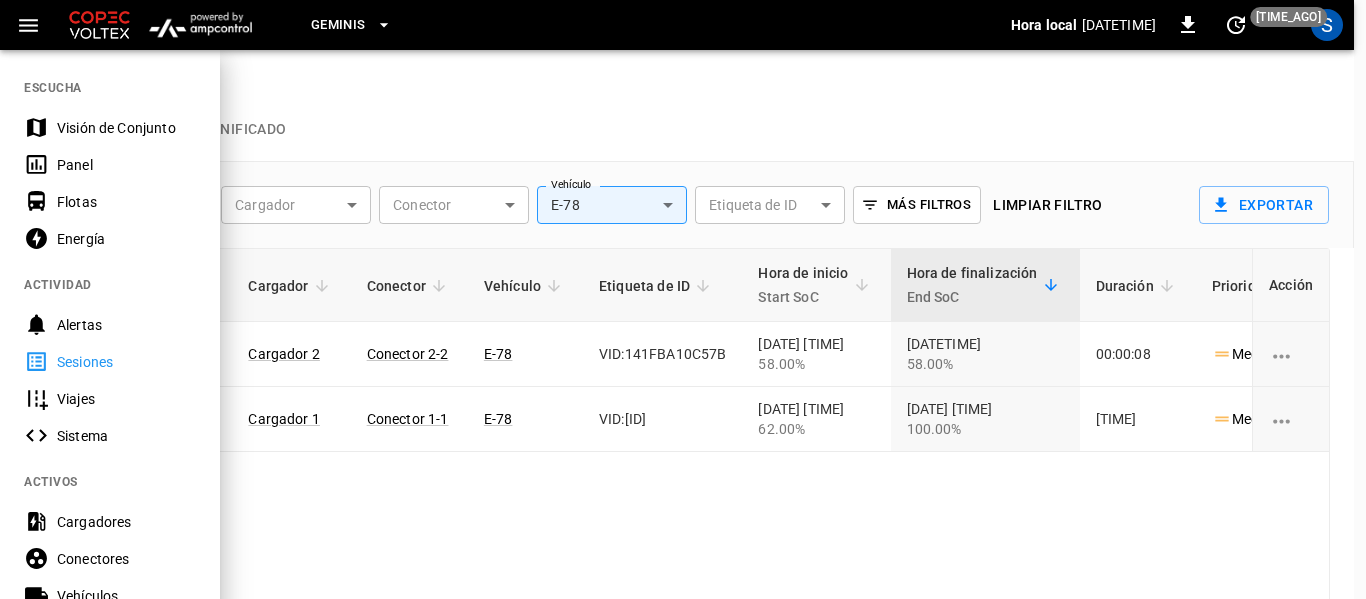click on "Sesiones" at bounding box center [126, 362] 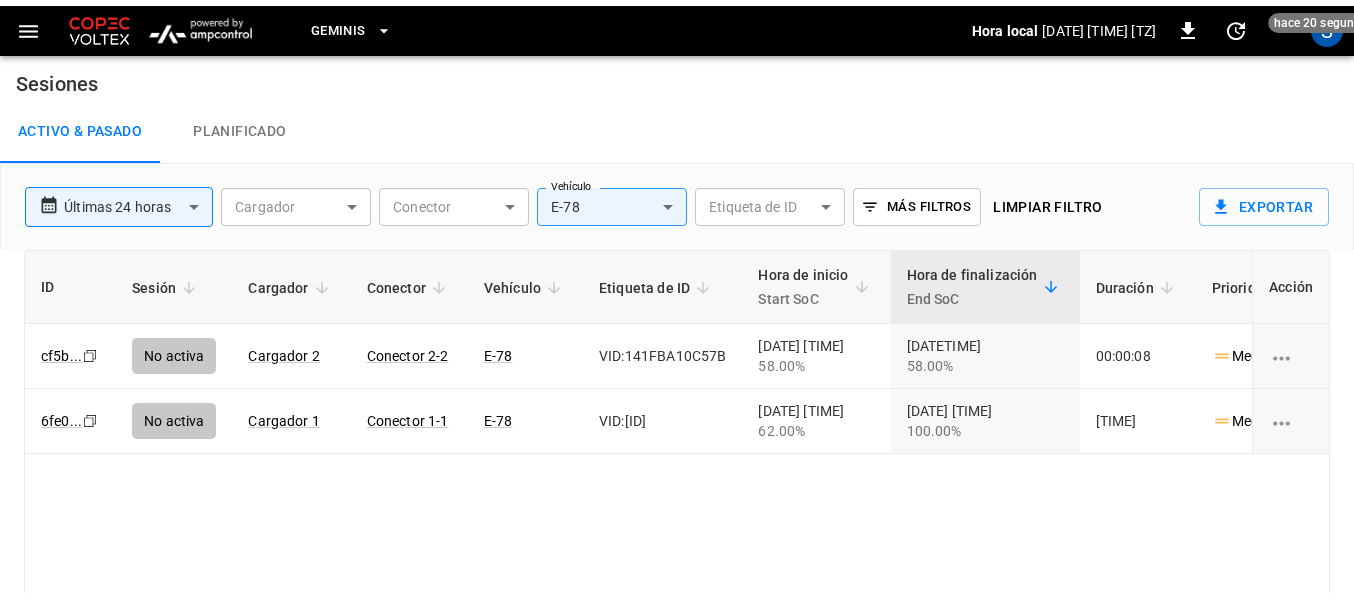 scroll, scrollTop: 0, scrollLeft: 0, axis: both 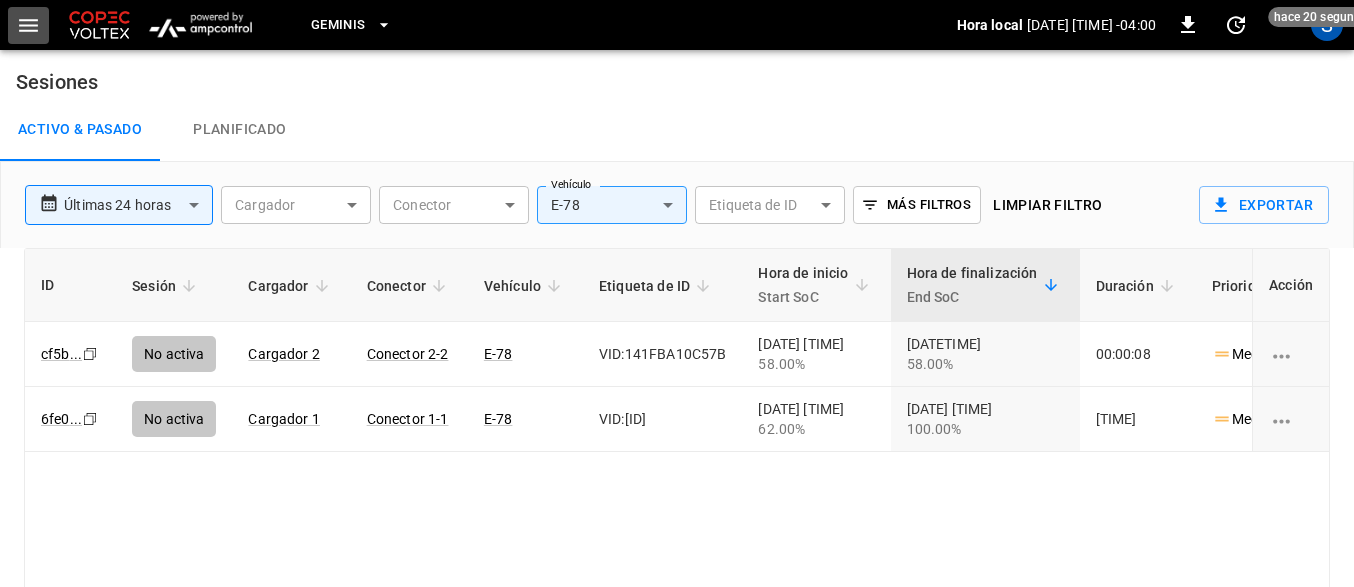 click 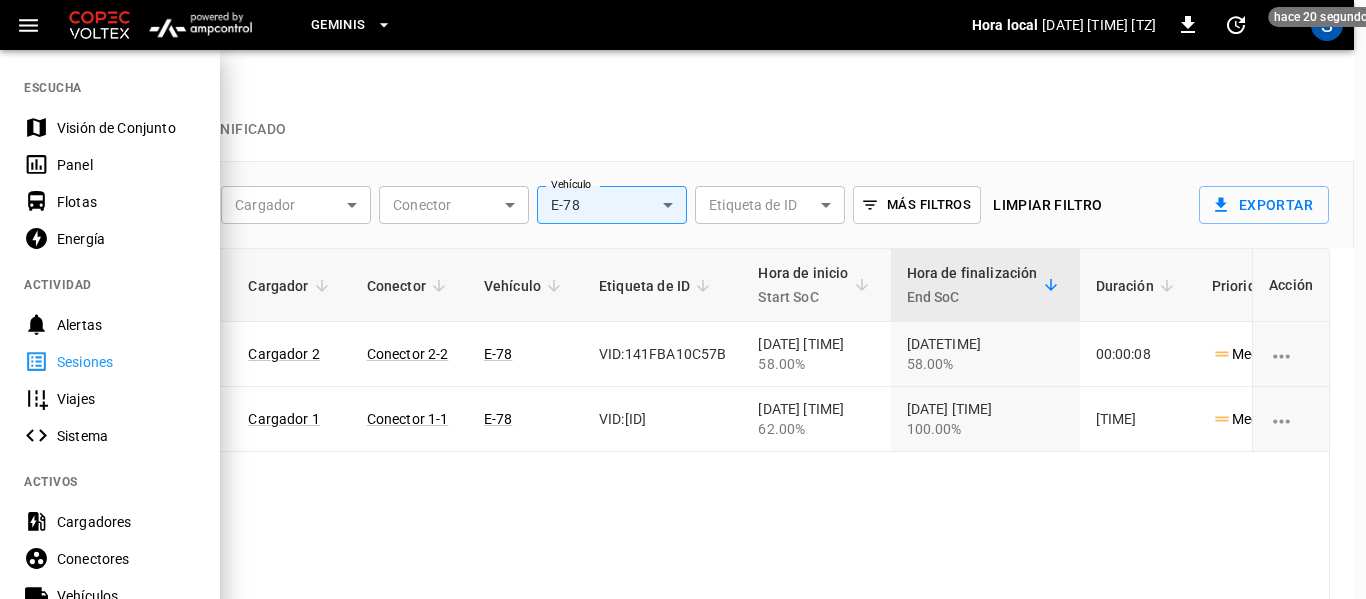 click on "Panel" at bounding box center (126, 165) 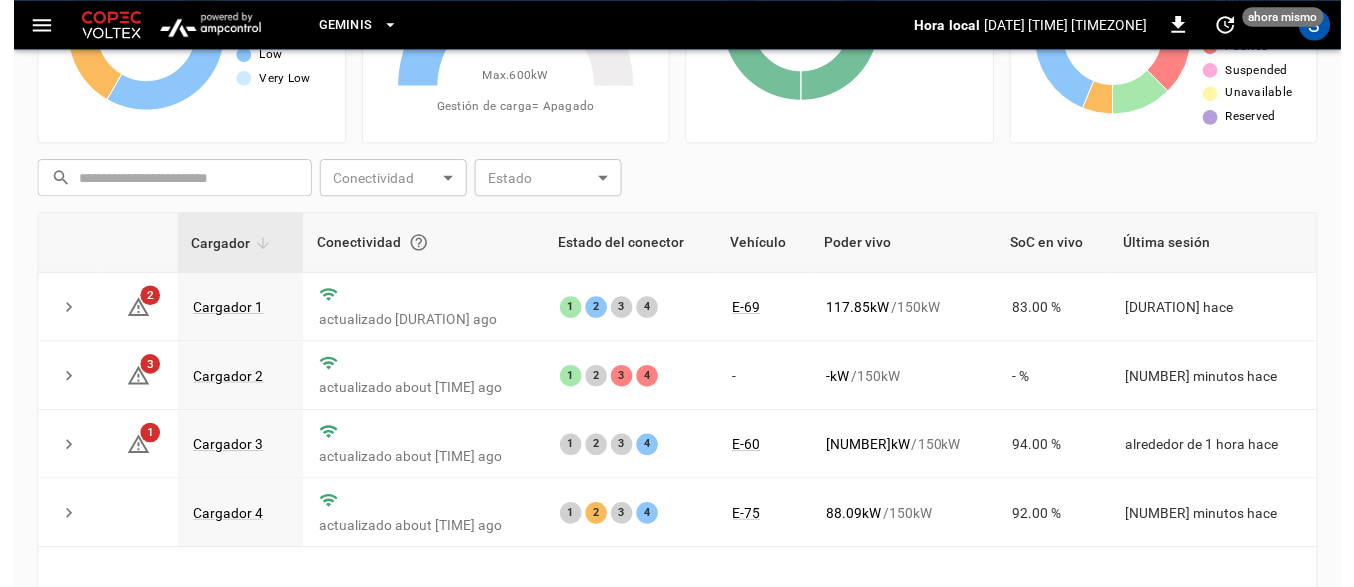 scroll, scrollTop: 297, scrollLeft: 0, axis: vertical 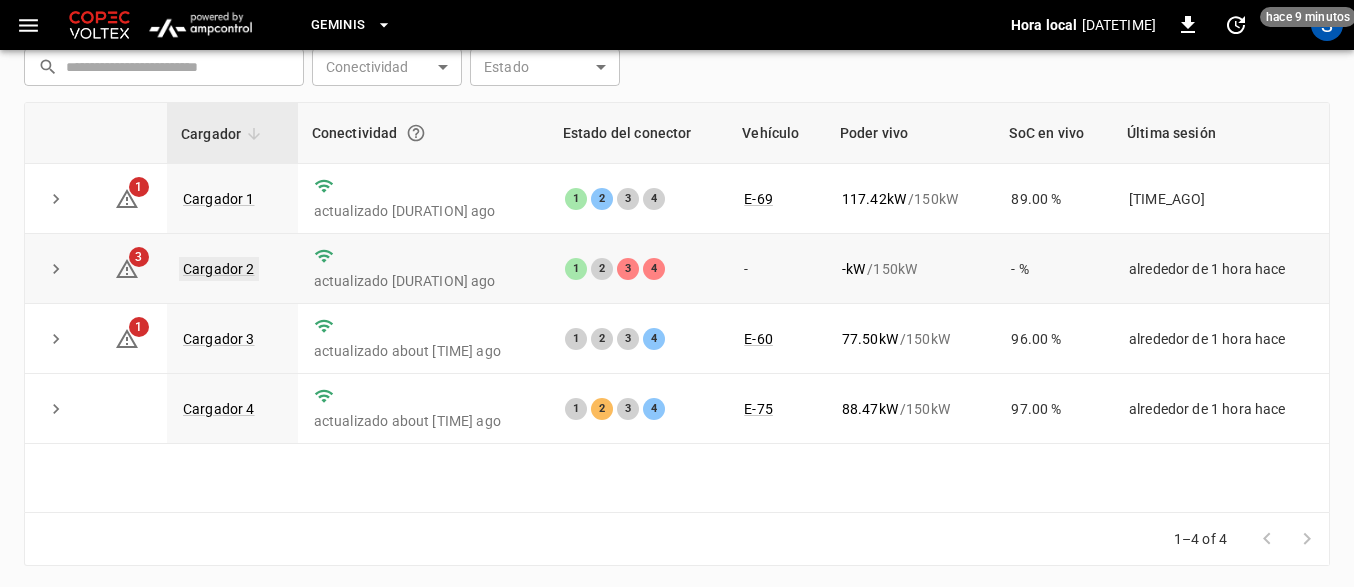 click on "Cargador 2" at bounding box center [219, 269] 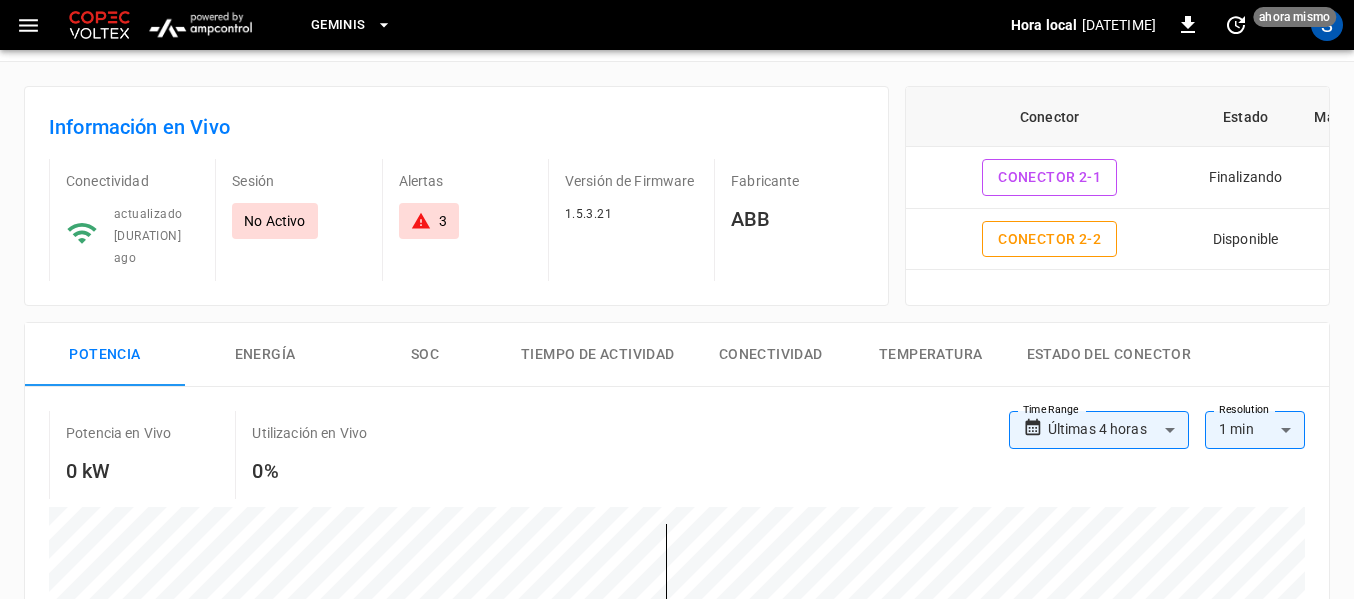 scroll, scrollTop: 100, scrollLeft: 0, axis: vertical 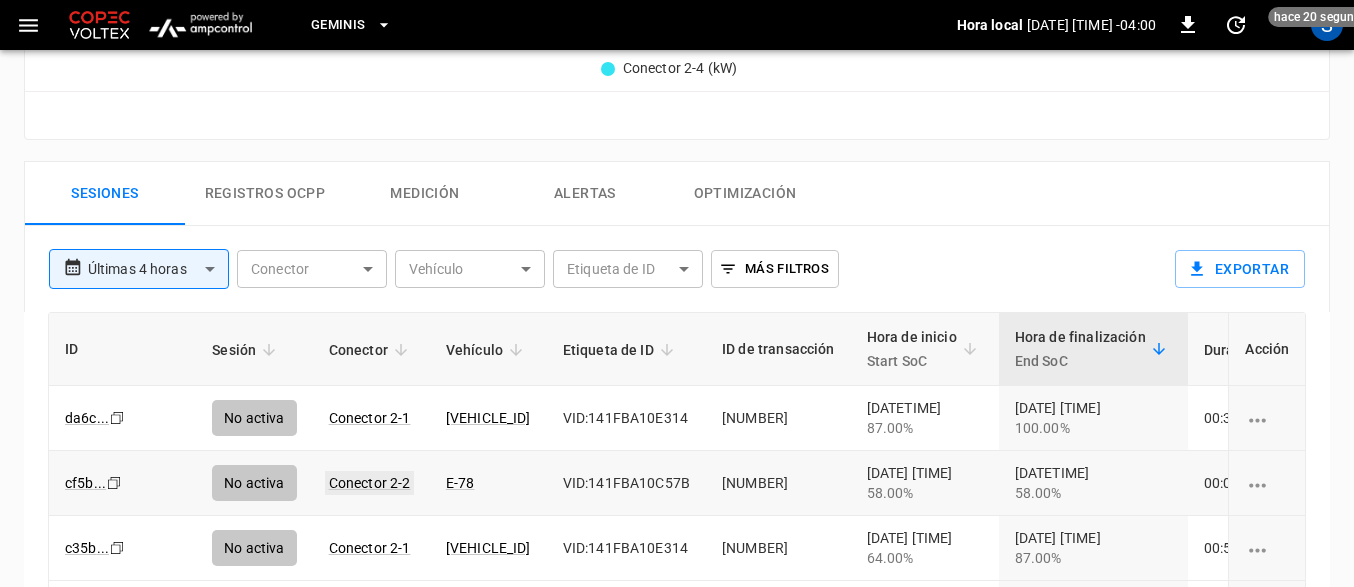 click on "Conector 2-2" at bounding box center (370, 483) 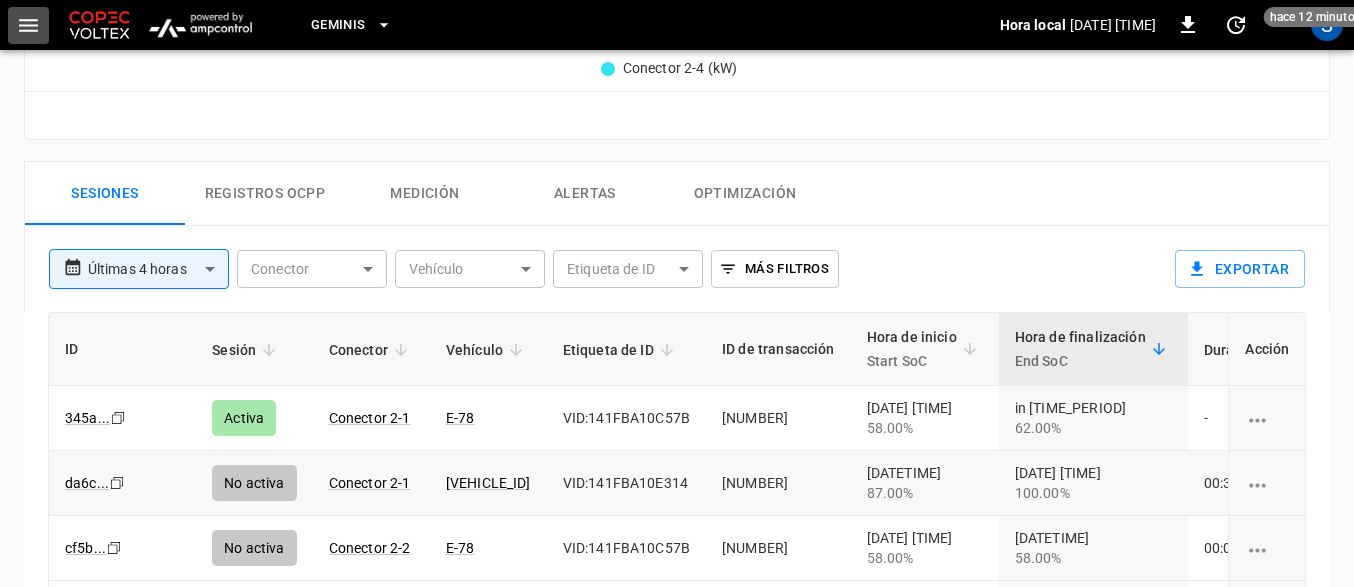 click 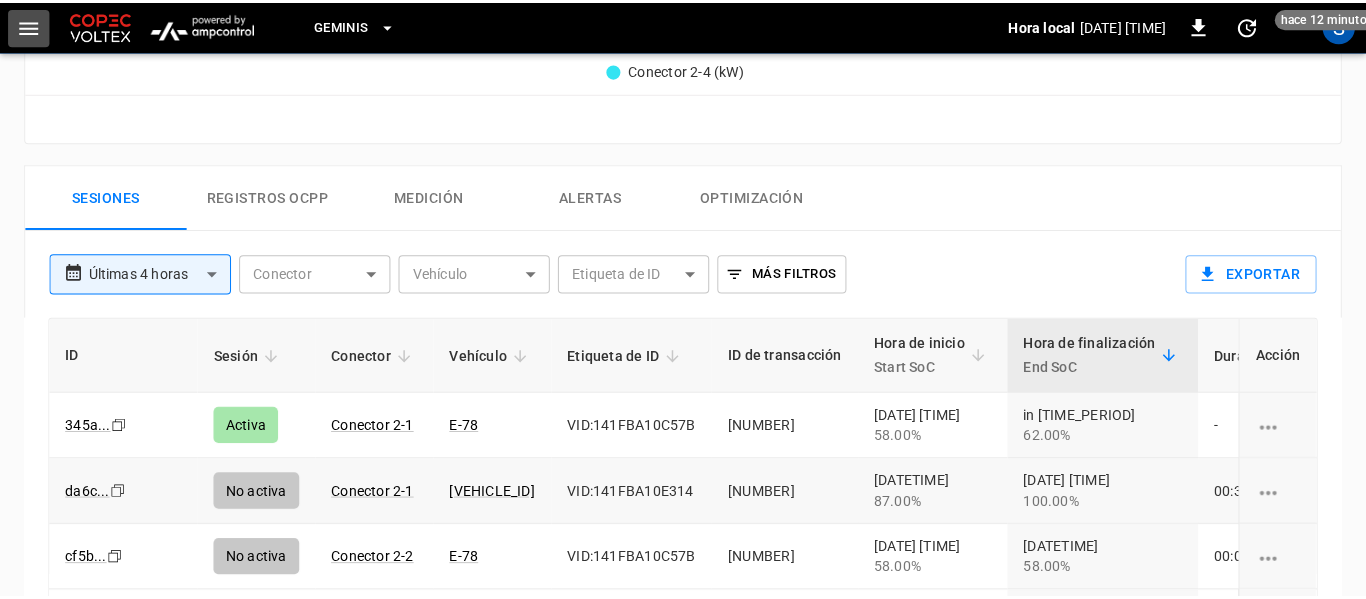 scroll, scrollTop: 300, scrollLeft: 0, axis: vertical 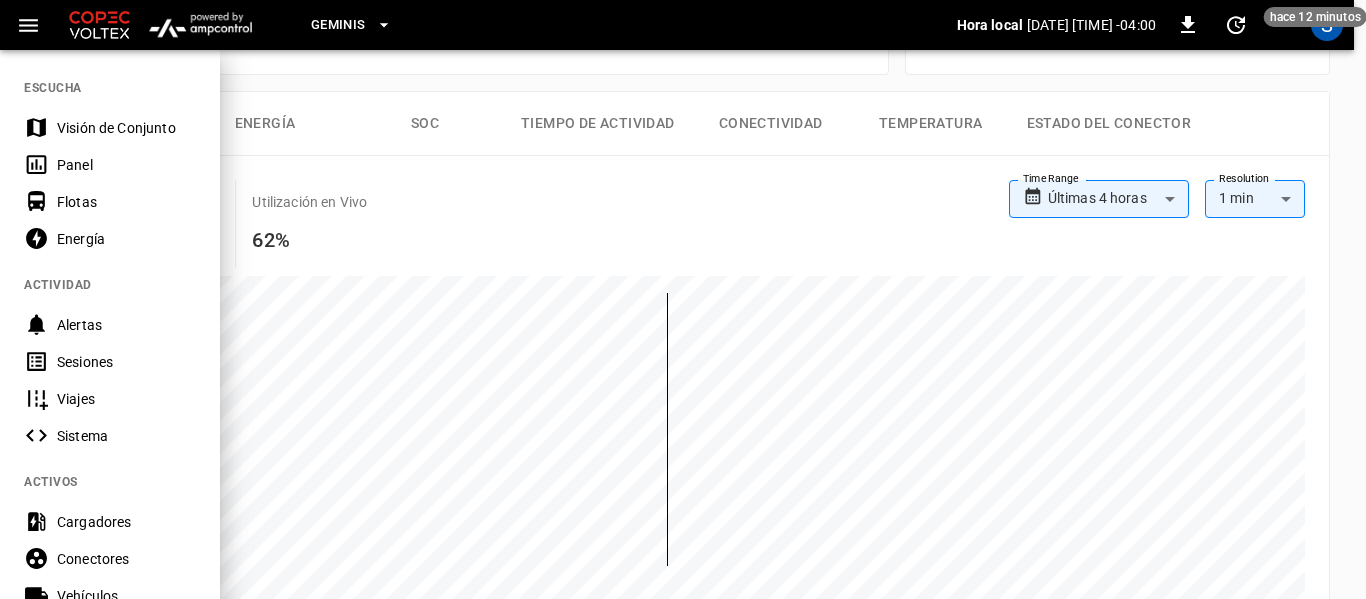 click on "Panel" at bounding box center (126, 165) 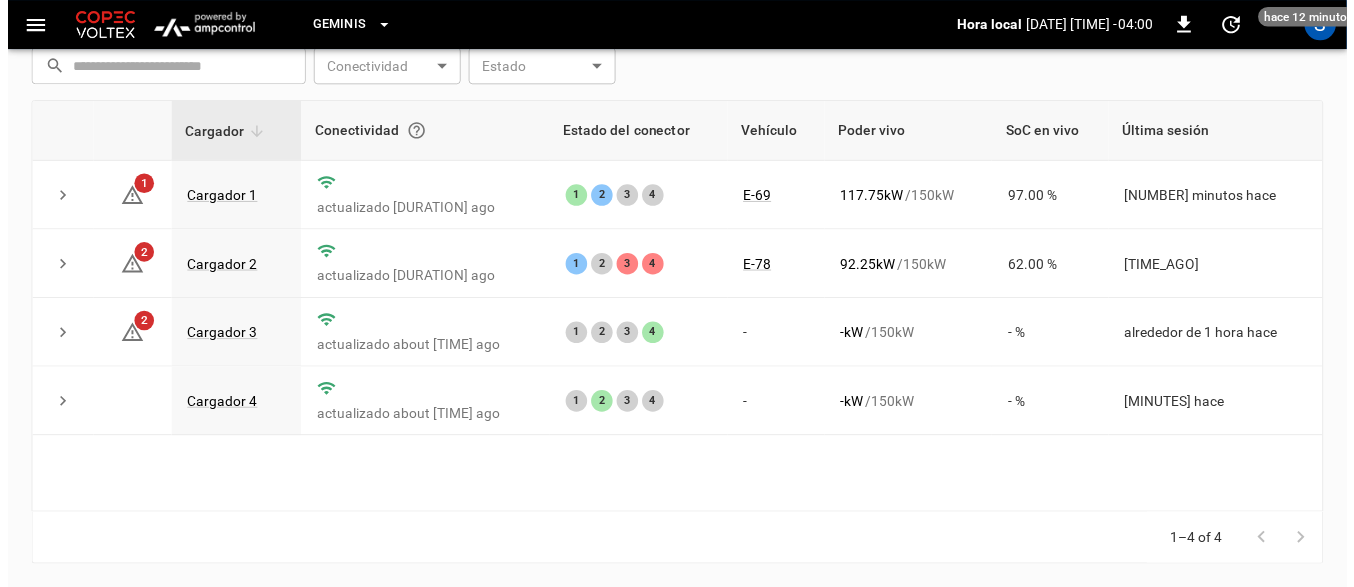 scroll, scrollTop: 297, scrollLeft: 0, axis: vertical 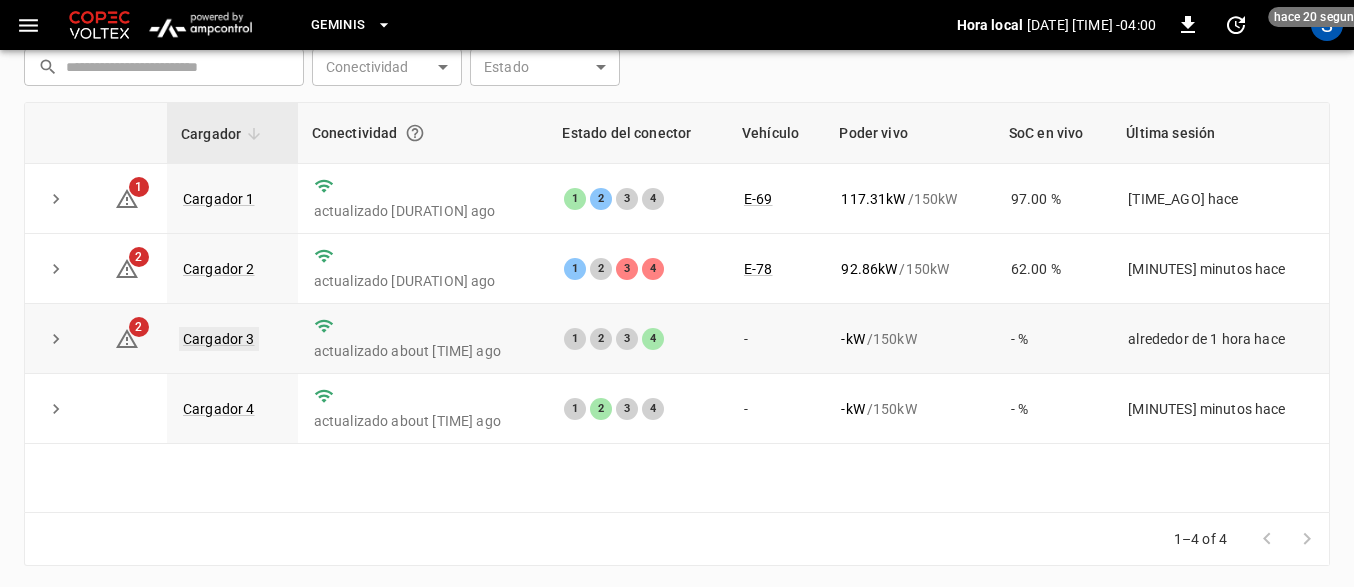 click on "Cargador 3" at bounding box center [219, 339] 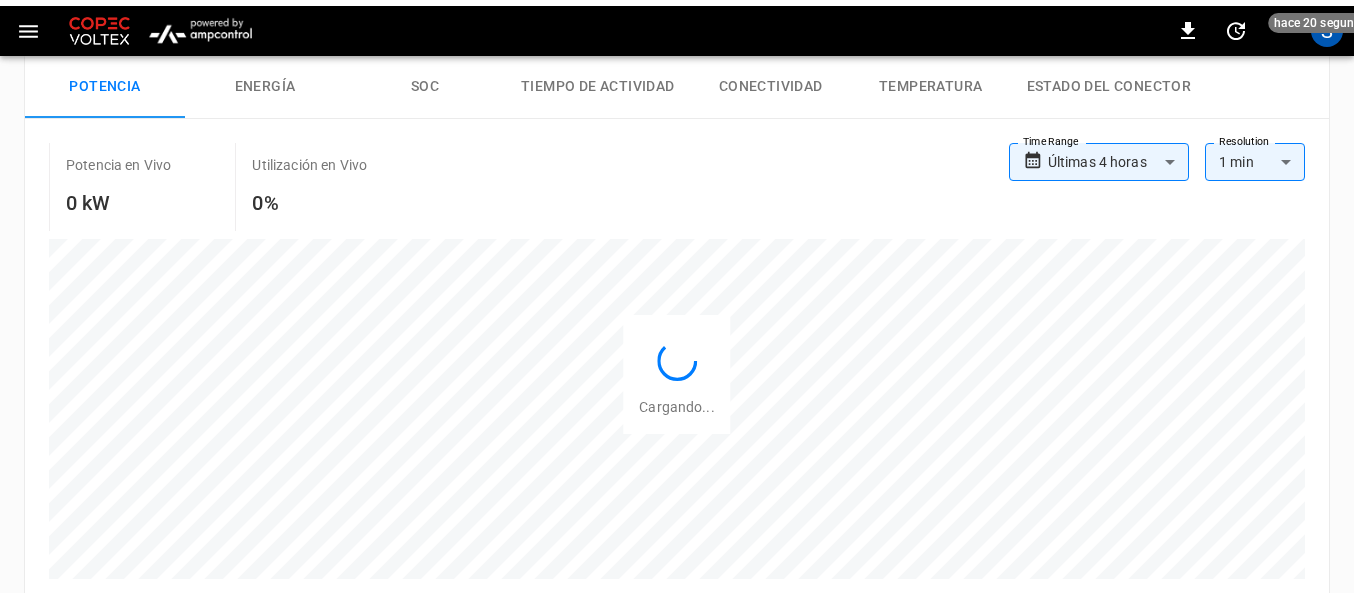 scroll, scrollTop: 0, scrollLeft: 0, axis: both 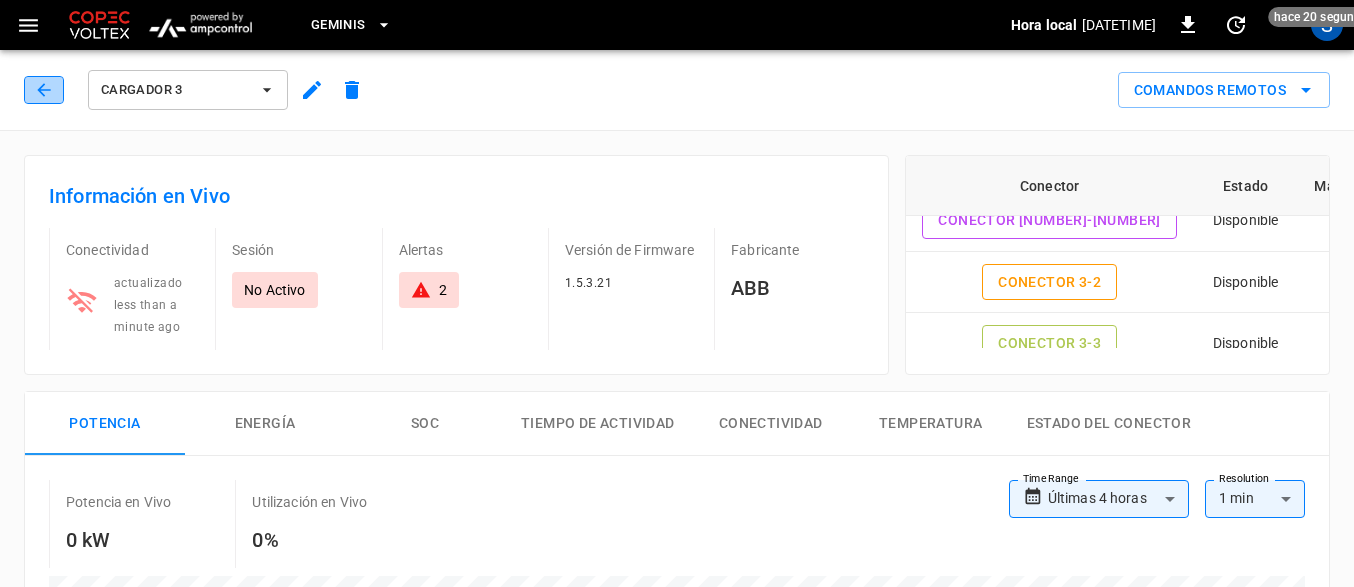 click 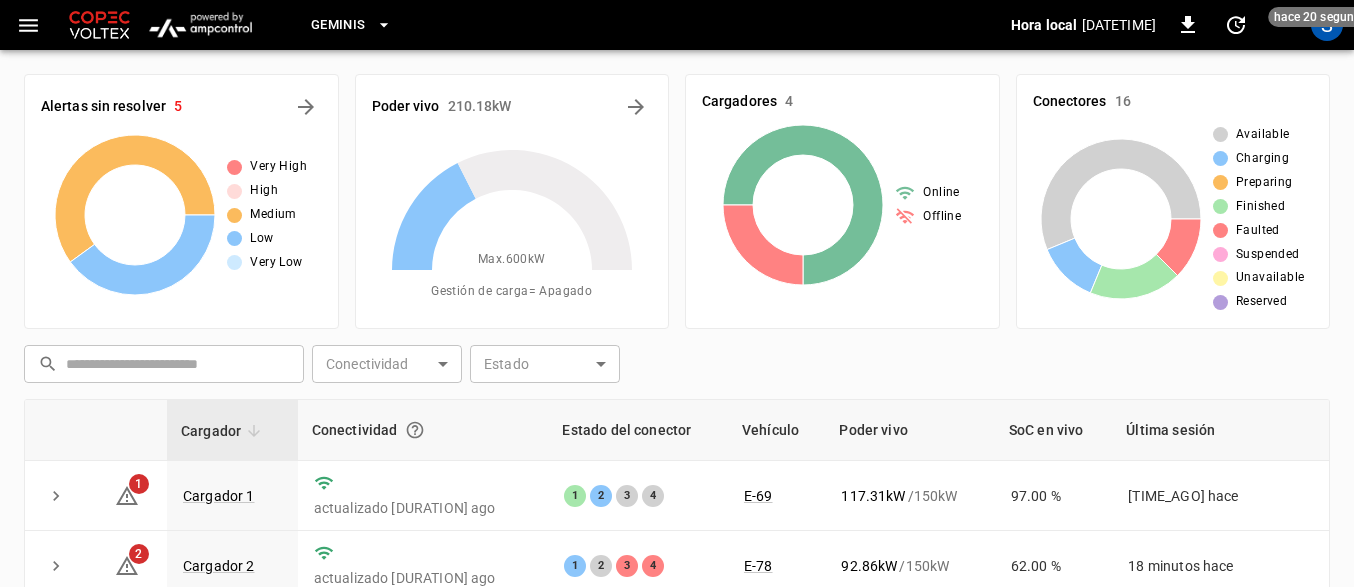 scroll, scrollTop: 297, scrollLeft: 0, axis: vertical 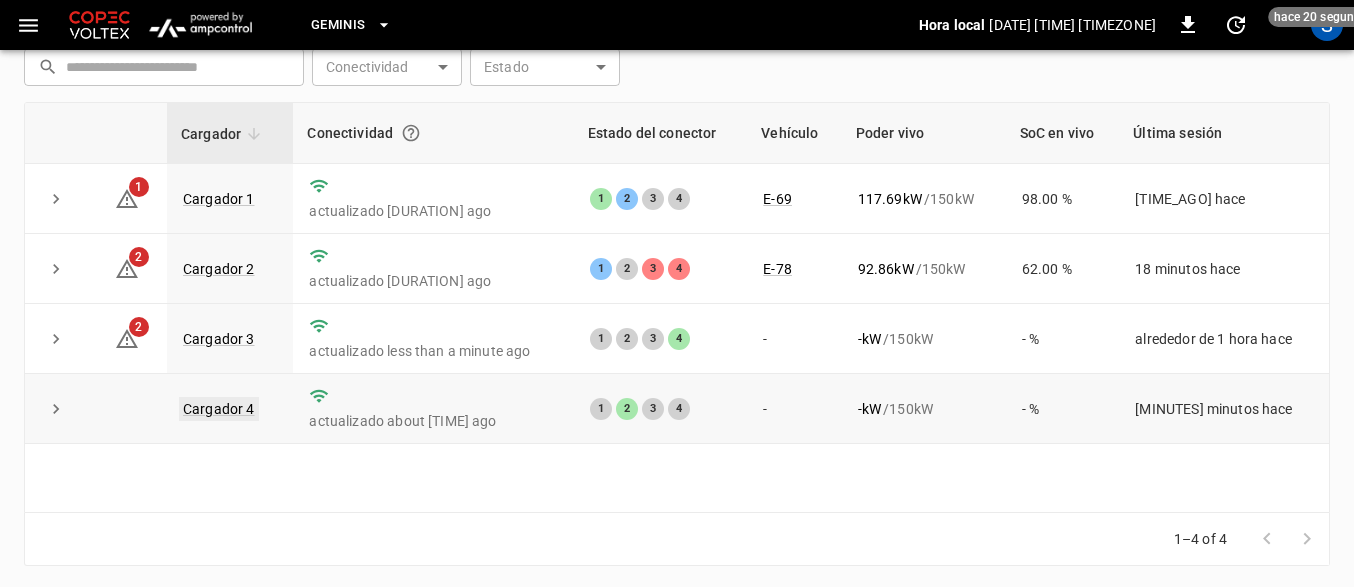click on "Cargador 4" at bounding box center (219, 409) 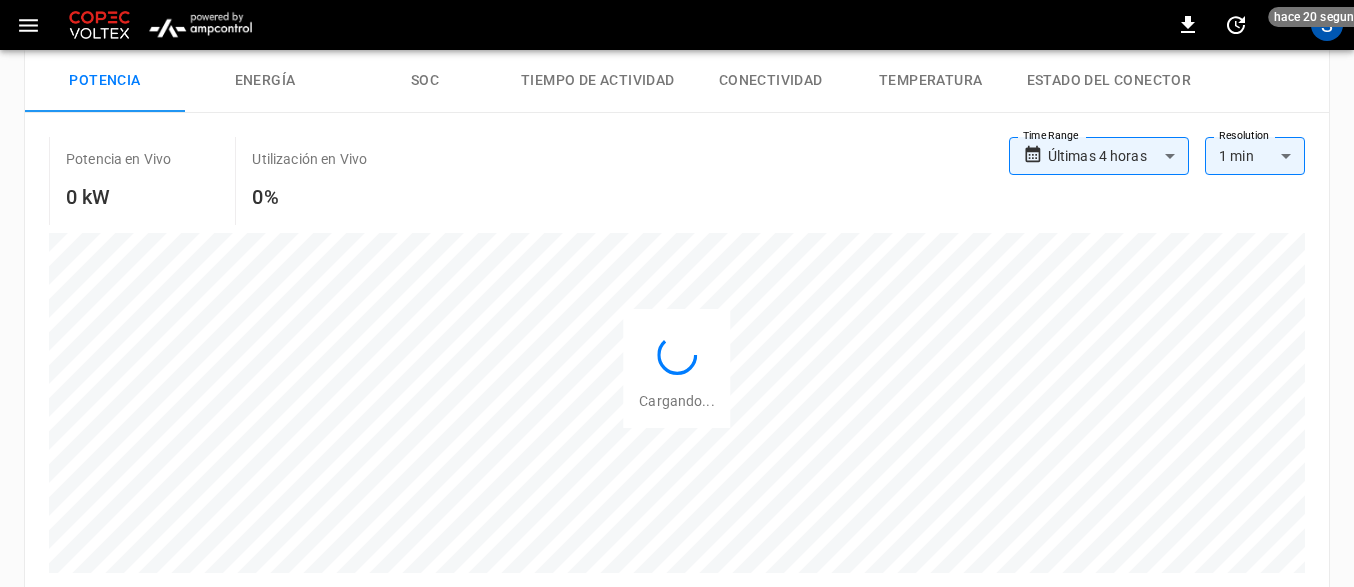 scroll, scrollTop: 0, scrollLeft: 0, axis: both 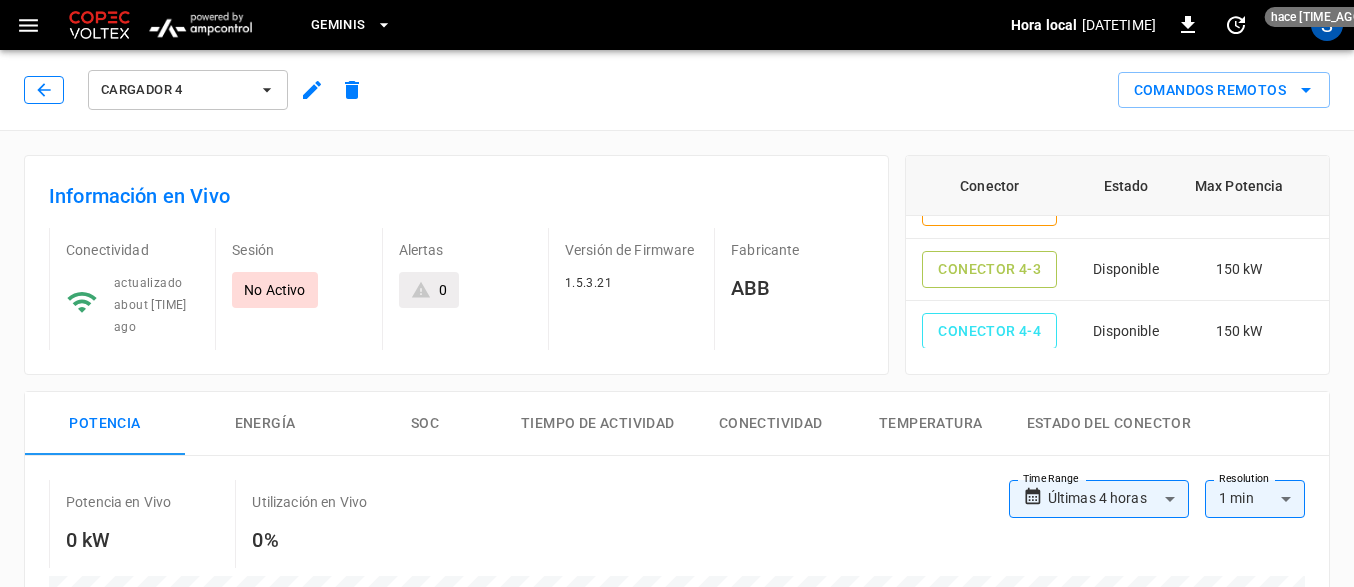 click 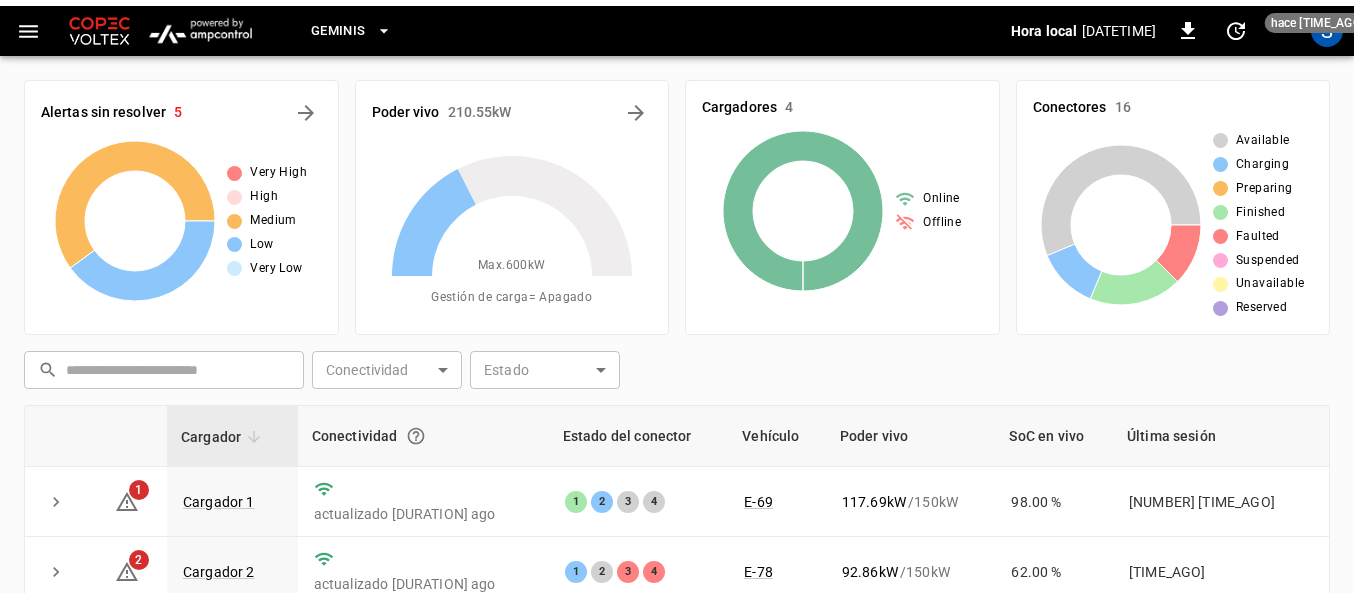 scroll, scrollTop: 297, scrollLeft: 0, axis: vertical 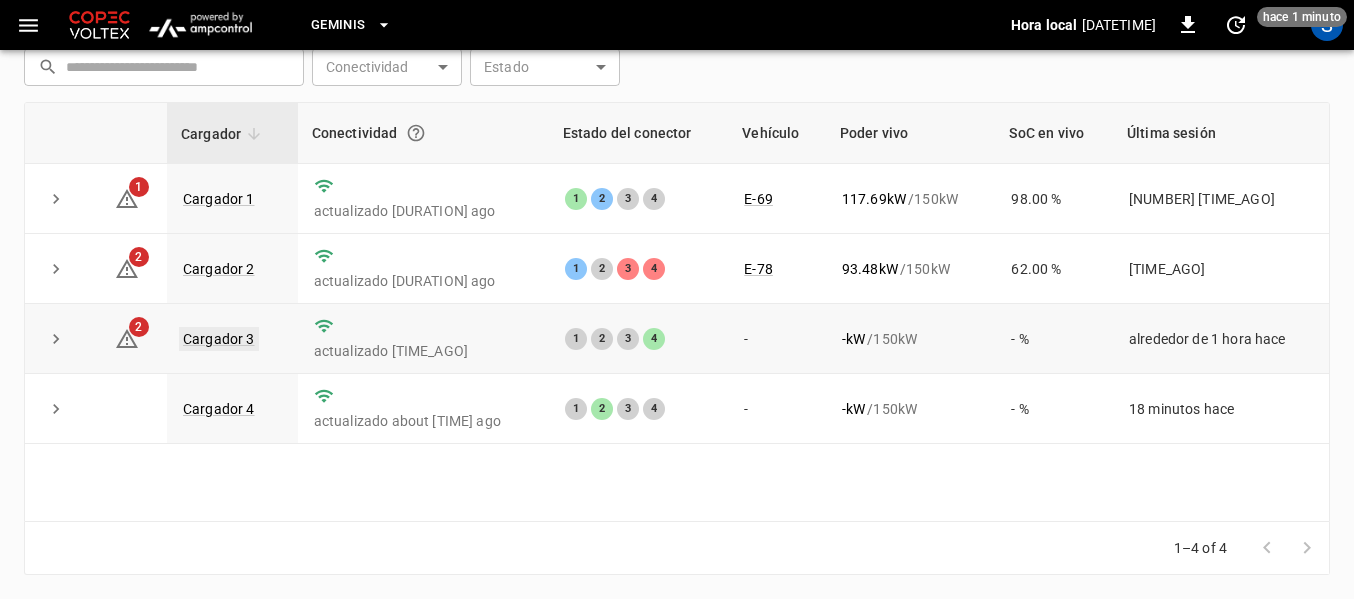 click on "Cargador 3" at bounding box center [219, 339] 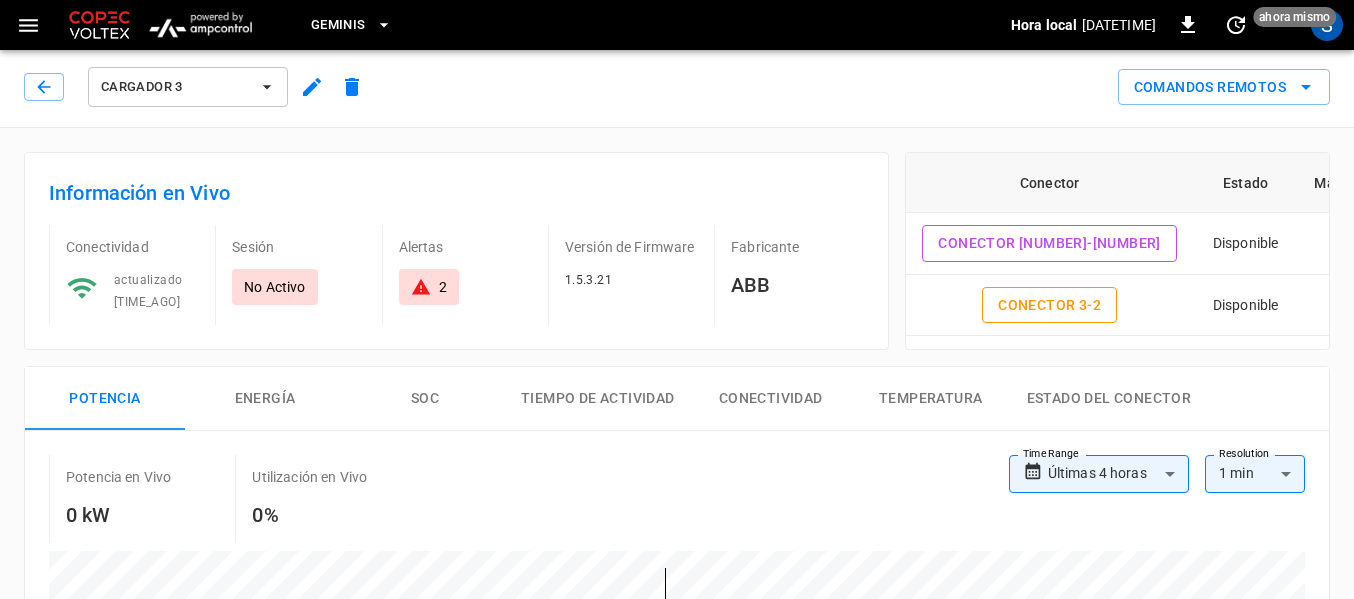 scroll, scrollTop: 0, scrollLeft: 0, axis: both 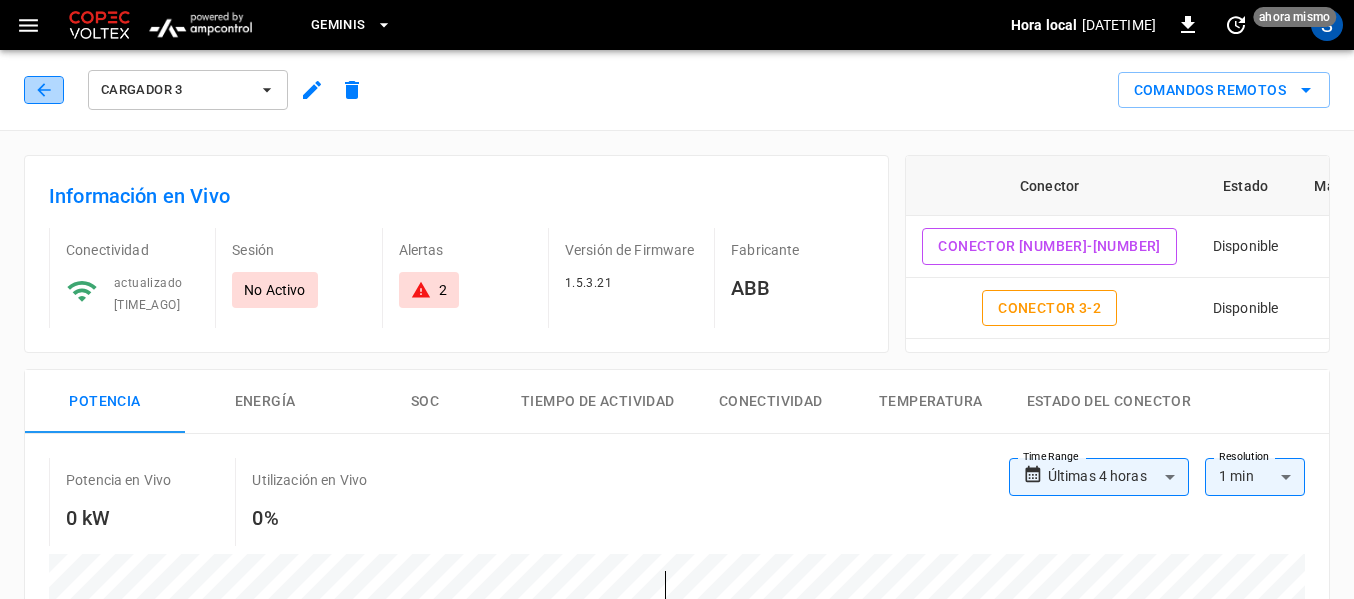 click 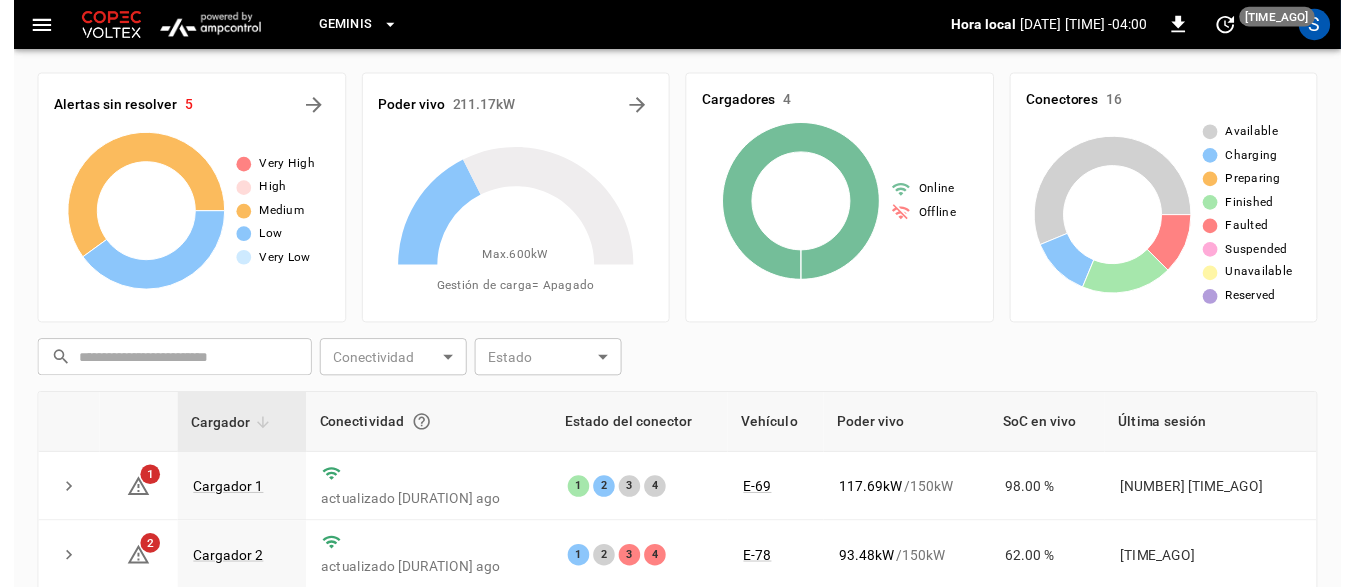 scroll, scrollTop: 297, scrollLeft: 0, axis: vertical 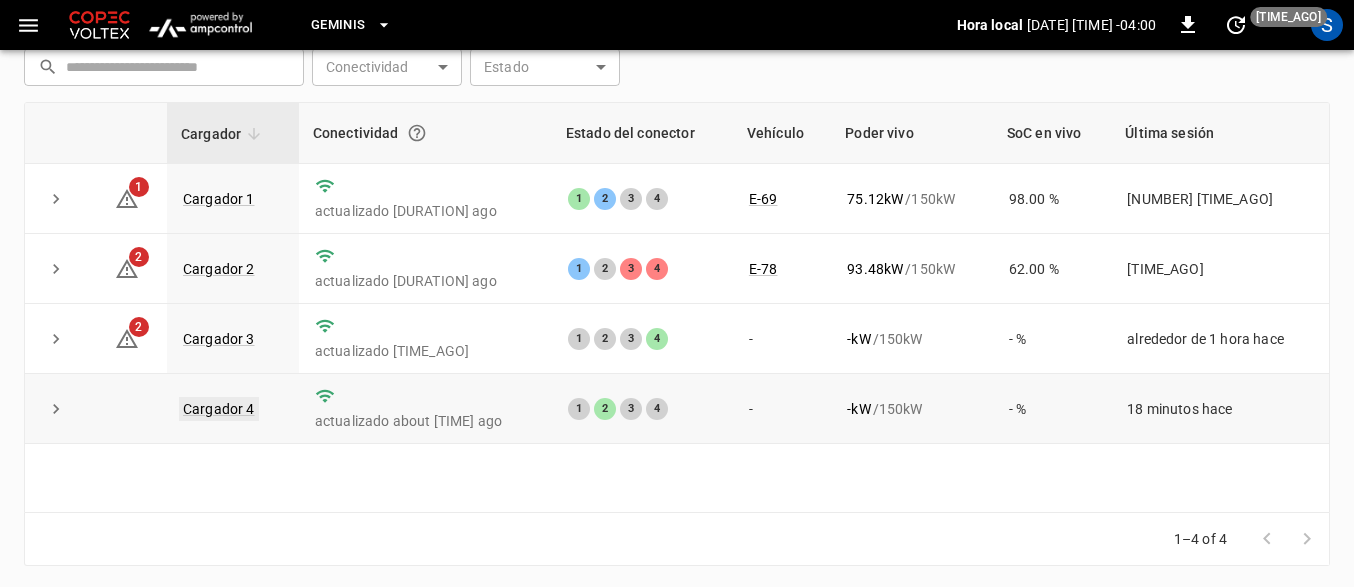 click on "Cargador 4" at bounding box center [219, 409] 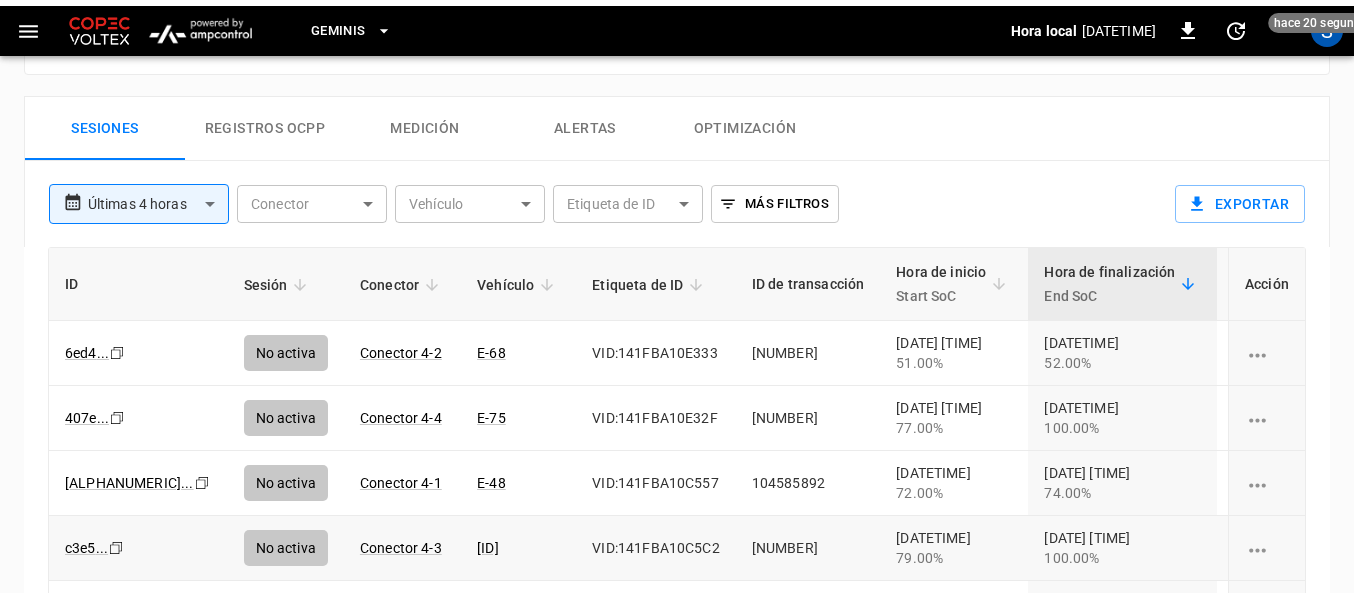 scroll, scrollTop: 1000, scrollLeft: 0, axis: vertical 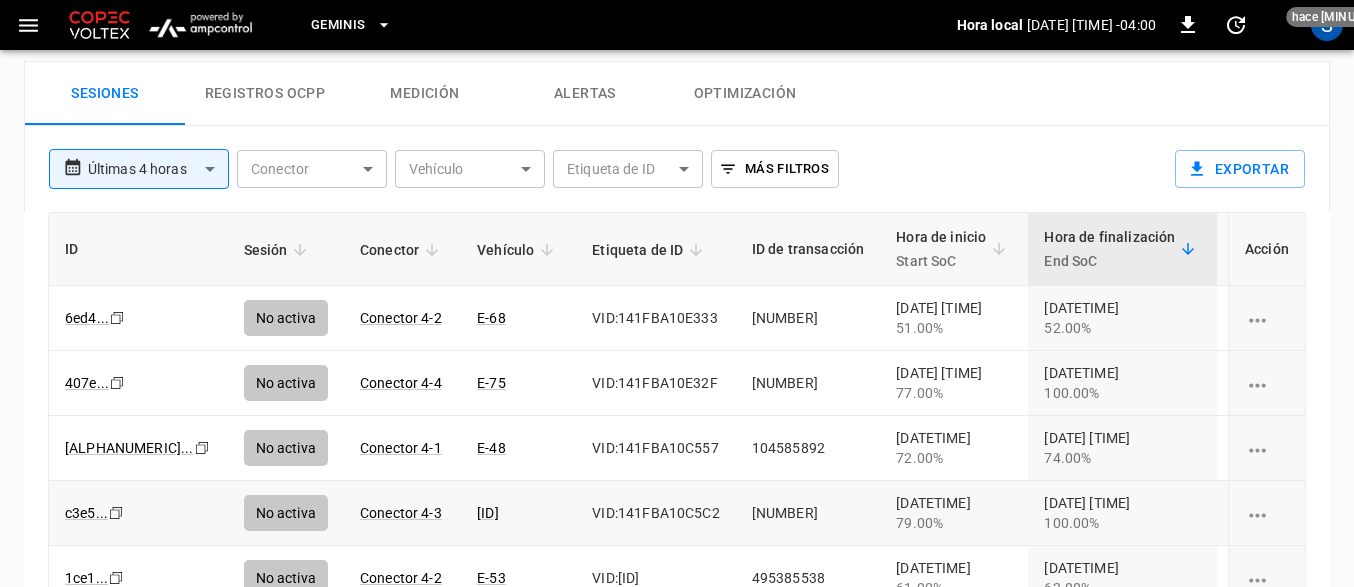click on "VID:141FBA10C5C2" at bounding box center [655, 513] 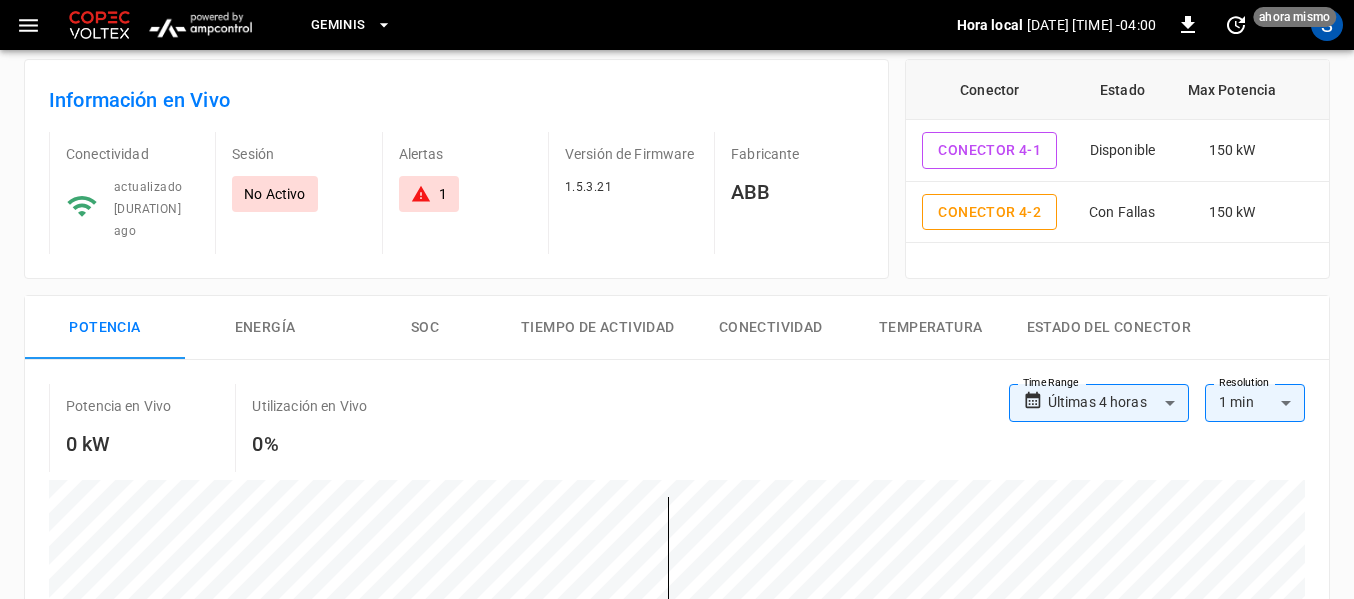 scroll, scrollTop: 0, scrollLeft: 0, axis: both 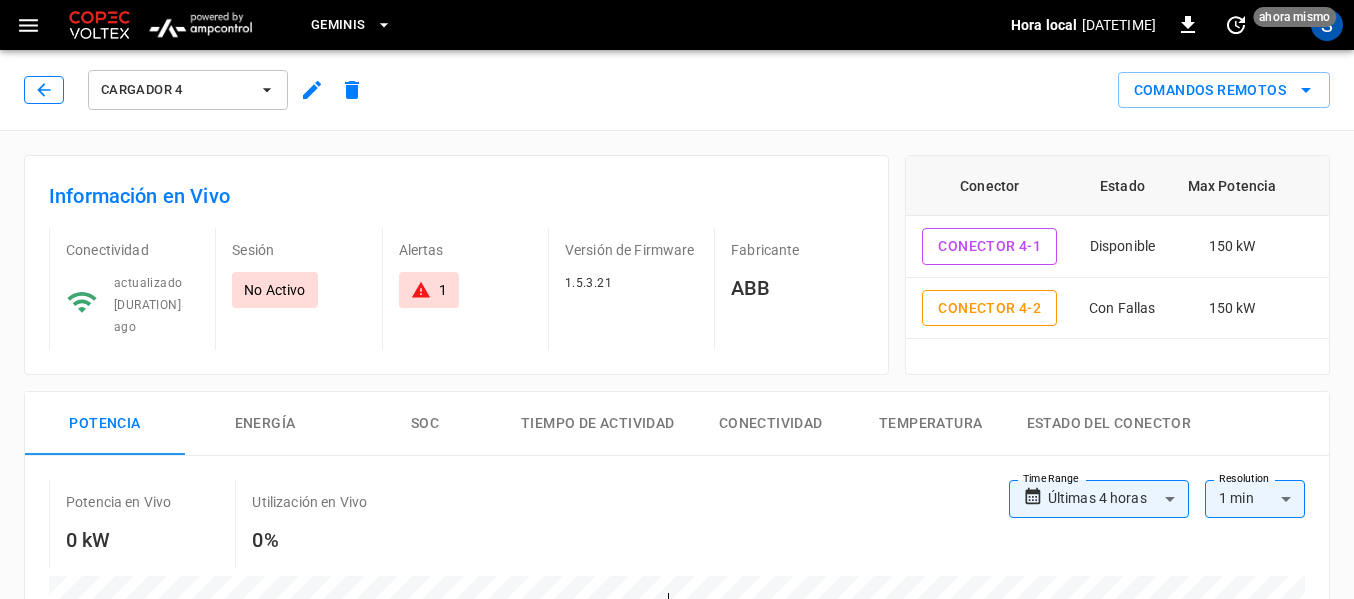 click 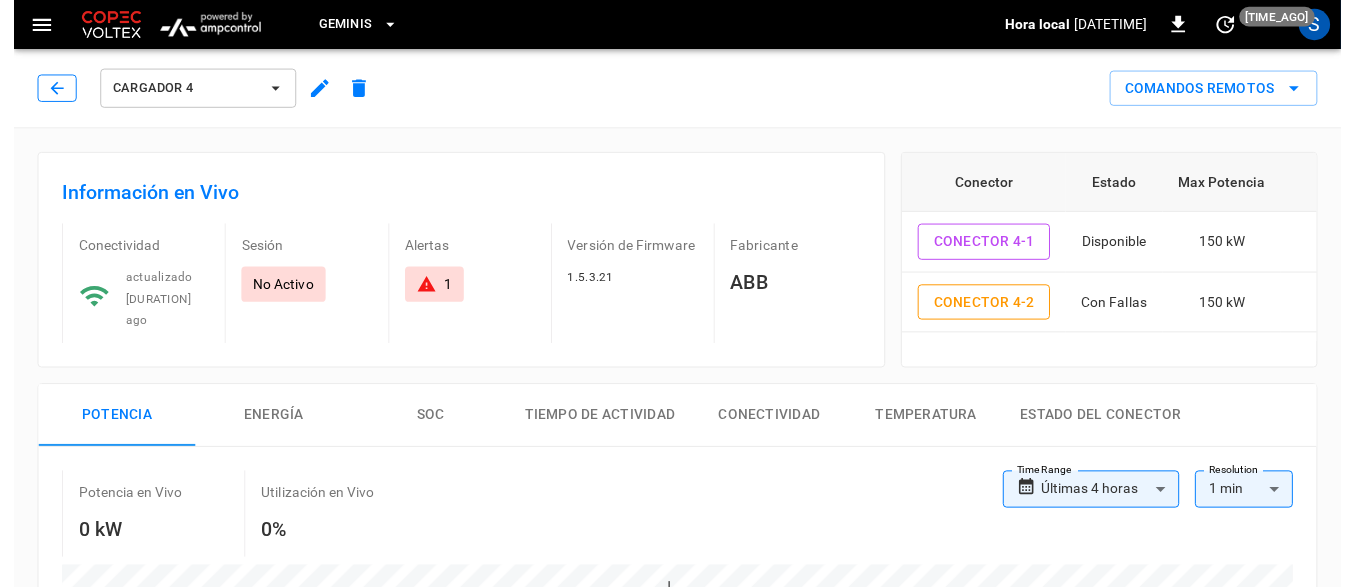 scroll, scrollTop: 297, scrollLeft: 0, axis: vertical 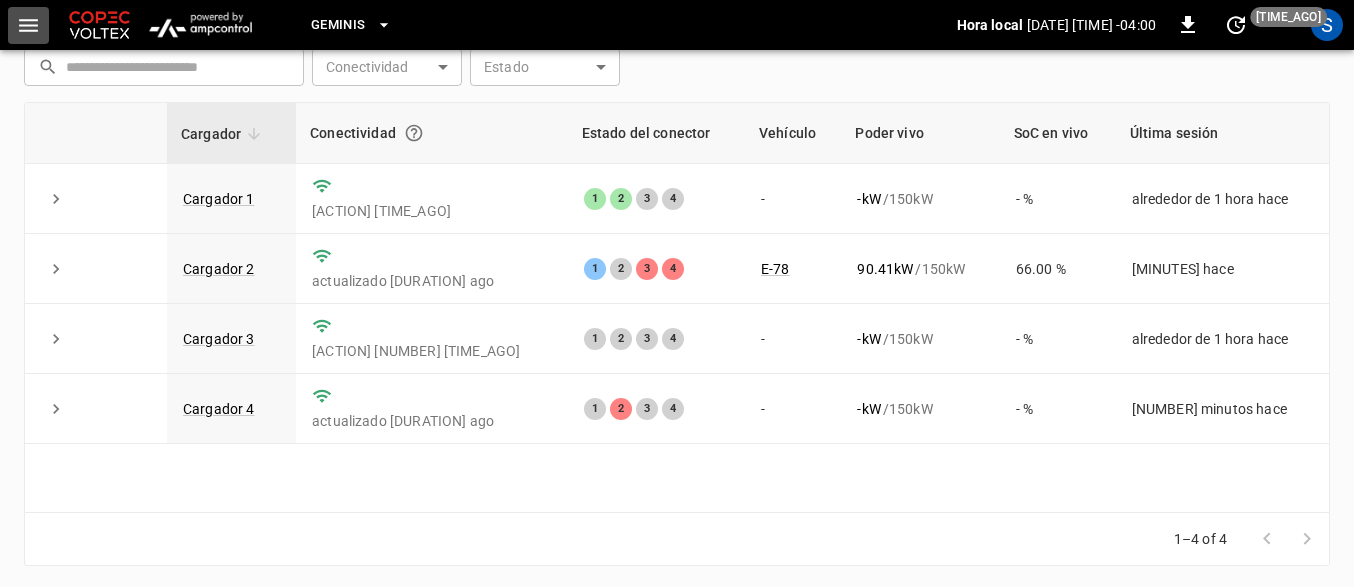 click 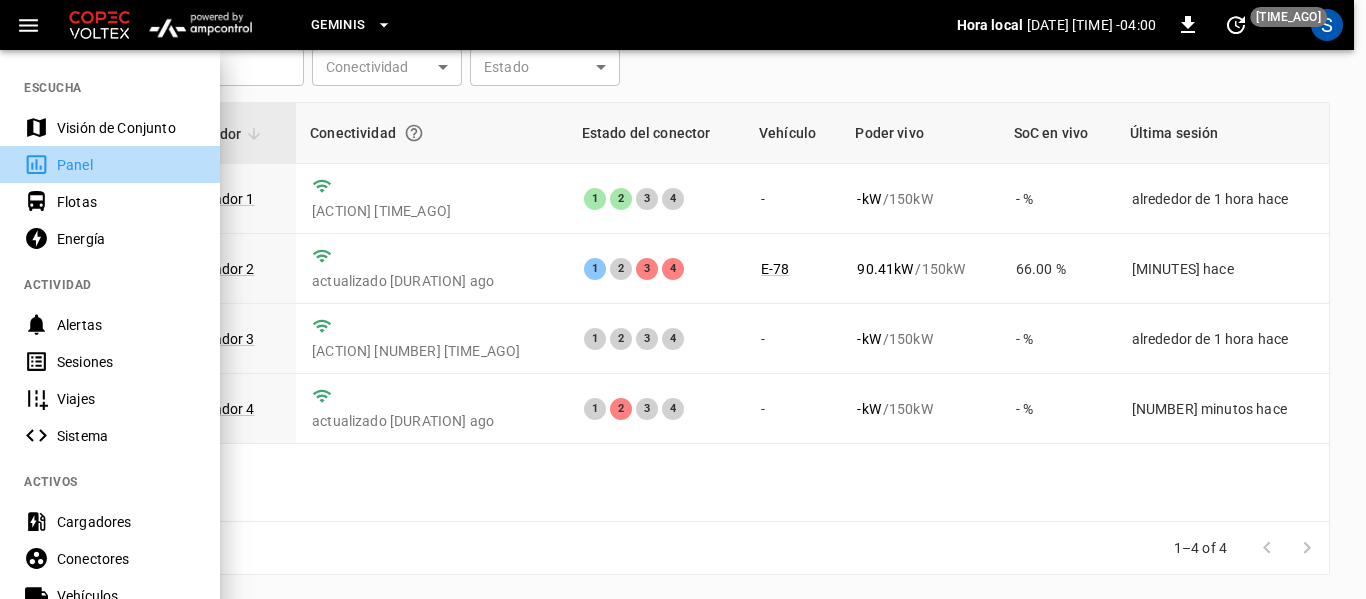 click on "Panel" at bounding box center [126, 165] 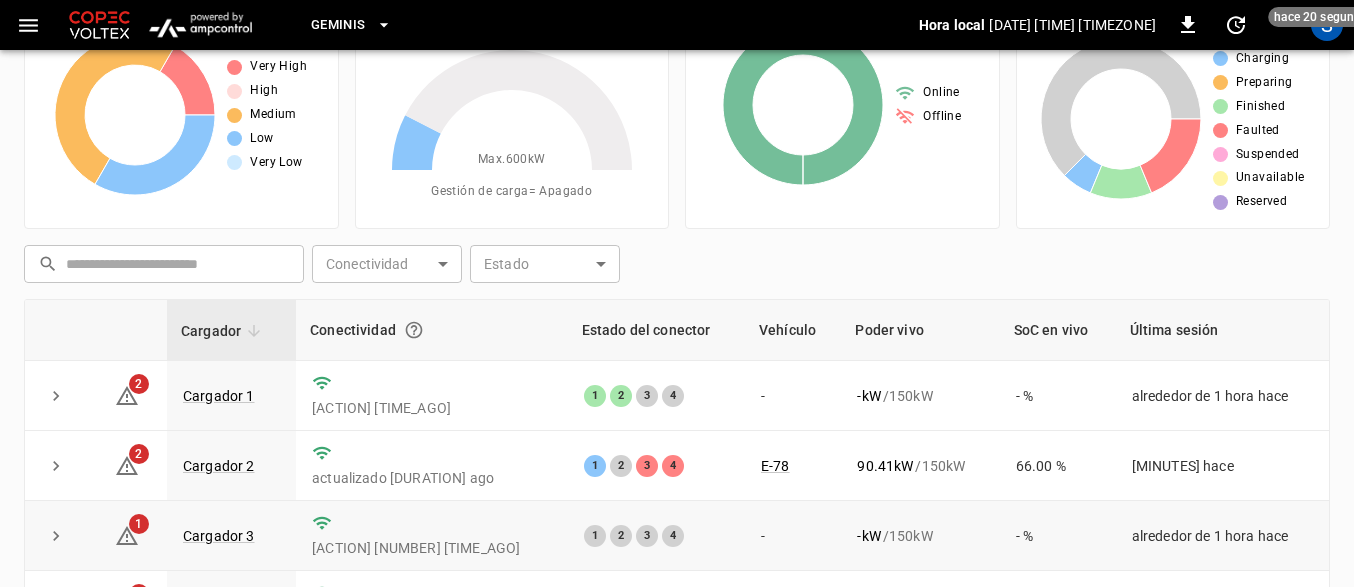 scroll, scrollTop: 0, scrollLeft: 0, axis: both 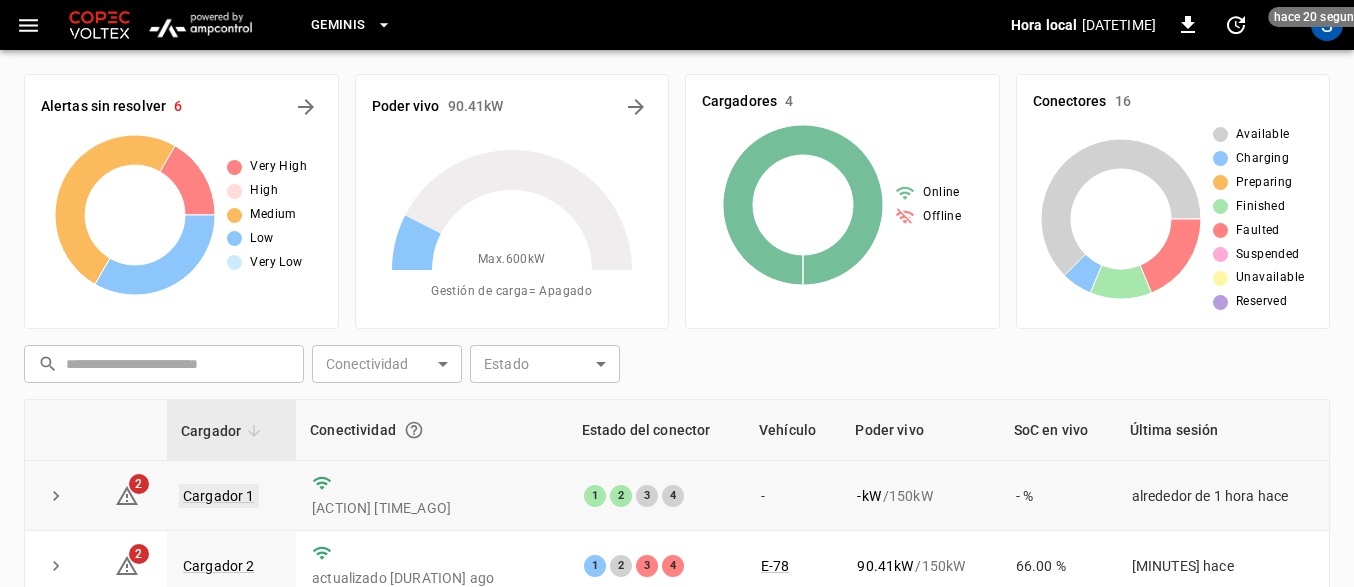 click on "Cargador 1" at bounding box center [219, 496] 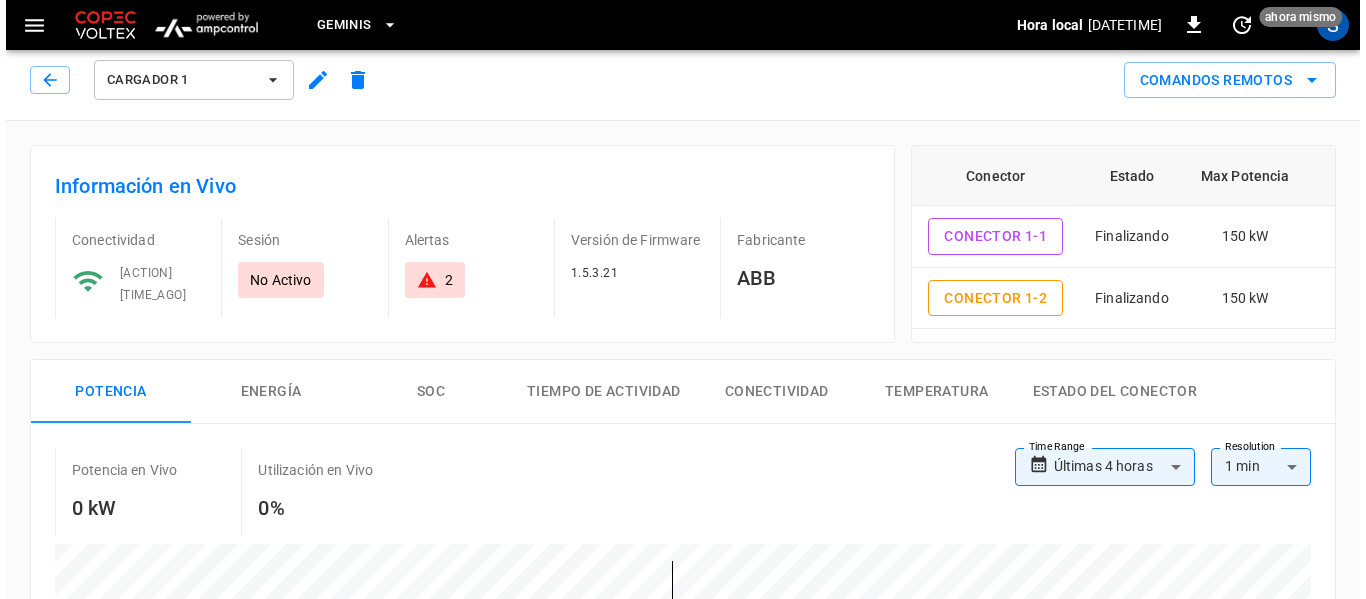 scroll, scrollTop: 0, scrollLeft: 0, axis: both 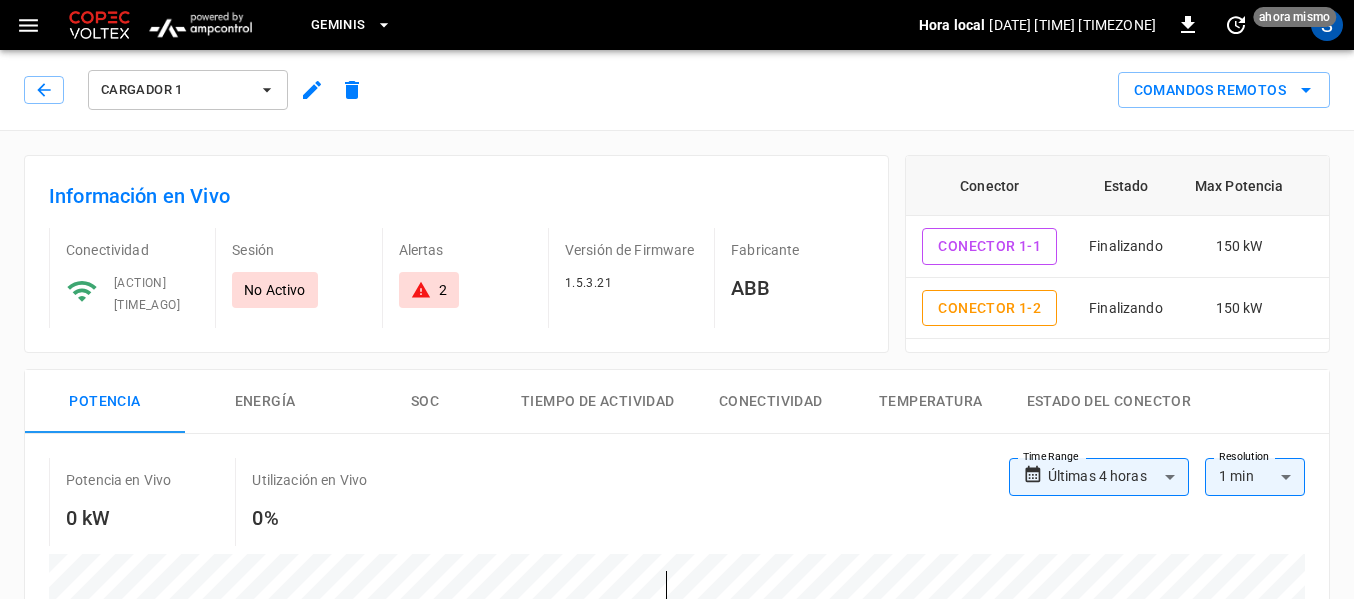 click 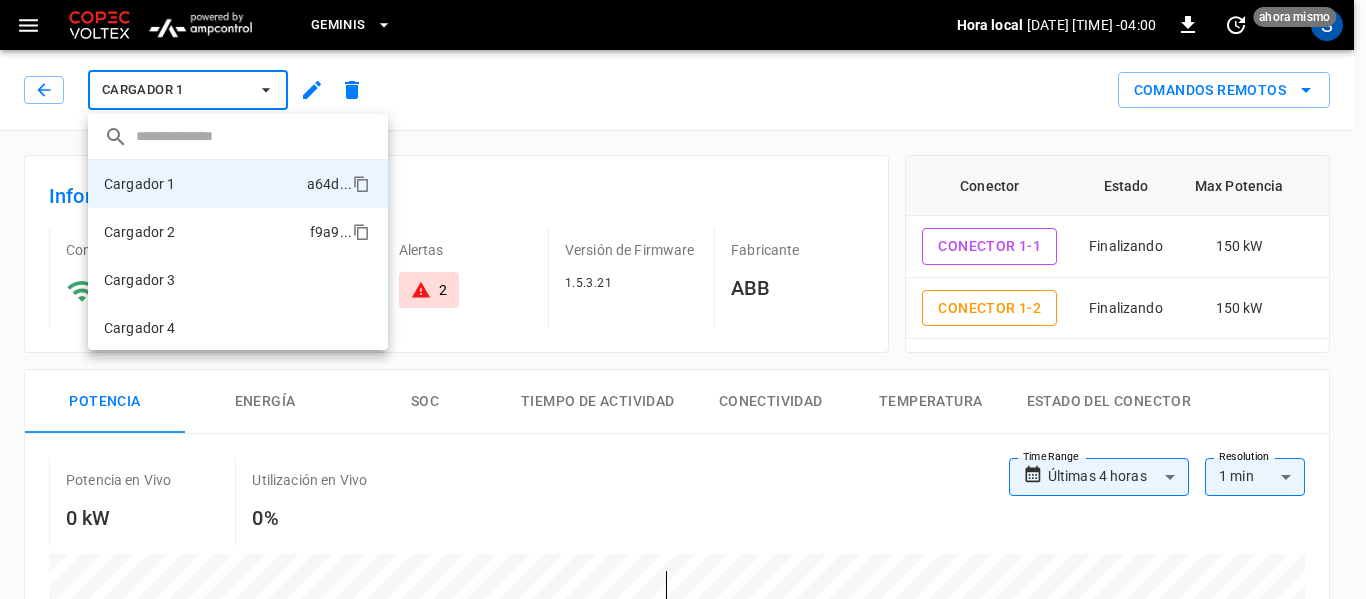 click on "Cargador 2 f9a9 ..." at bounding box center [238, 232] 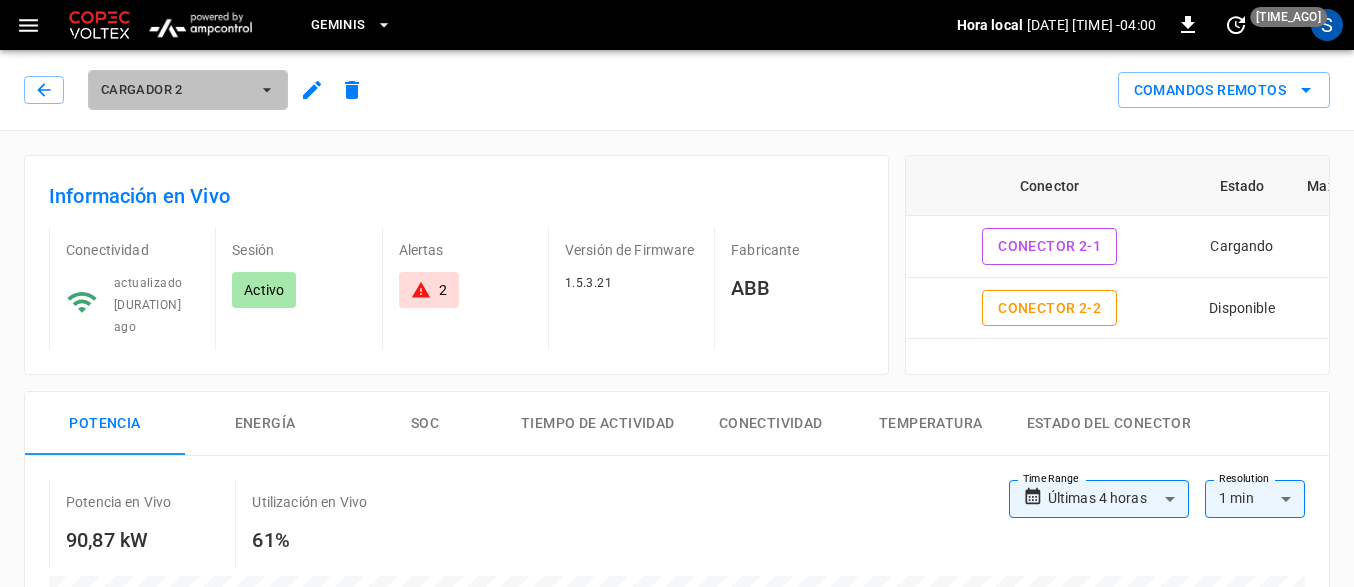 click 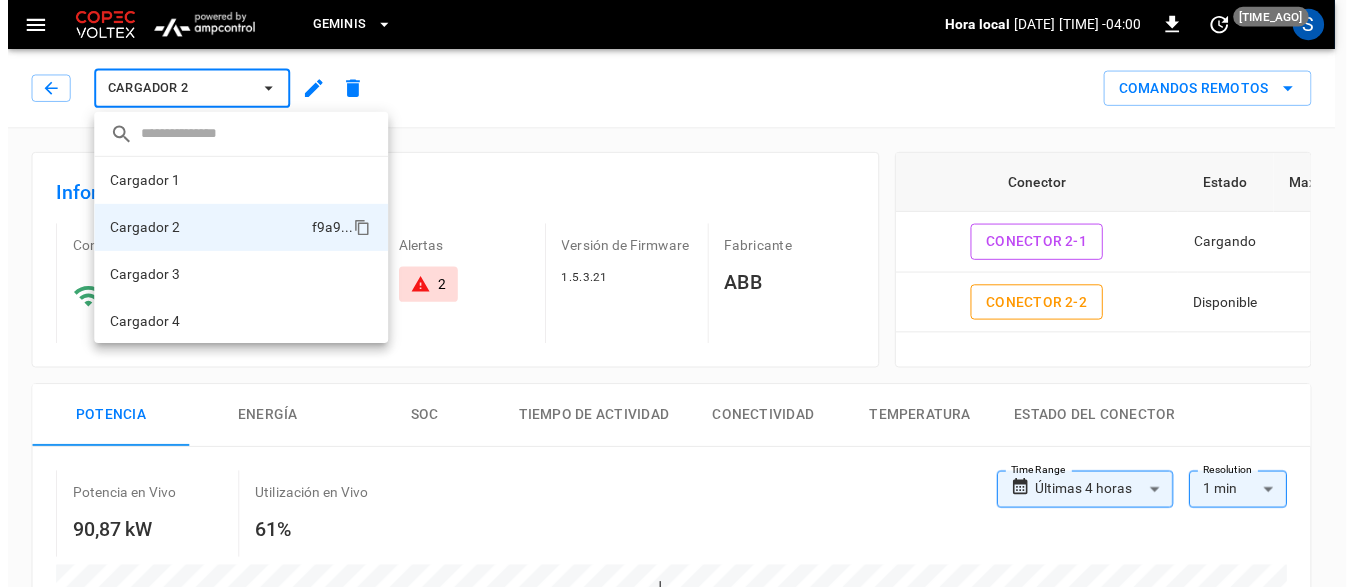 scroll, scrollTop: 2, scrollLeft: 0, axis: vertical 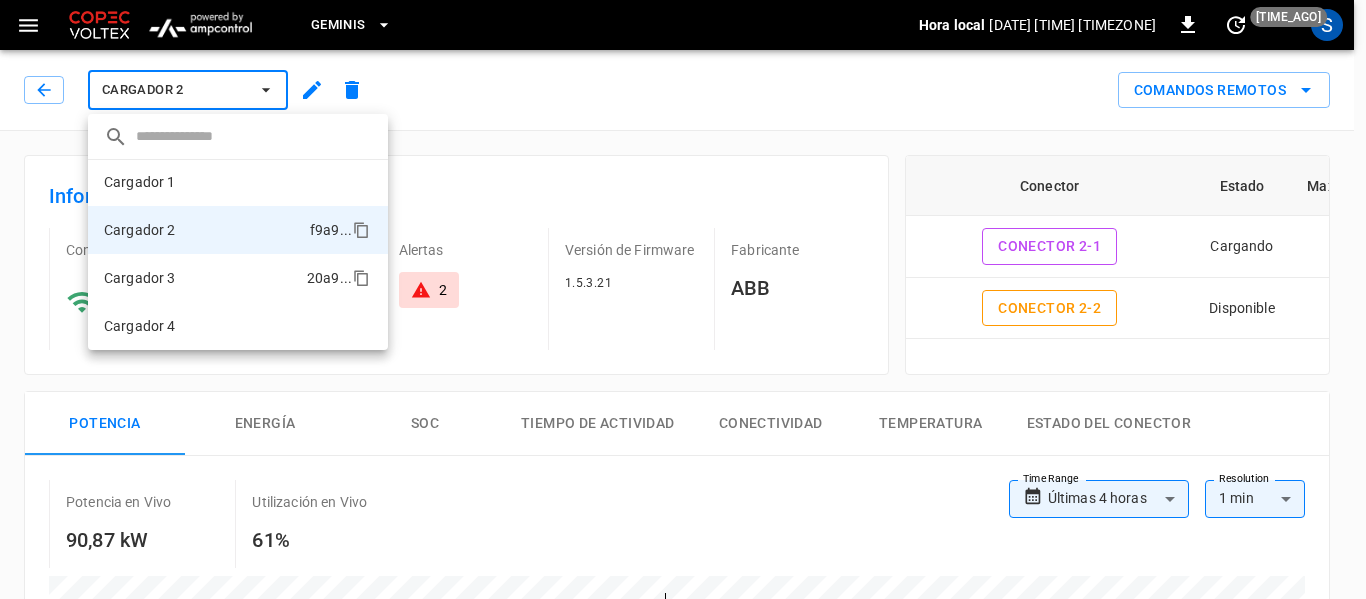 click on "Cargador 3" at bounding box center (140, 278) 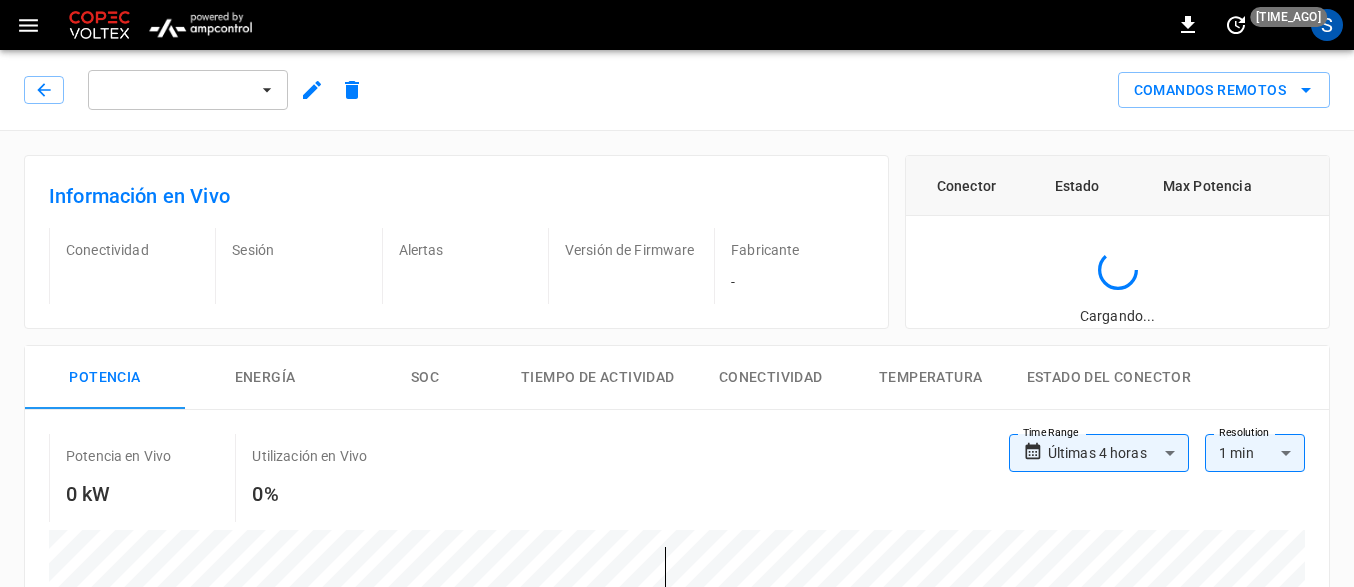 scroll, scrollTop: 0, scrollLeft: 0, axis: both 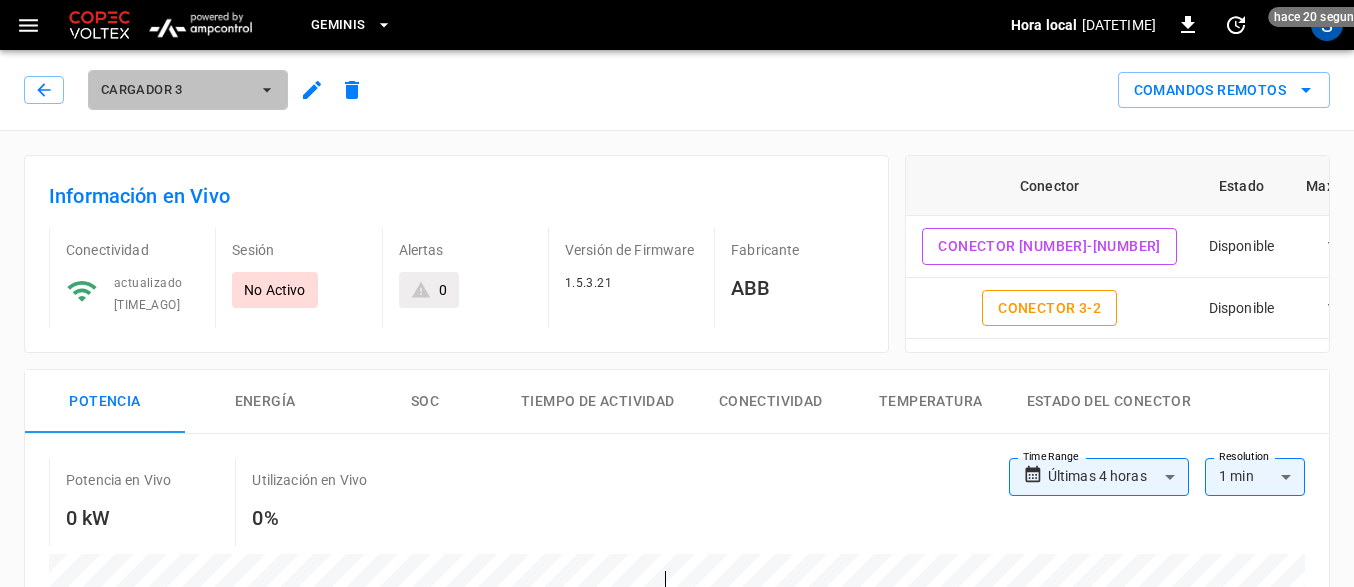 click 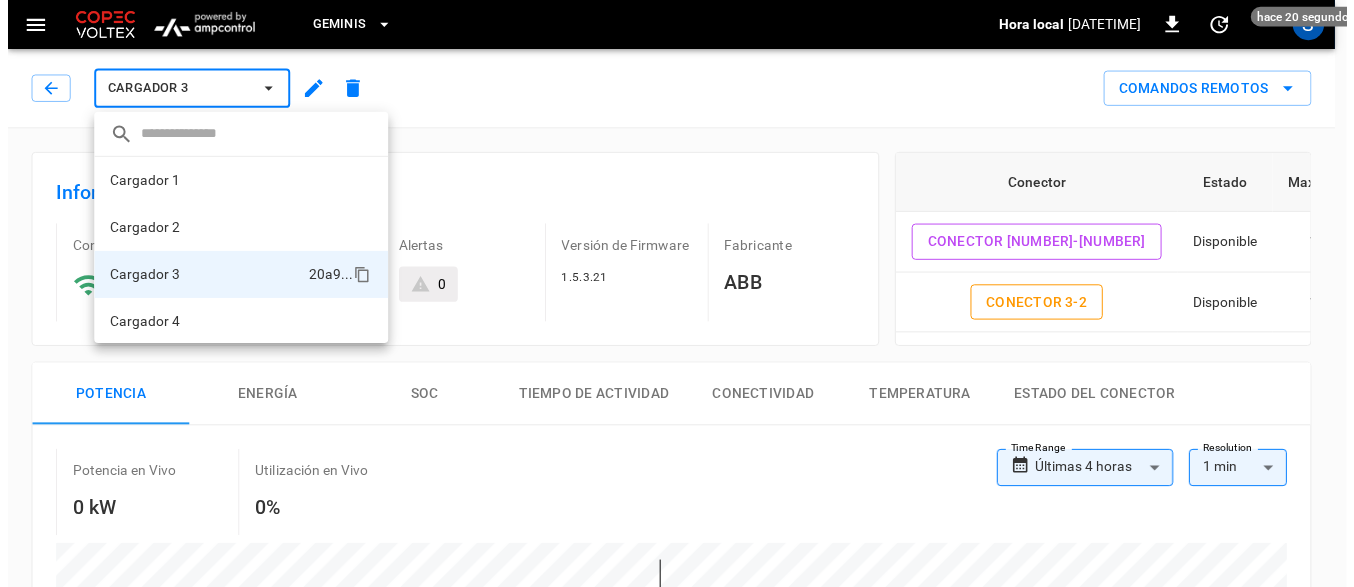 scroll, scrollTop: 2, scrollLeft: 0, axis: vertical 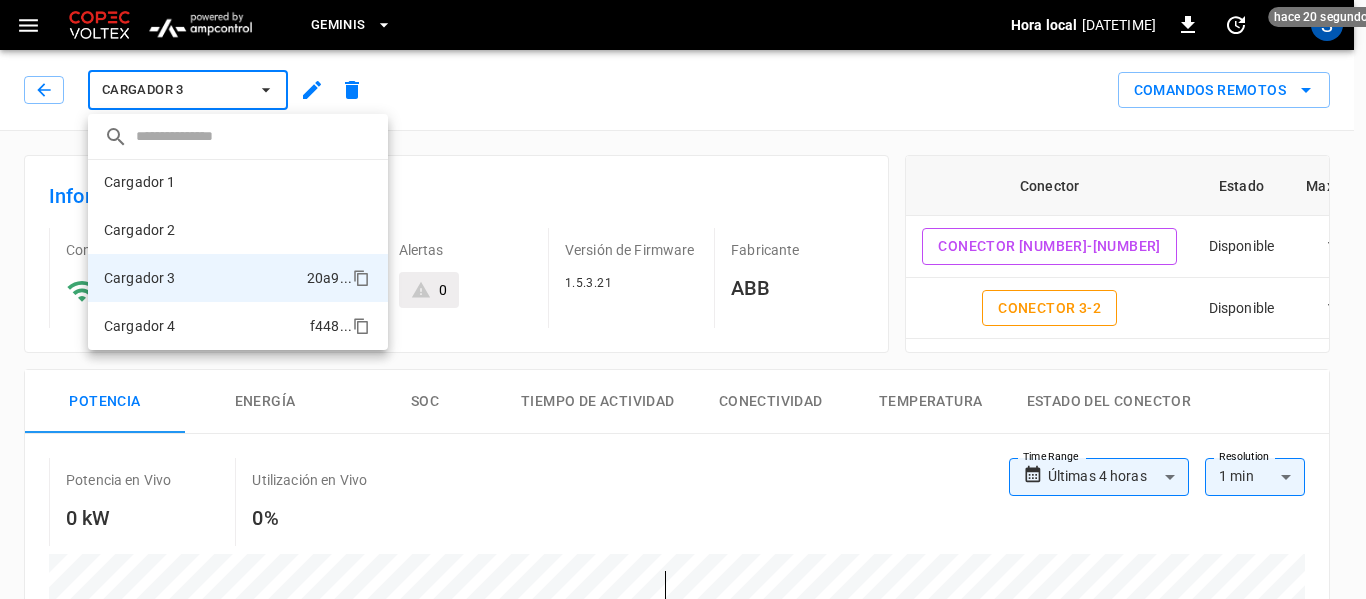click on "Cargador 4 f448 ..." at bounding box center [238, 326] 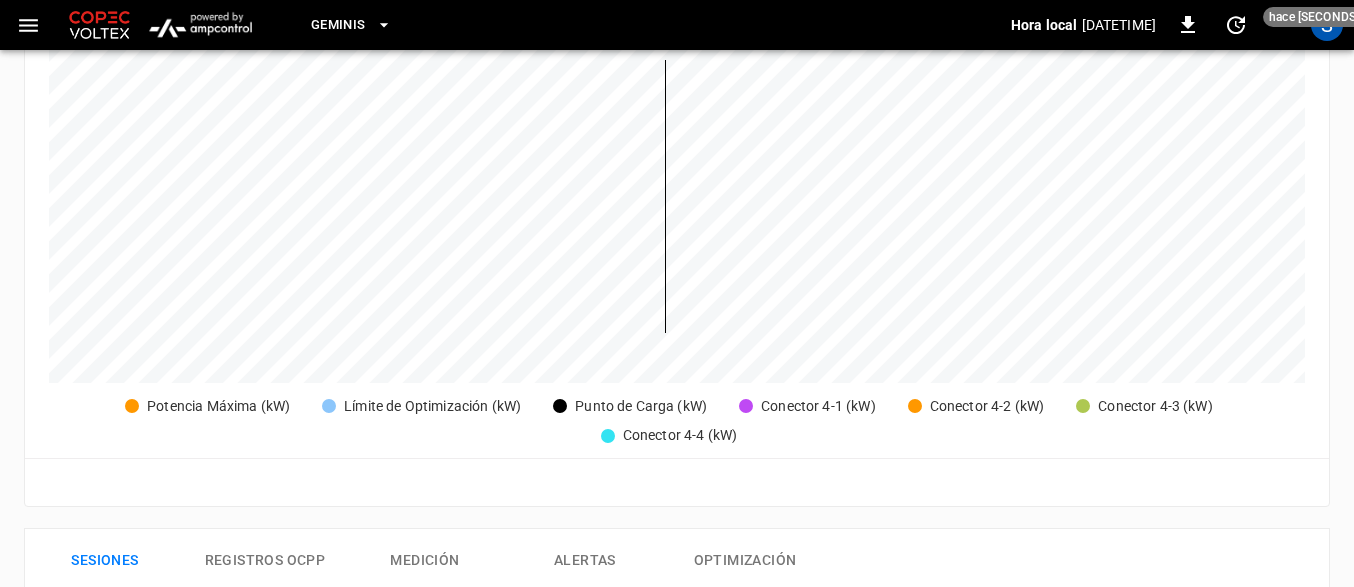 scroll, scrollTop: 600, scrollLeft: 0, axis: vertical 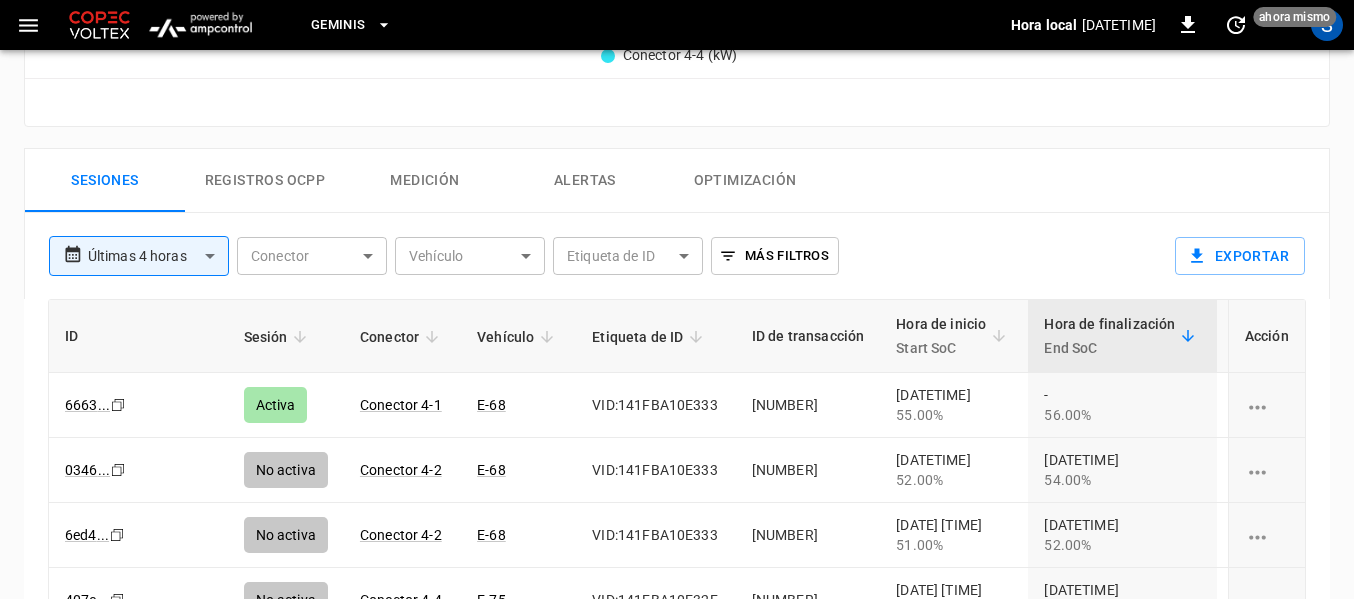 click 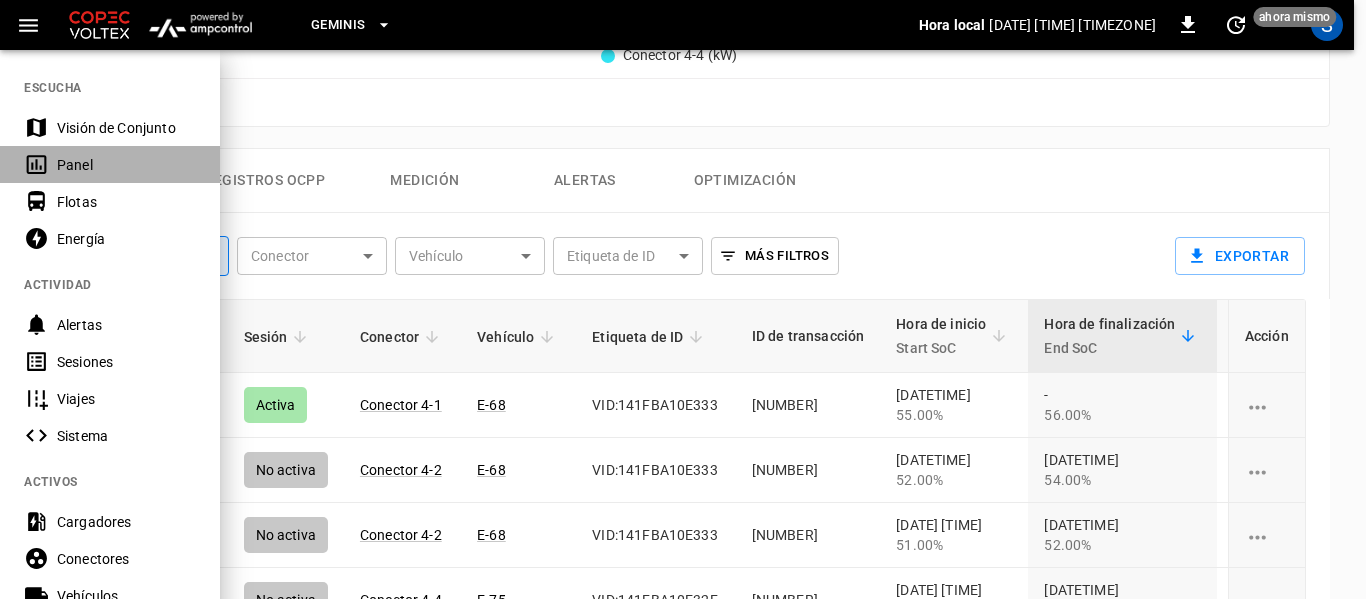 click on "Panel" at bounding box center (126, 165) 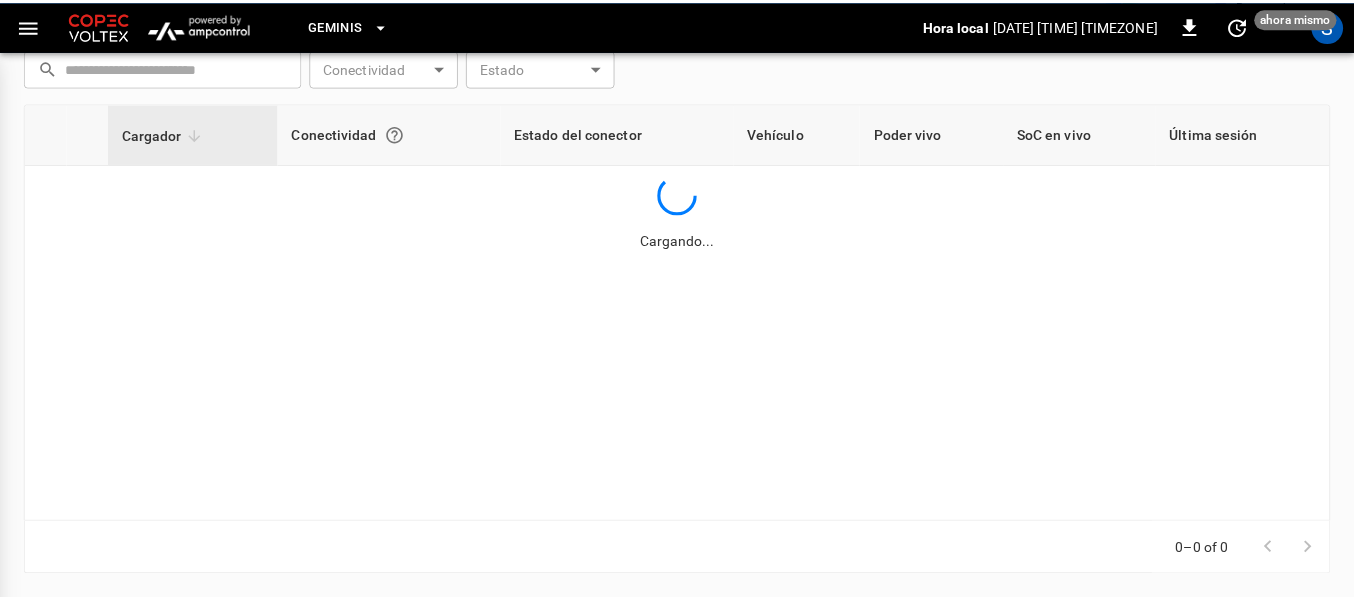 scroll, scrollTop: 297, scrollLeft: 0, axis: vertical 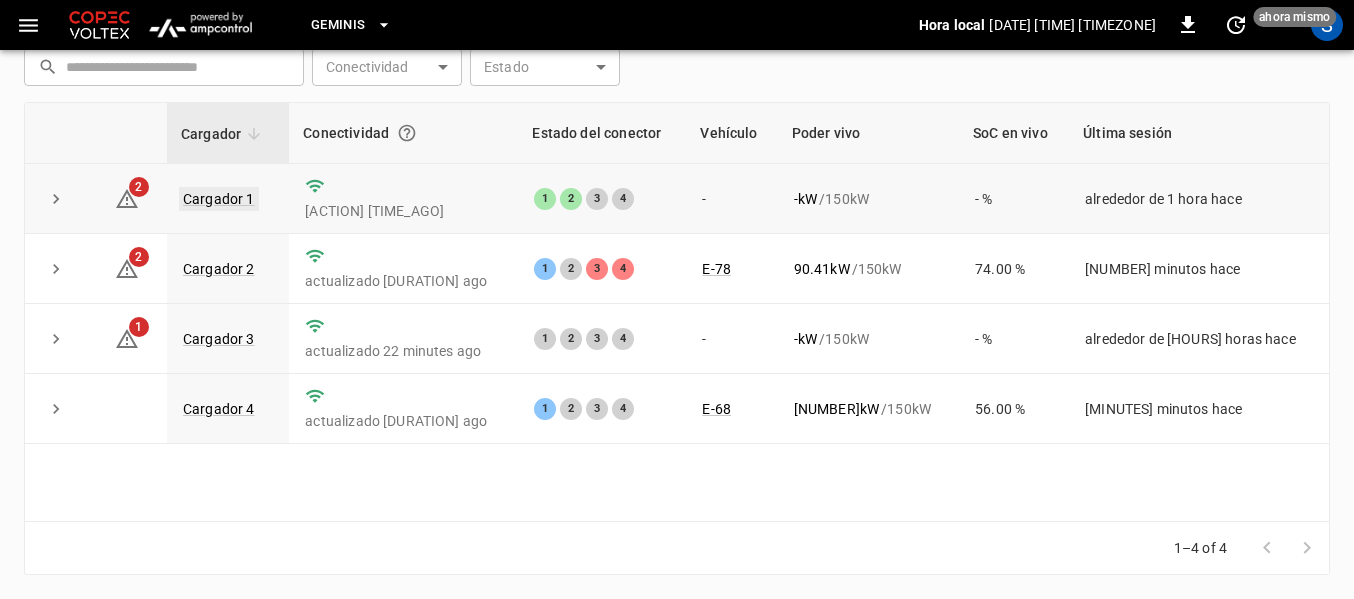 click on "Cargador 1" at bounding box center (219, 199) 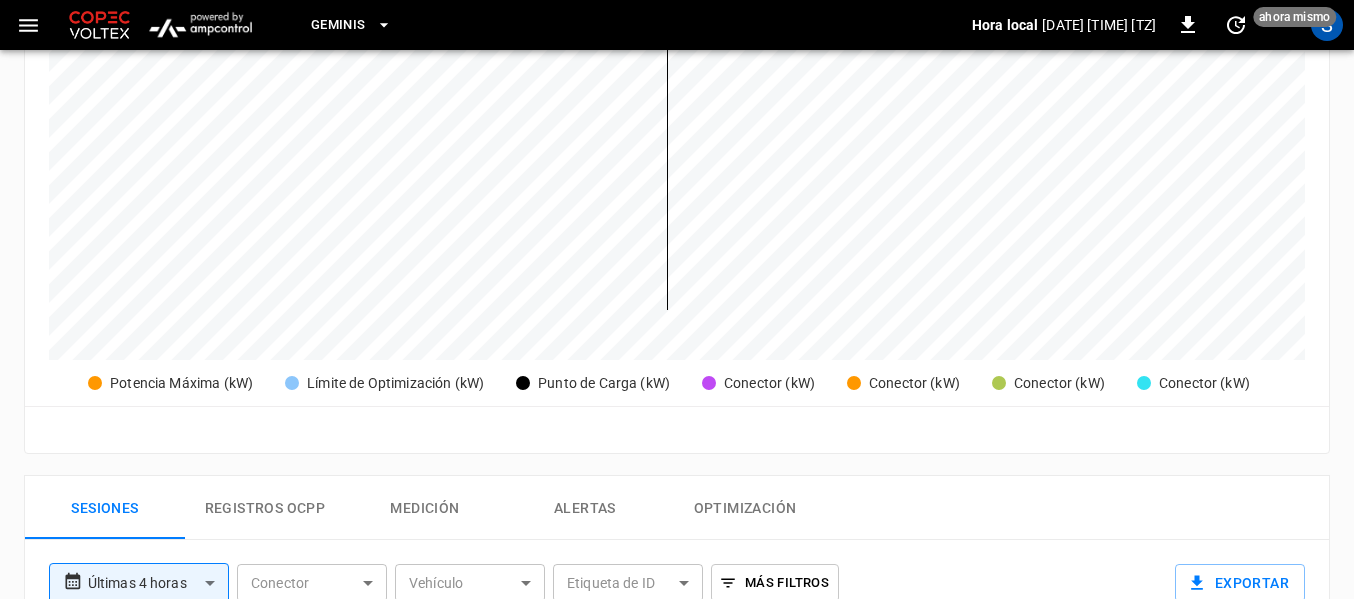 scroll, scrollTop: 600, scrollLeft: 0, axis: vertical 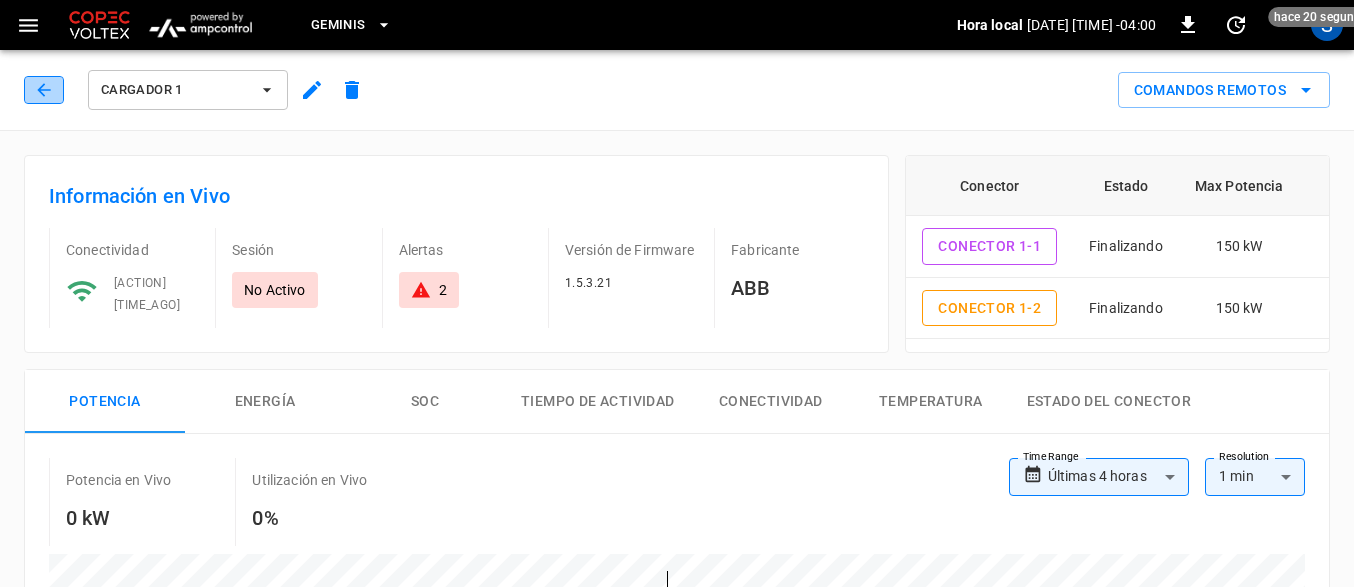 click 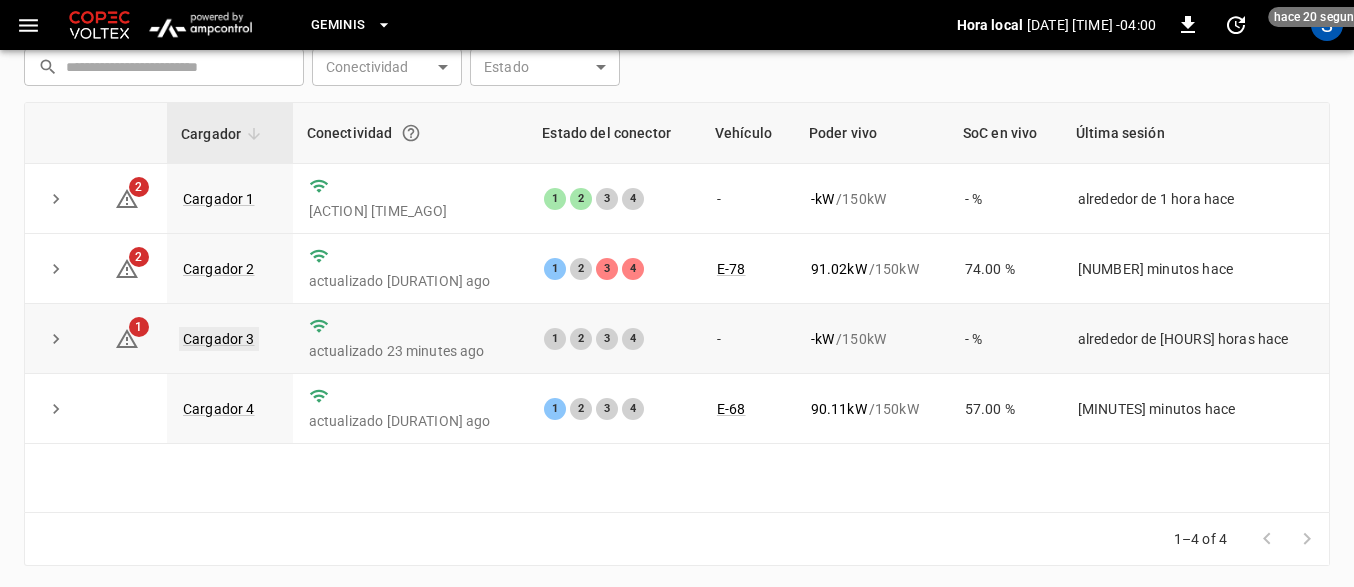 click on "Cargador 3" at bounding box center (219, 339) 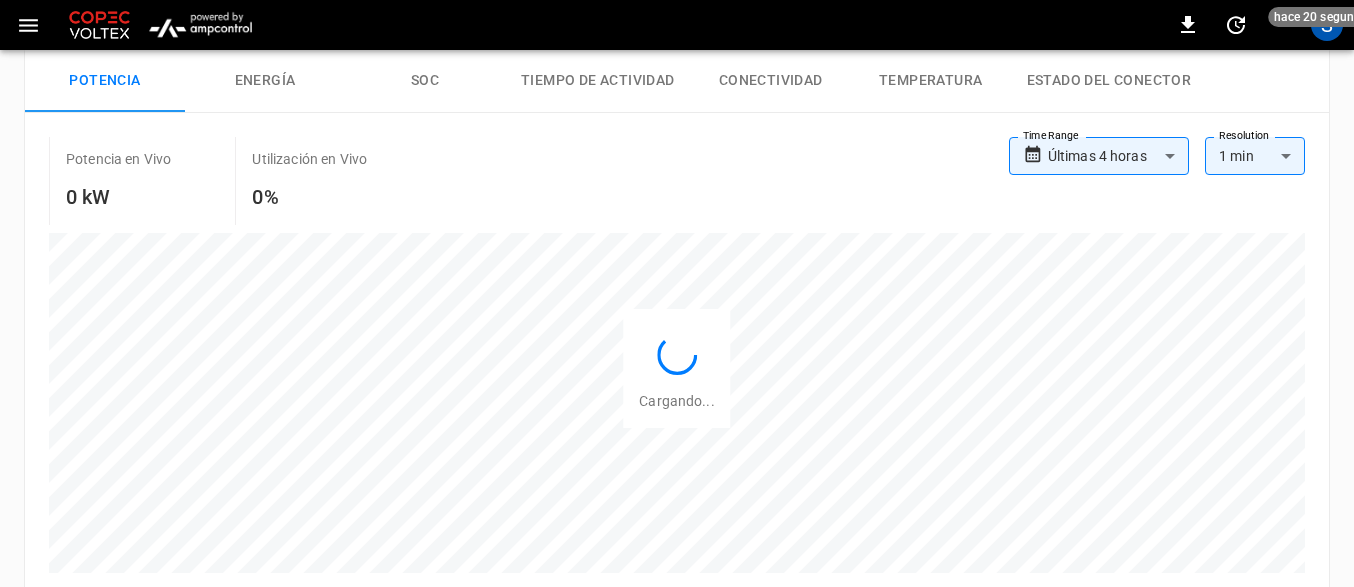 scroll, scrollTop: 0, scrollLeft: 0, axis: both 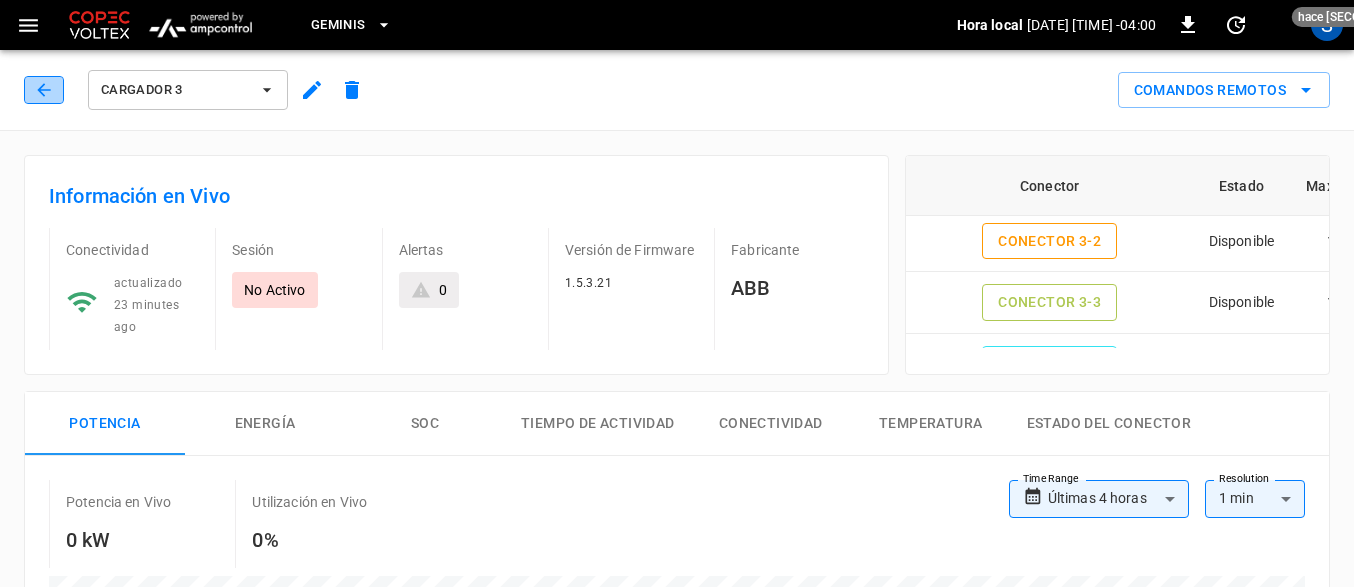 click 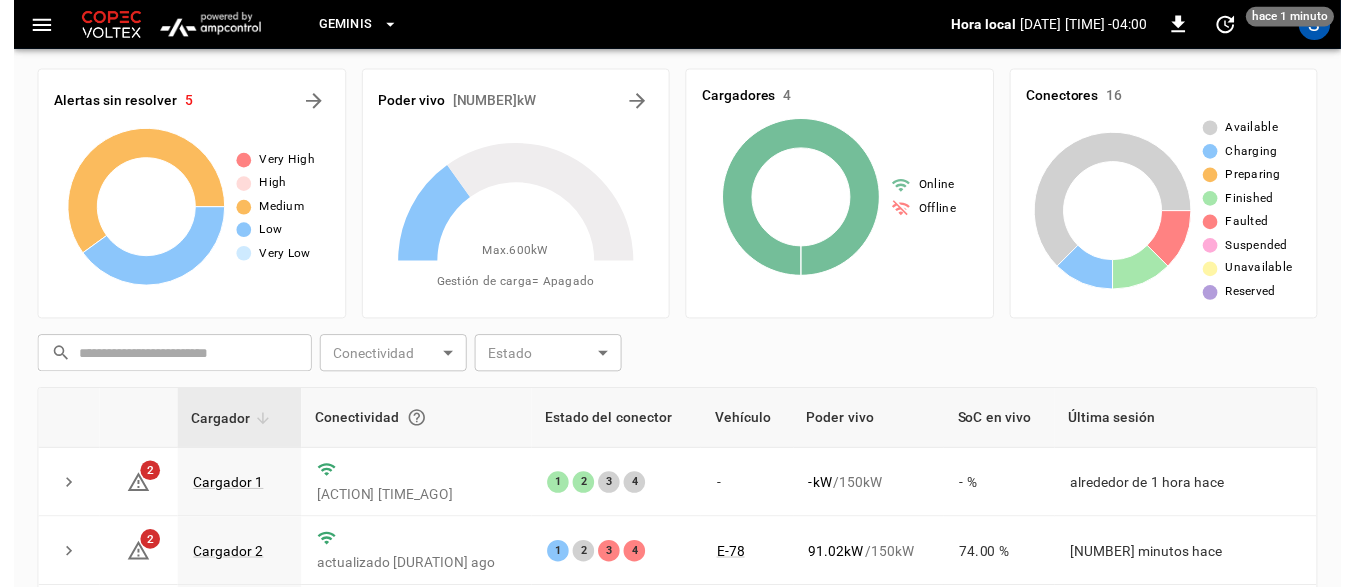scroll, scrollTop: 0, scrollLeft: 0, axis: both 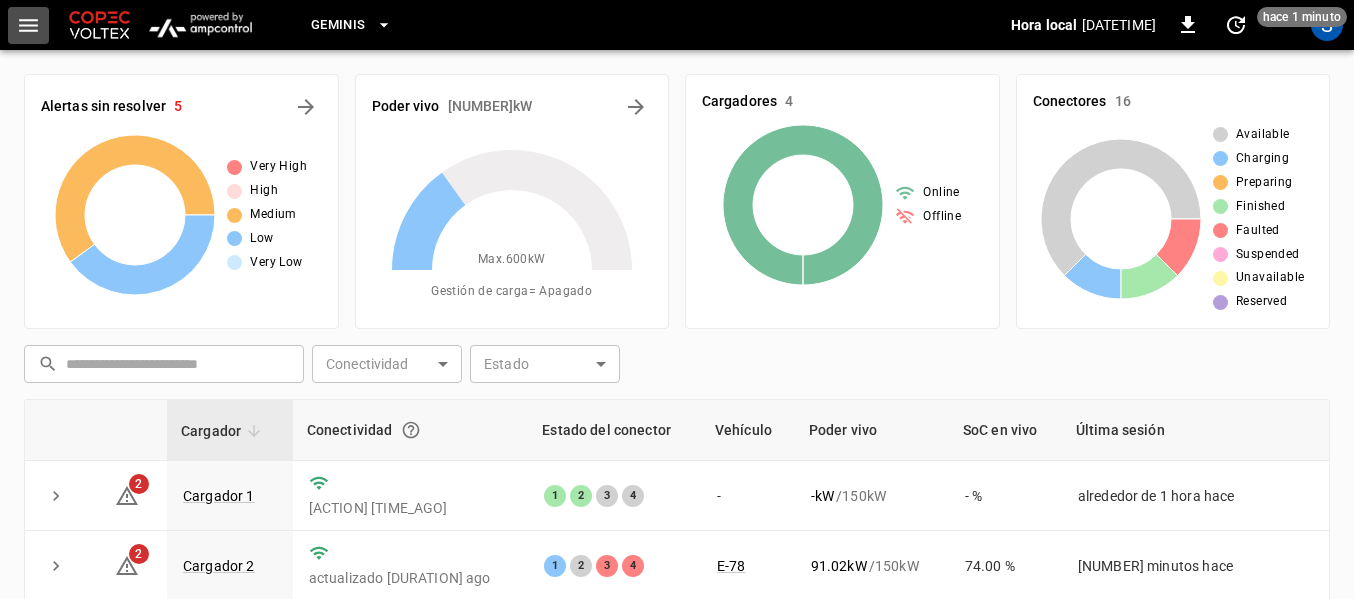 click 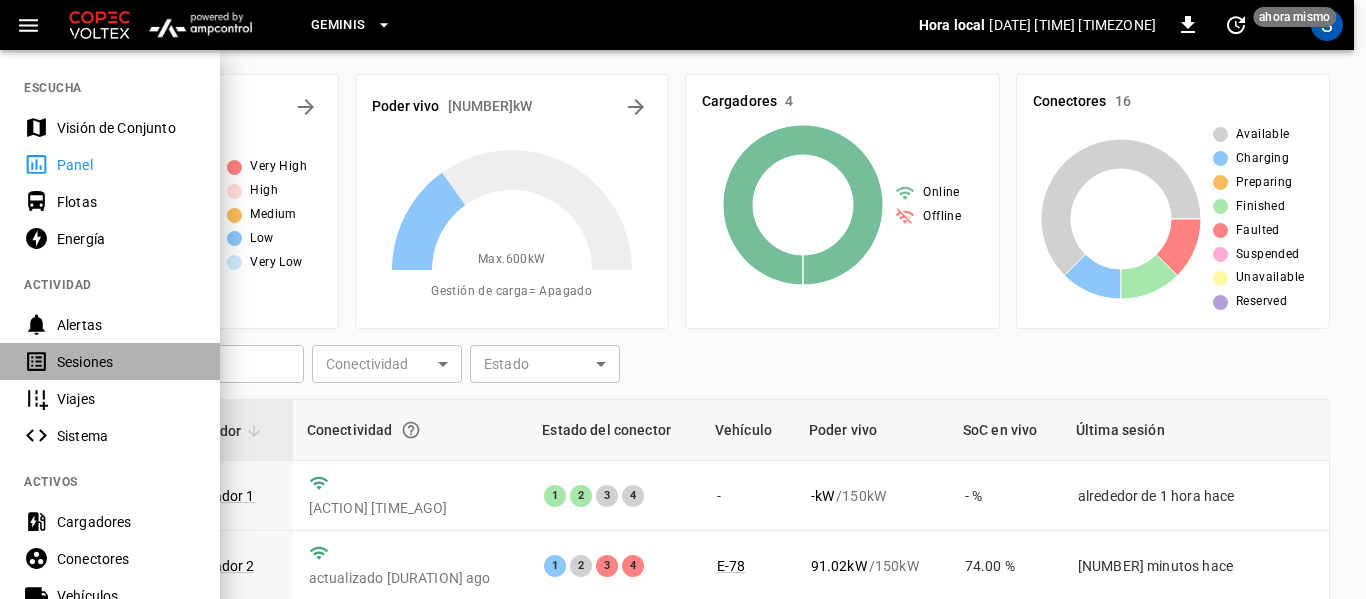 click on "Sesiones" at bounding box center [126, 362] 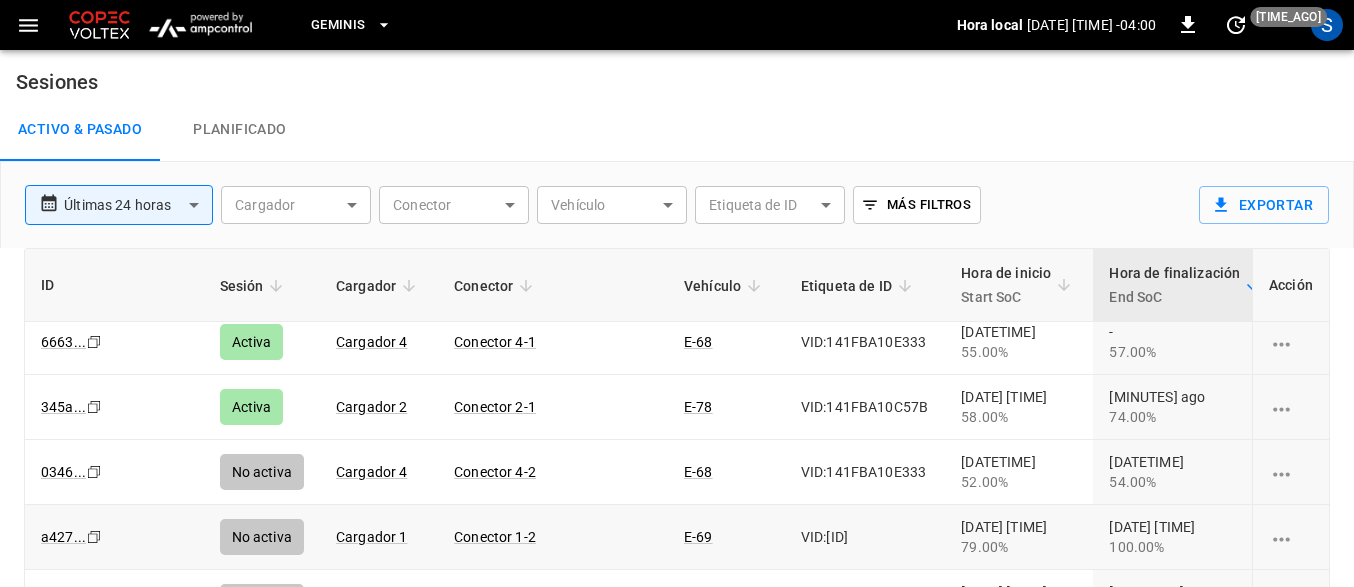 scroll, scrollTop: 0, scrollLeft: 0, axis: both 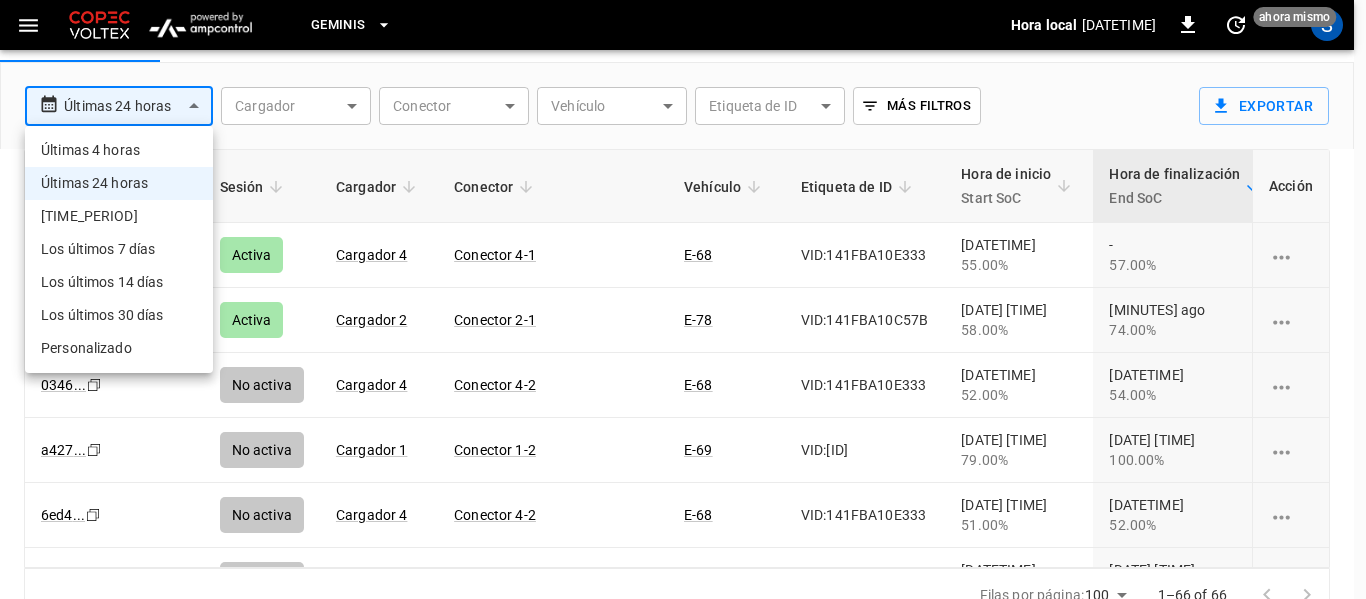 click on "**********" at bounding box center (683, 261) 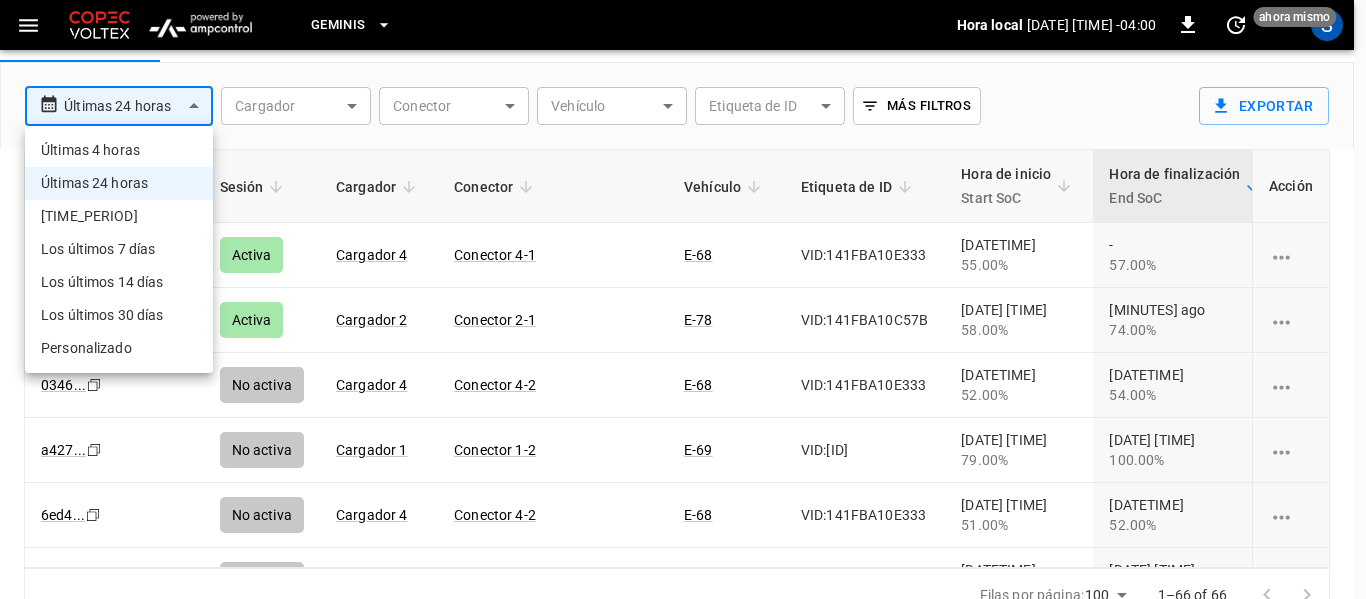 click on "**********" at bounding box center (683, 261) 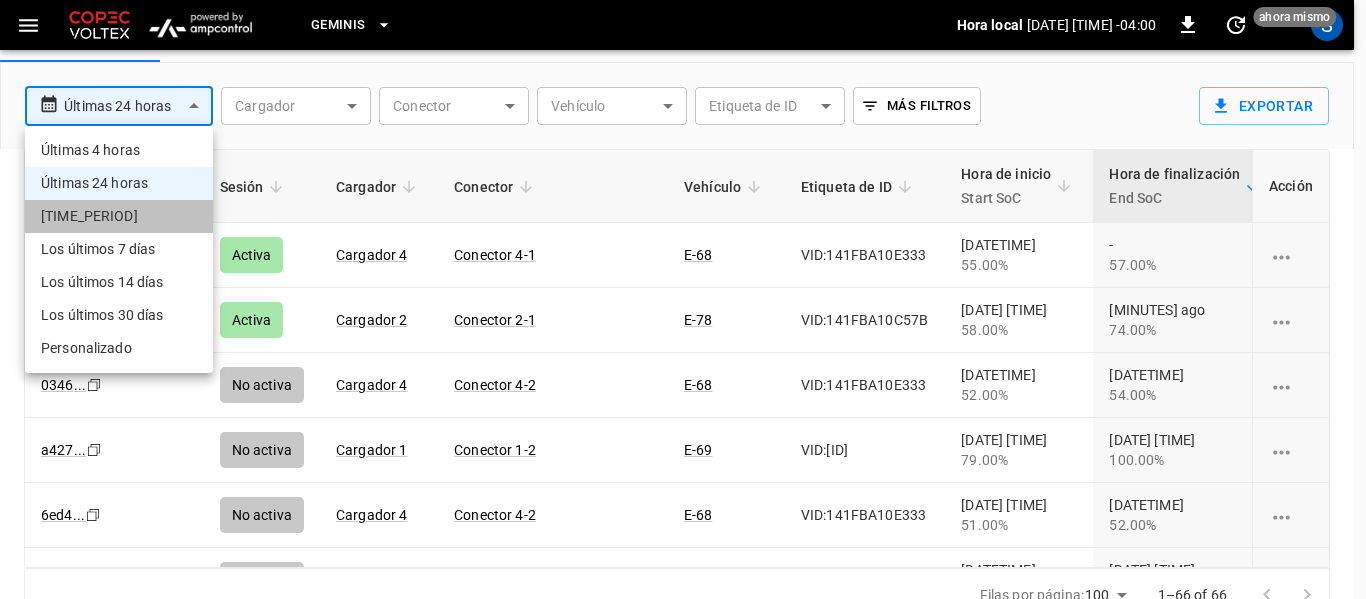 click on "[TIME_PERIOD]" at bounding box center (119, 216) 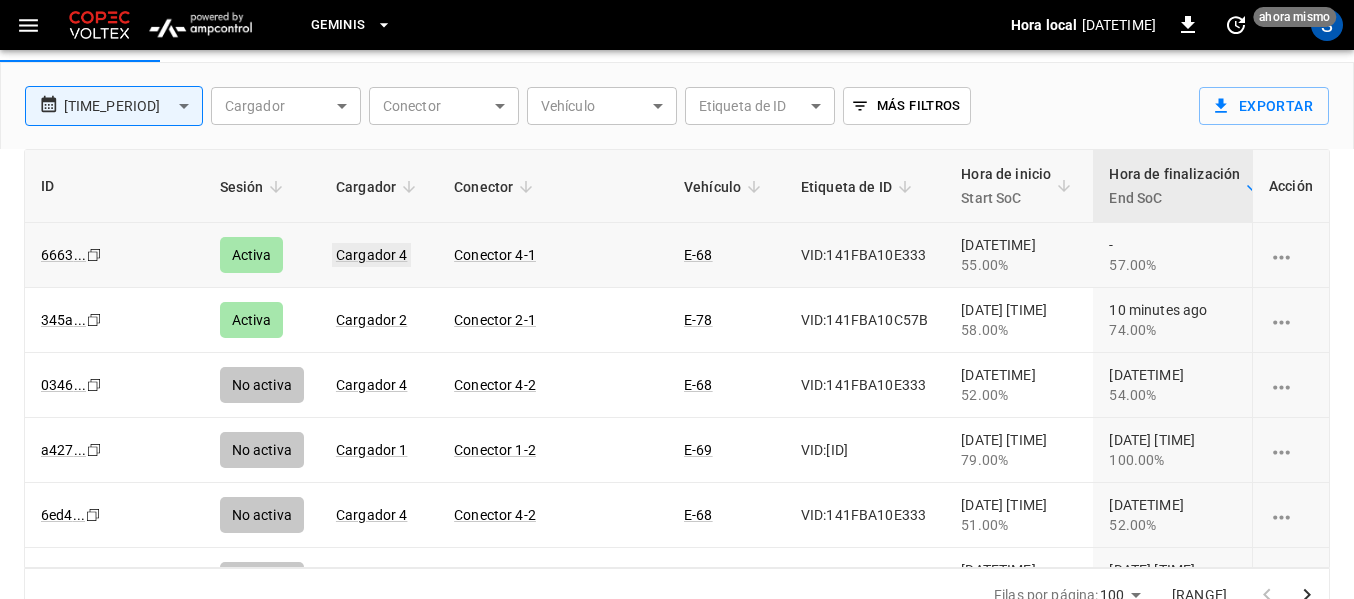 click on "Cargador 4" at bounding box center [372, 255] 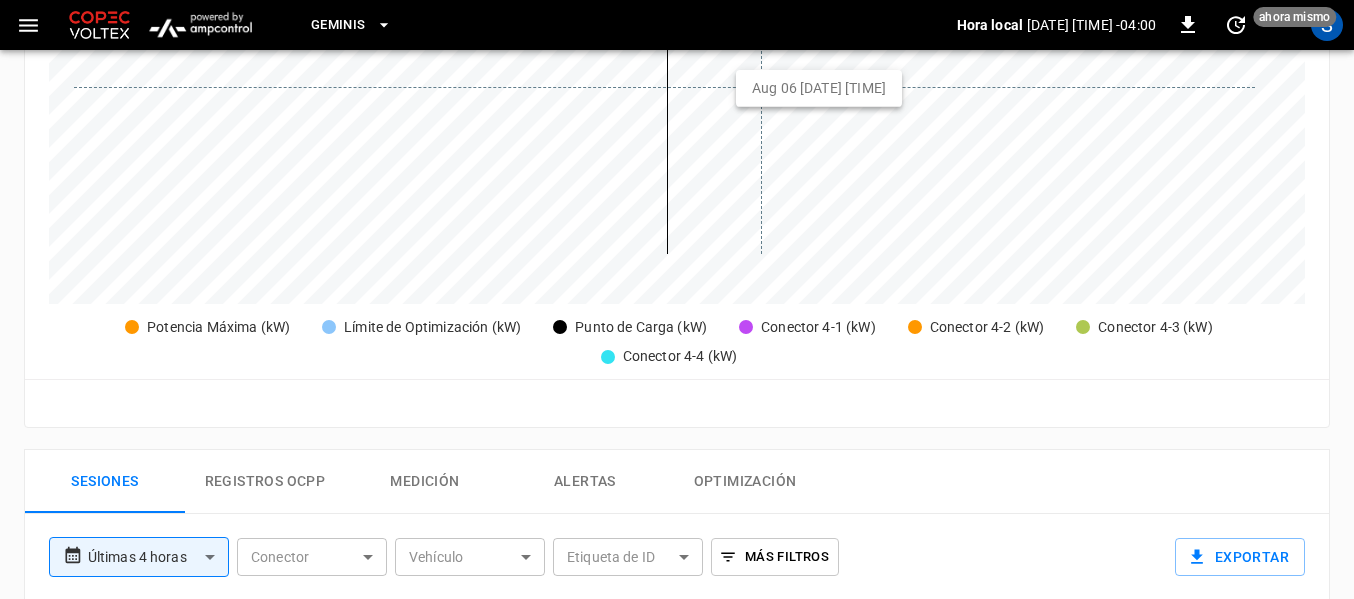 scroll, scrollTop: 600, scrollLeft: 0, axis: vertical 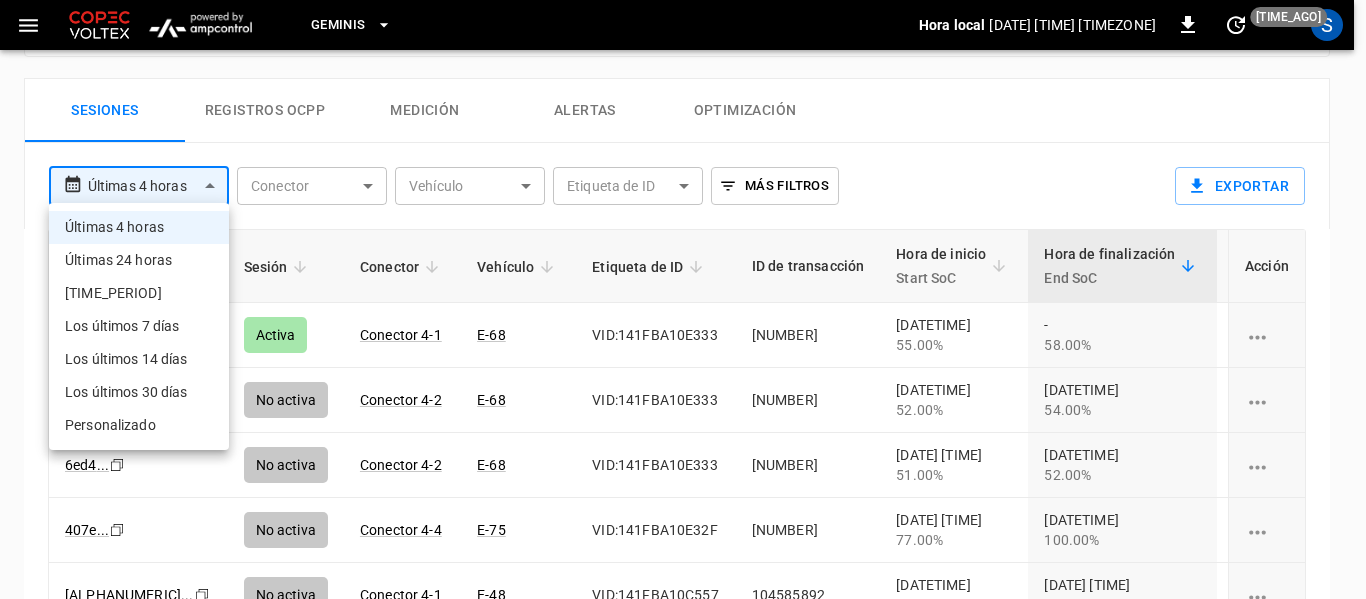click on "**********" at bounding box center [683, -129] 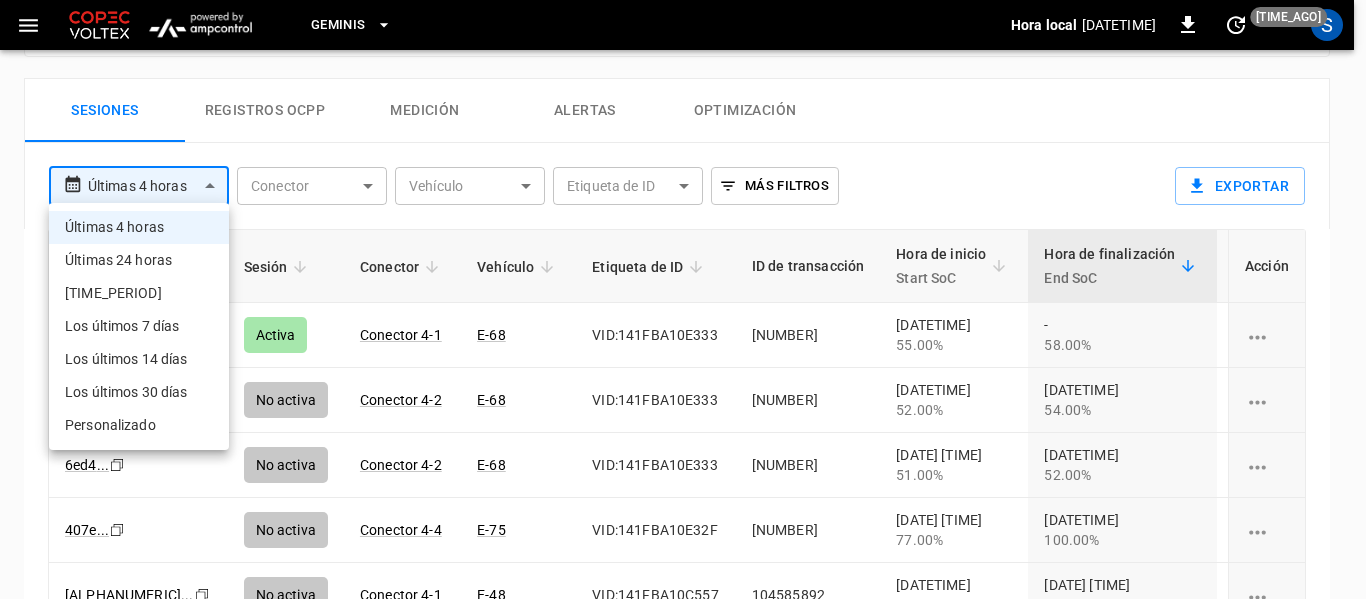 click on "Últimas 24 horas" at bounding box center [139, 260] 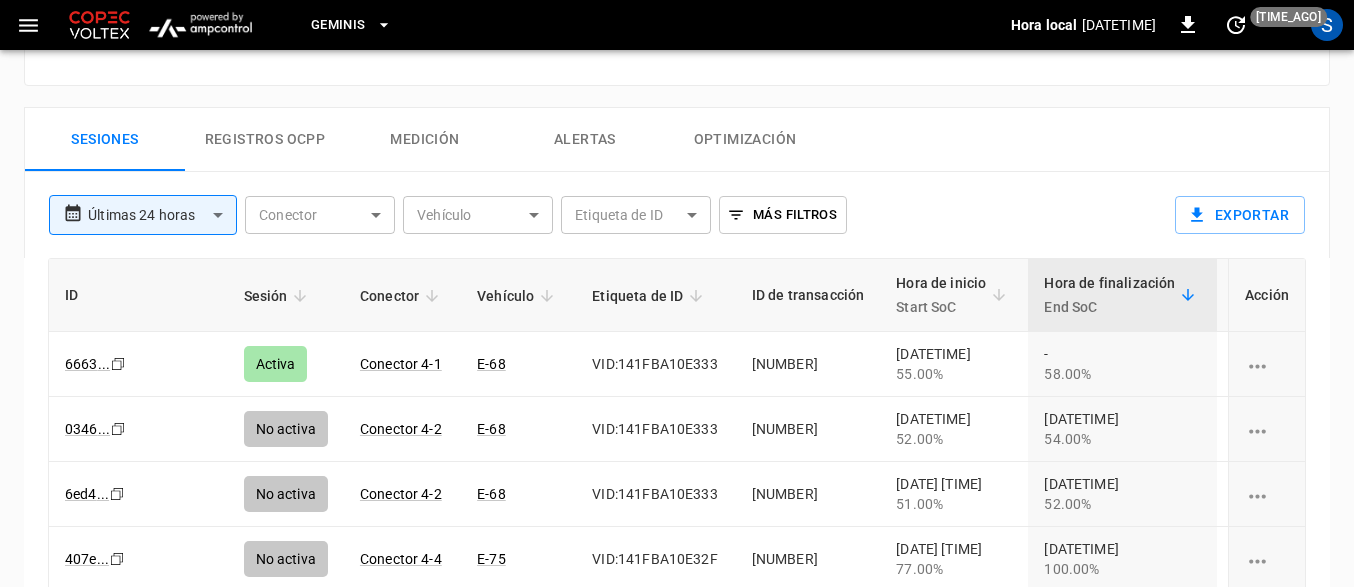 scroll, scrollTop: 983, scrollLeft: 0, axis: vertical 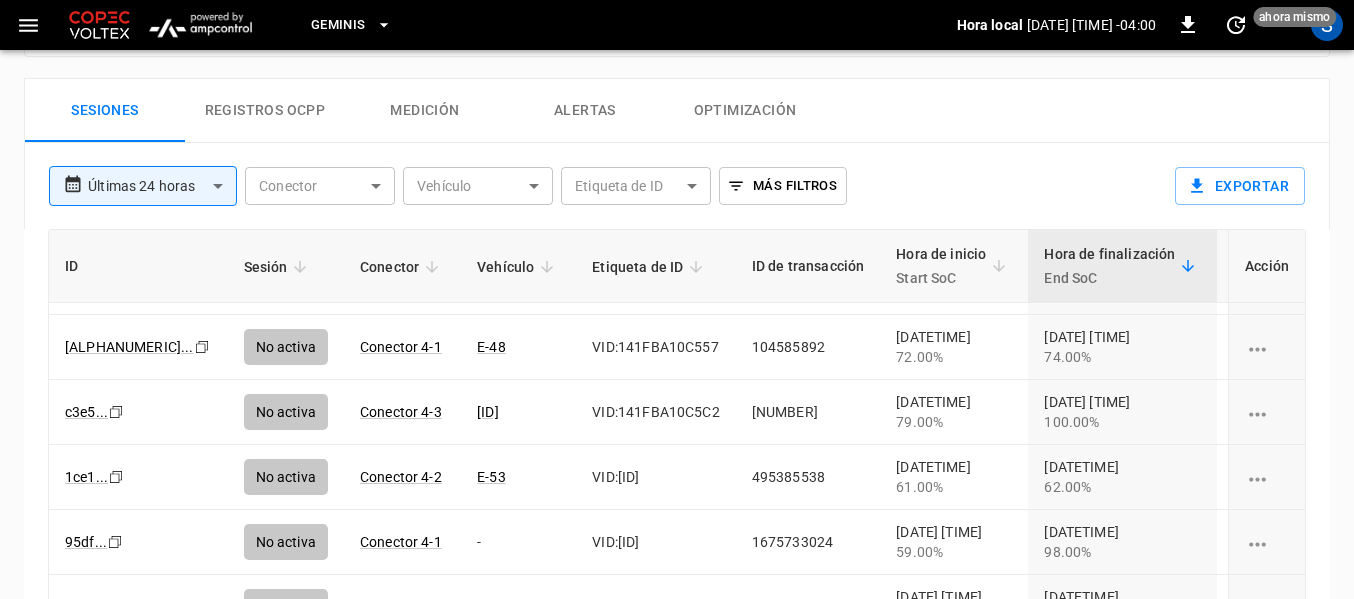 click on "**********" at bounding box center [677, -129] 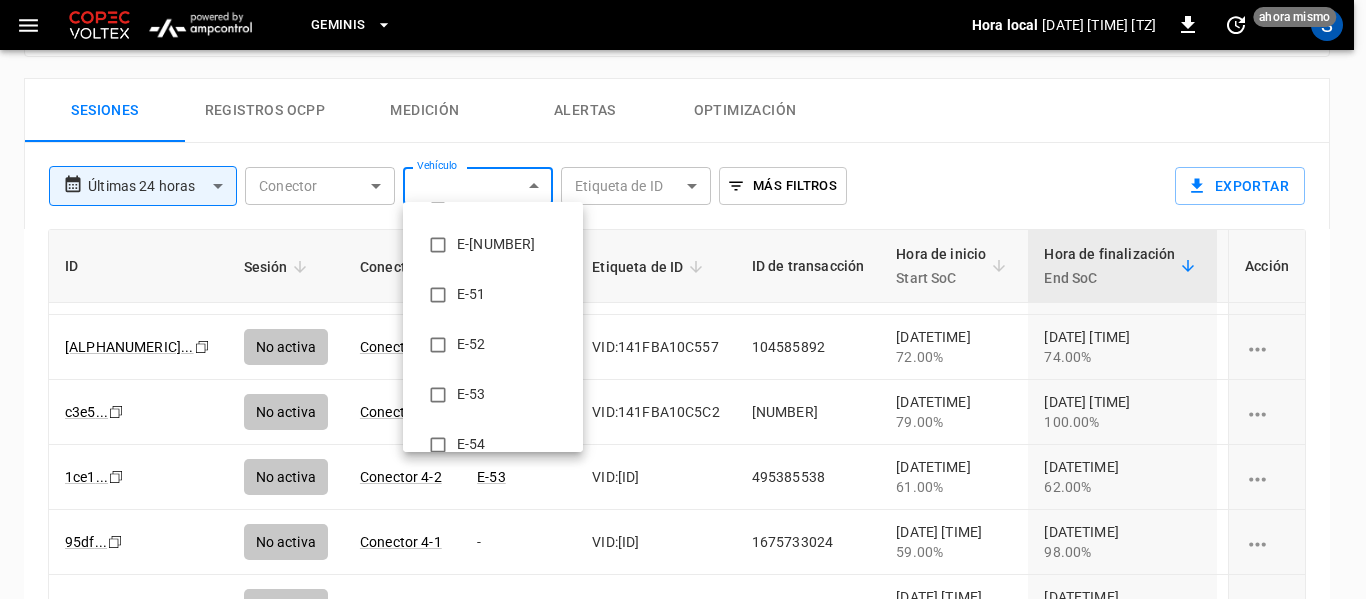 scroll, scrollTop: 500, scrollLeft: 0, axis: vertical 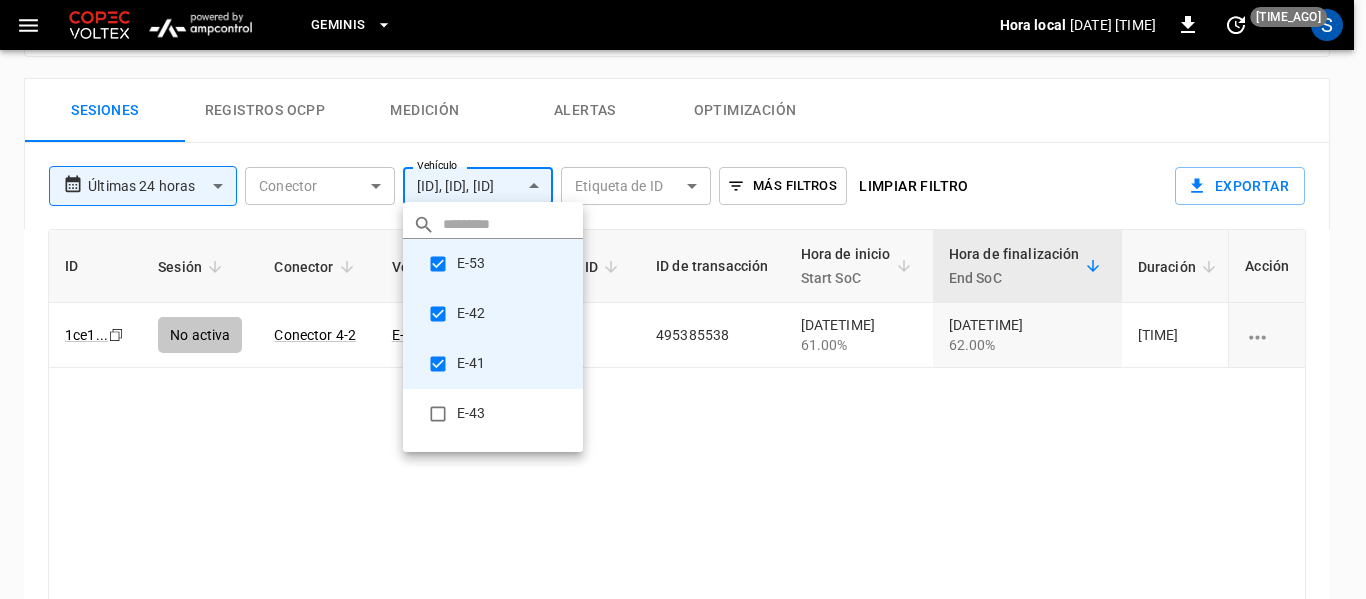 click at bounding box center (683, 299) 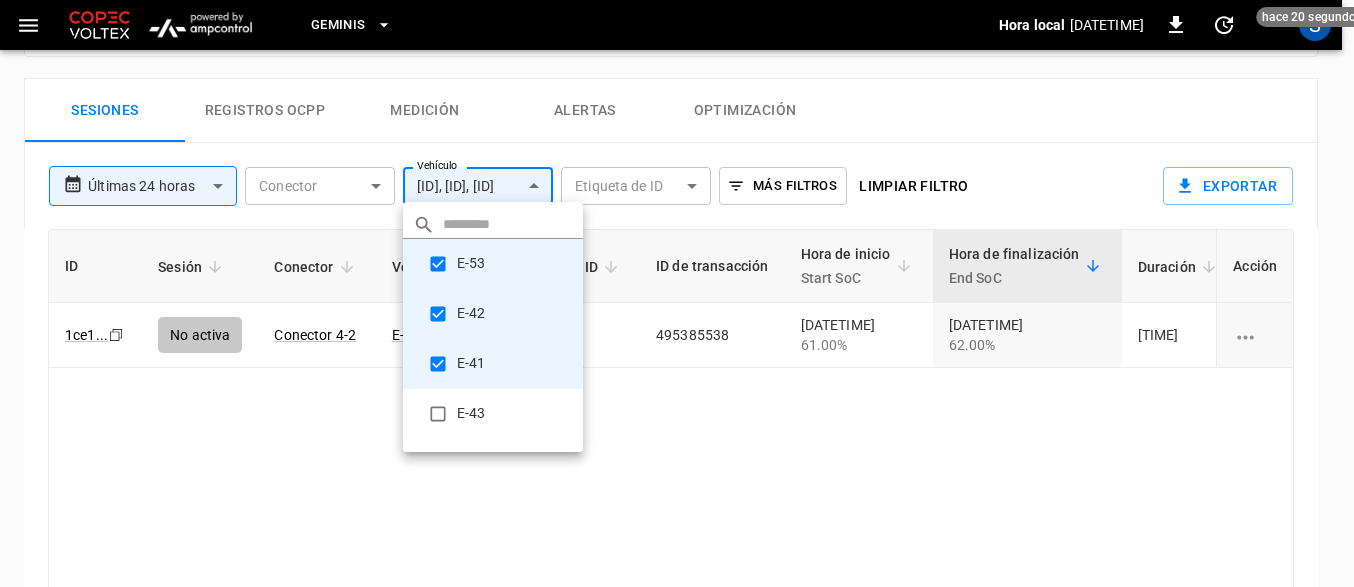 click on "**********" at bounding box center [677, -133] 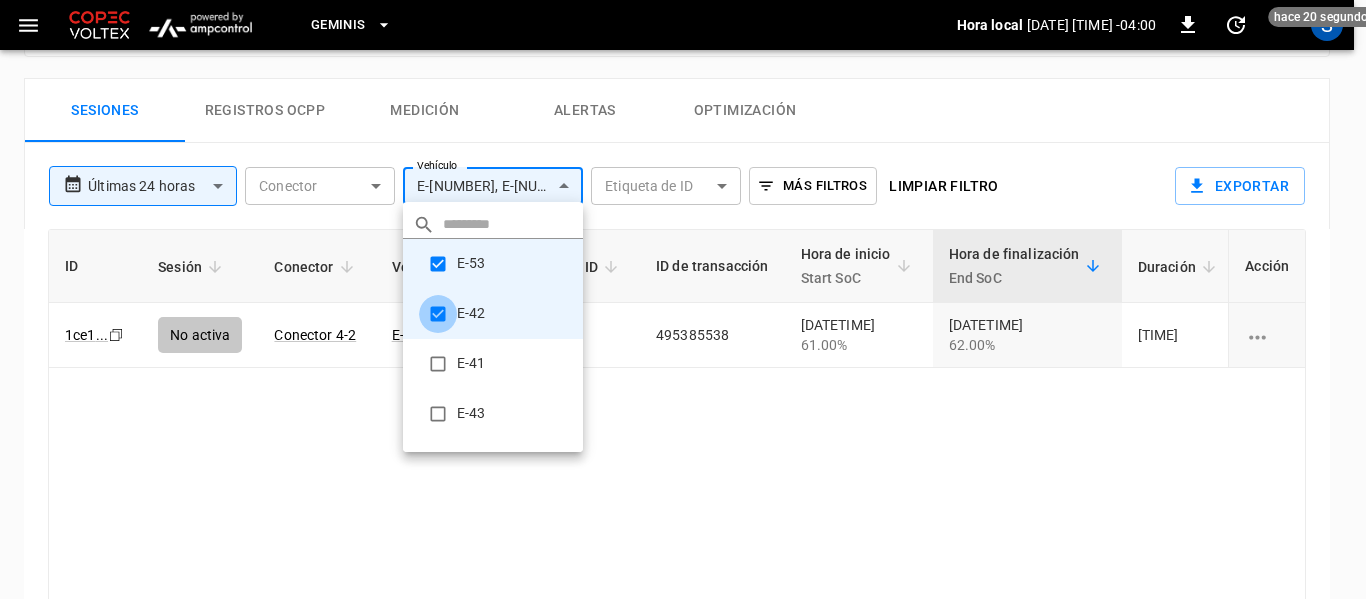 type on "**********" 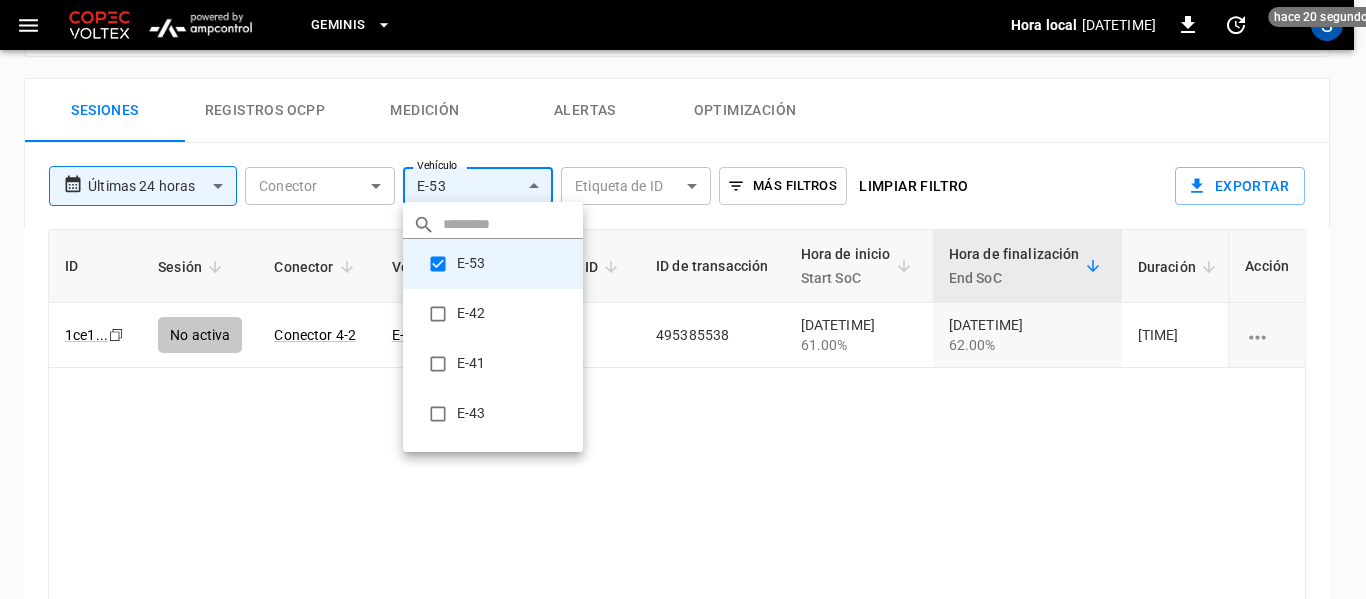 click at bounding box center [683, 299] 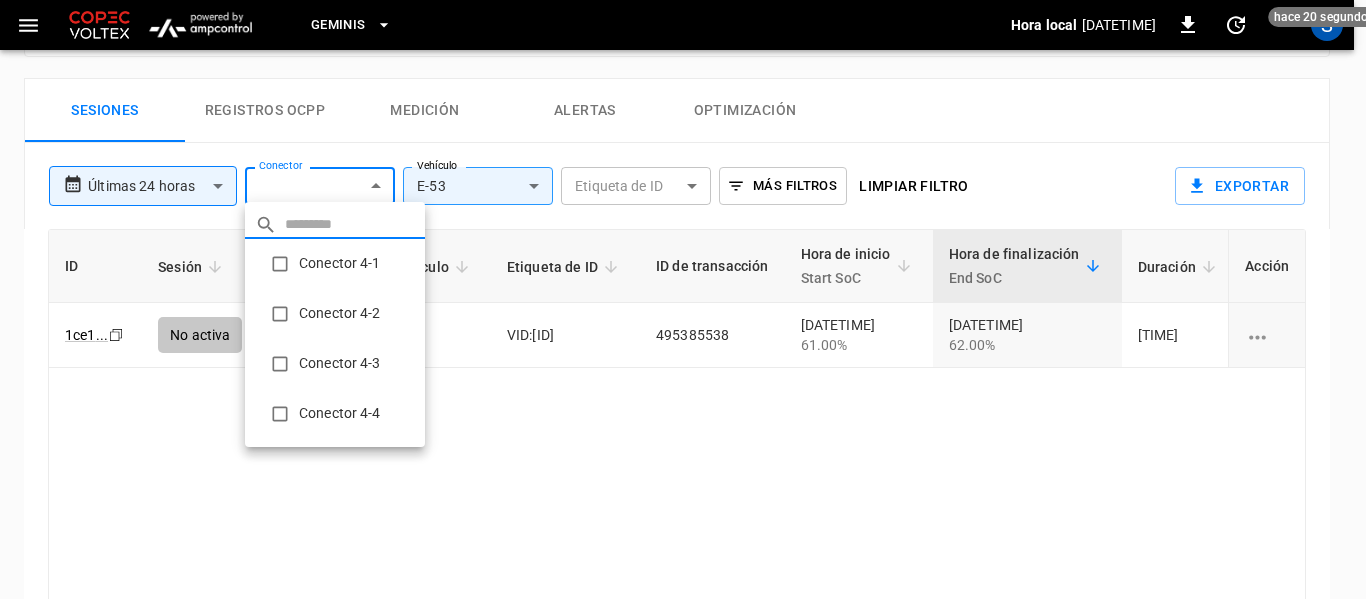 click on "**********" at bounding box center [683, -129] 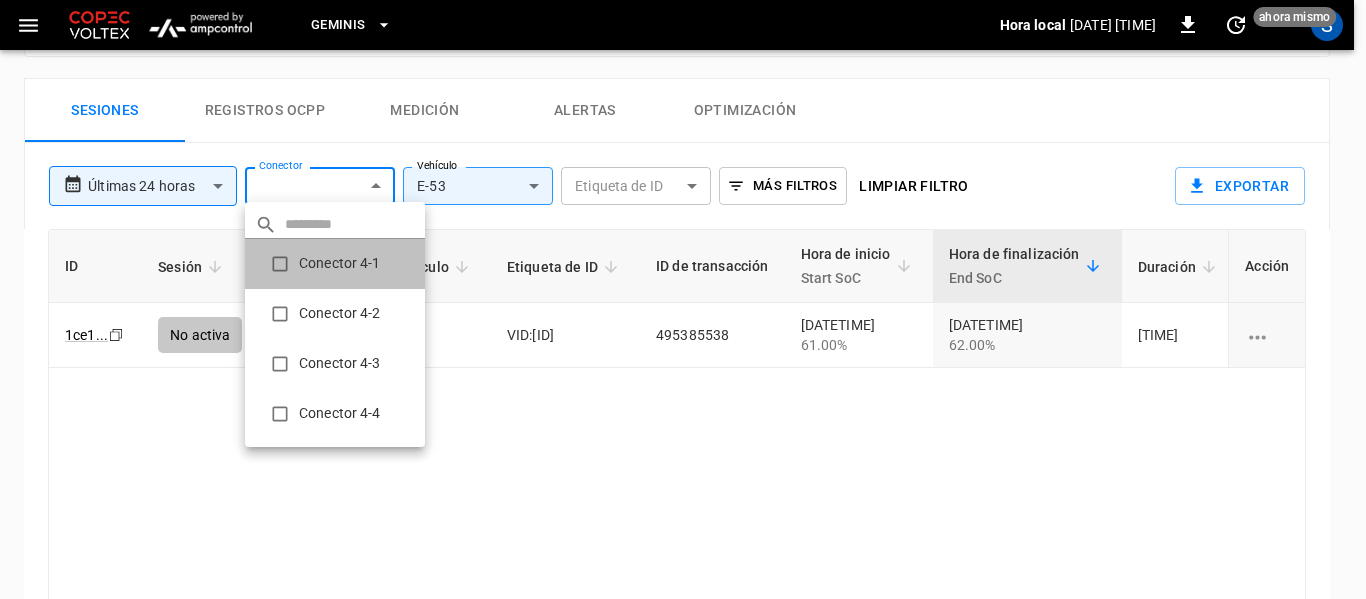 click on "Conector 4-1" at bounding box center [335, 264] 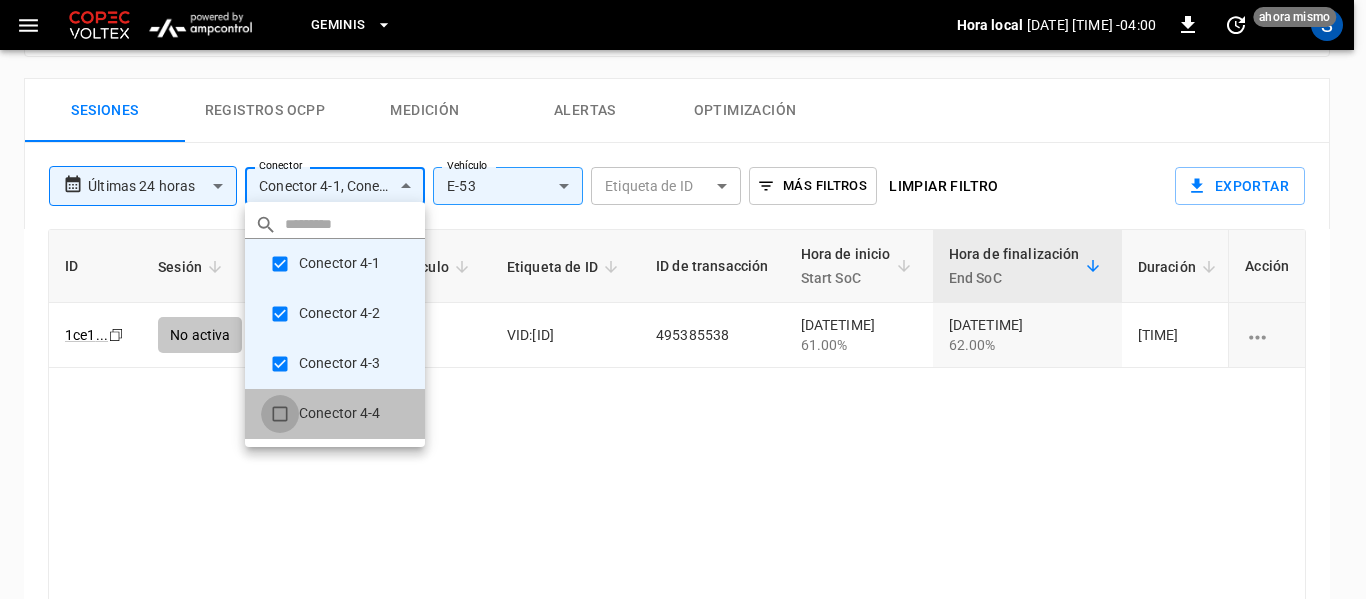 type on "**********" 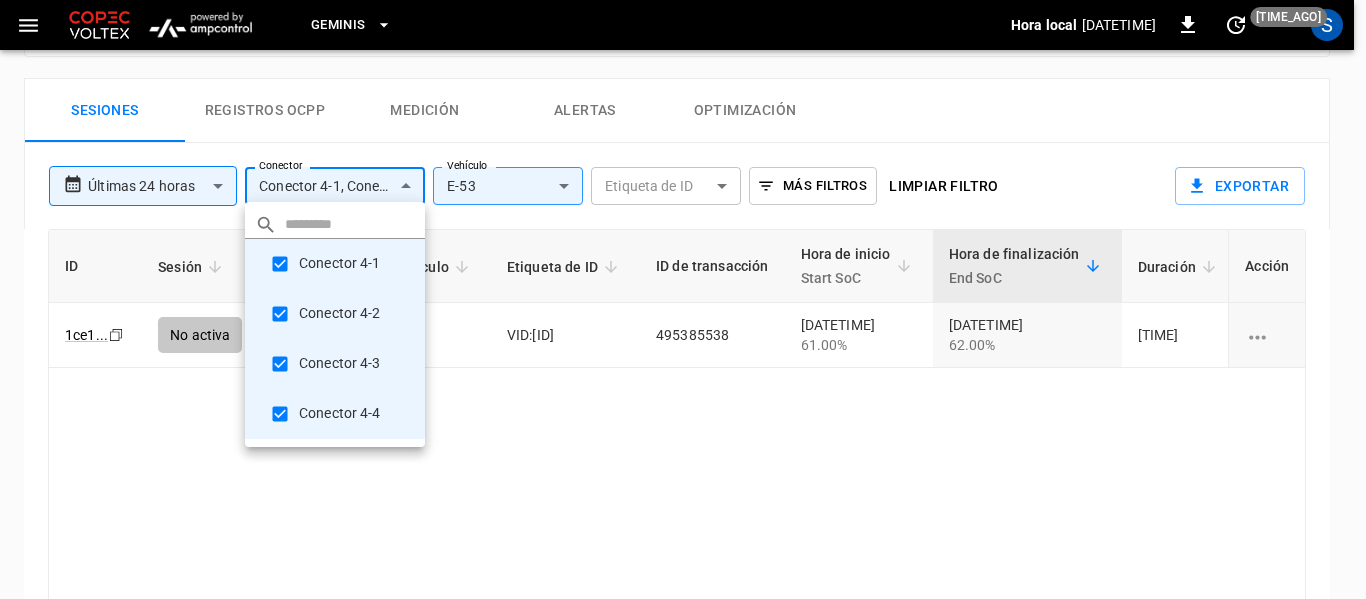 click at bounding box center [683, 299] 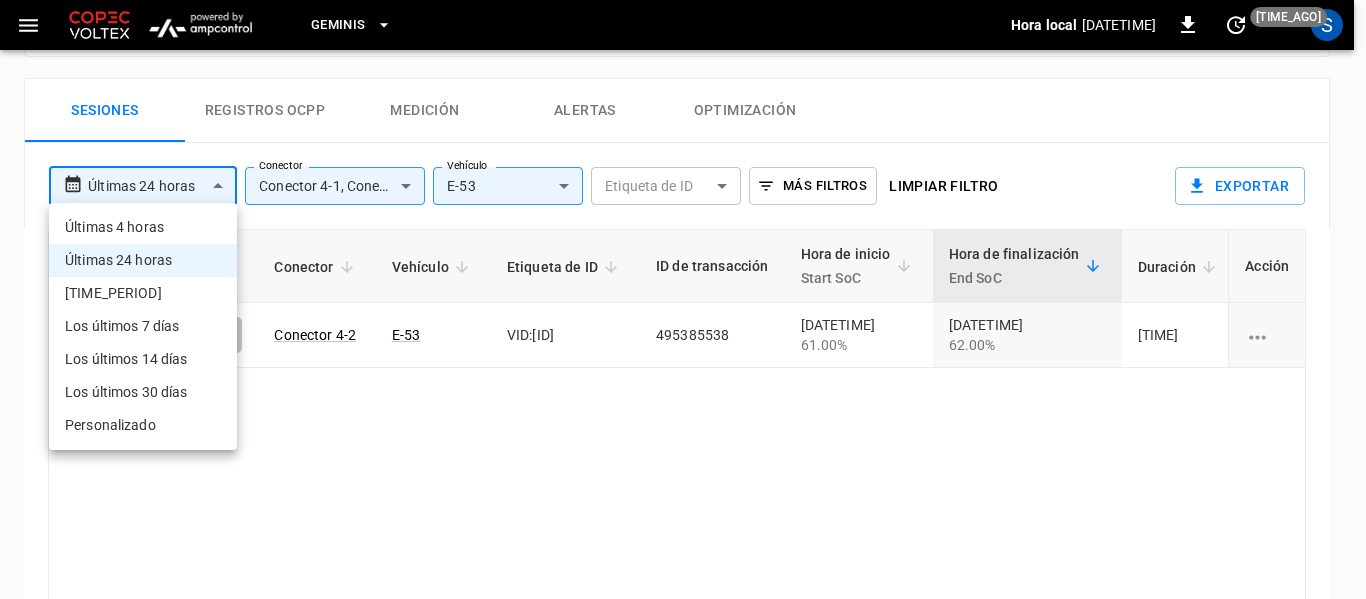 click on "Geminis Hora local [DATETIME] [DURATION] hace [NUMBER] segundos S Cargador [NUMBER] Comandos Remotos Información en Vivo Conectividad actualizado about [DURATION] ago Sesión Activo Alertas [NUMBER] Versión de Firmware [VERSION] Fabricante ABB Conector Estado Max Potencia Conector [NUMBER]-[NUMBER] Cargando [NUMBER] kW Conector [NUMBER]-[NUMBER] Disponible [NUMBER] kW Conector [NUMBER]-[NUMBER] Disponible [NUMBER] kW Conector [NUMBER]-[NUMBER] Disponible [NUMBER] kW Potencia Energía SOC Tiempo de Actividad Conectividad Temperatura Estado del Conector Potencia en Vivo [NUMBER] kW Utilización en Vivo [PERCENTAGE]% Time Range Últimas [DURATION] ​ Conector Conector [NUMBER]-[NUMBER], Conector [NUMBER]-[NUMBER], Conector [NUMBER]-[NUMBER], Conector [NUMBER]-[NUMBER] Conector Vehículo E-[NUMBER] ​ Vehículo Etiqueta de ID ​ Etiqueta de ID ID" at bounding box center [683, -129] 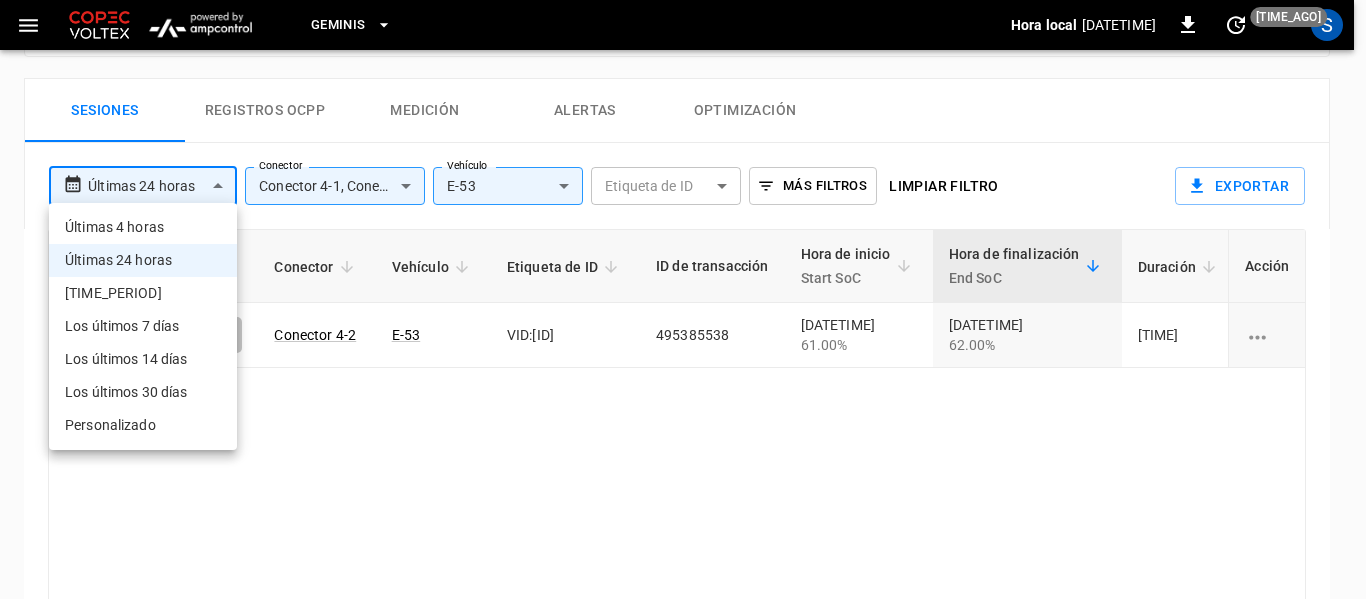 click on "[TIME_PERIOD]" at bounding box center [143, 293] 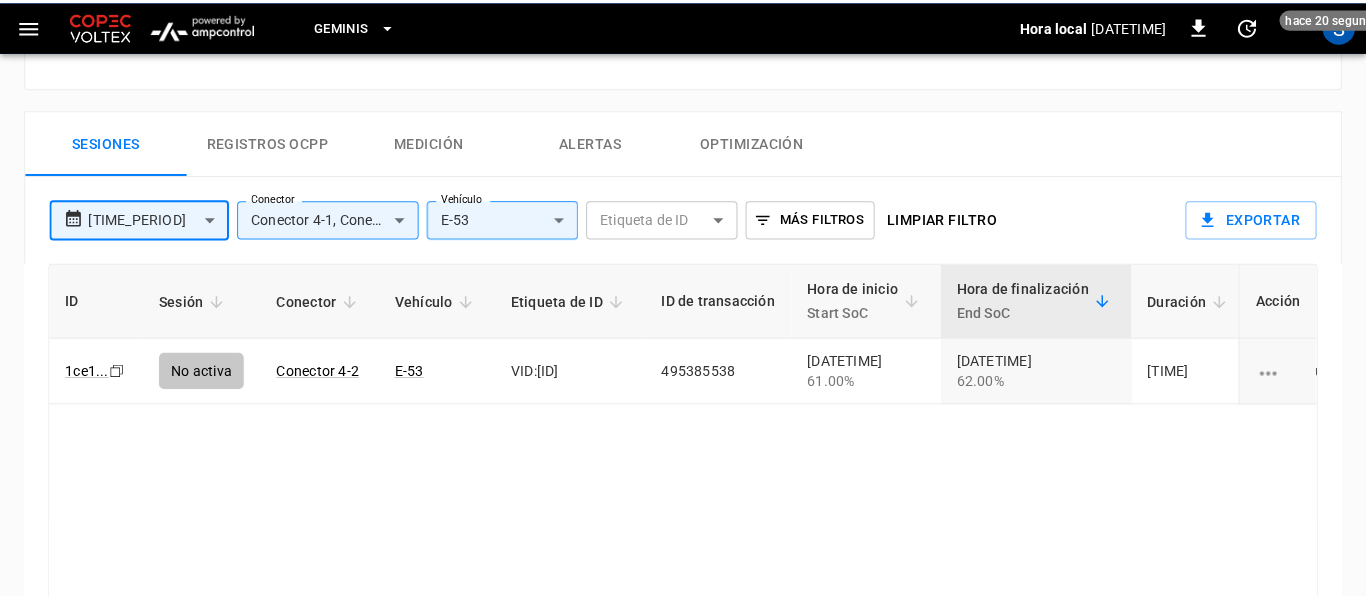 scroll, scrollTop: 983, scrollLeft: 0, axis: vertical 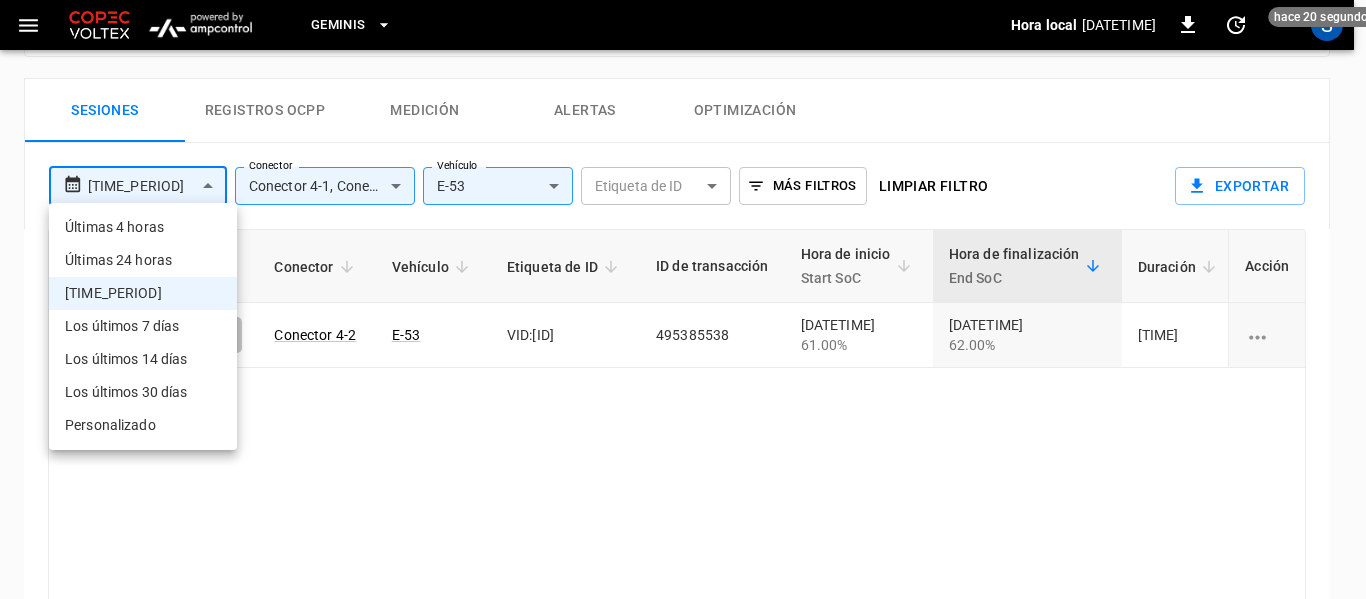 click on "**********" at bounding box center [683, -129] 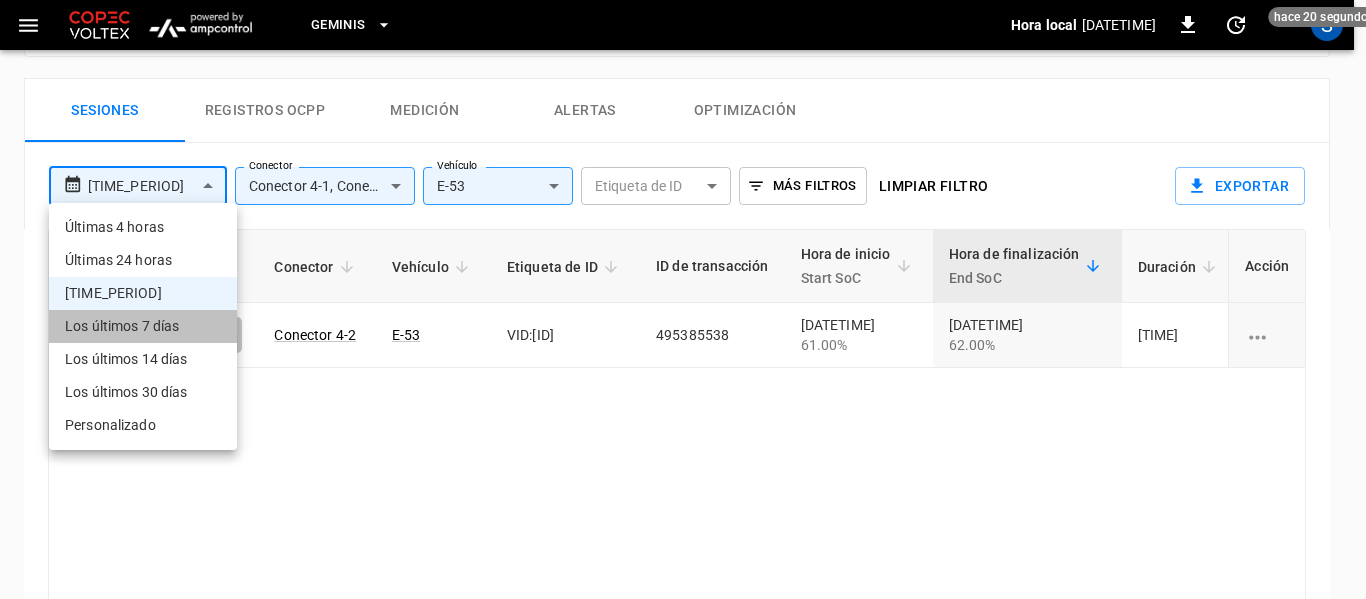 click on "Los últimos 7 días" at bounding box center (143, 326) 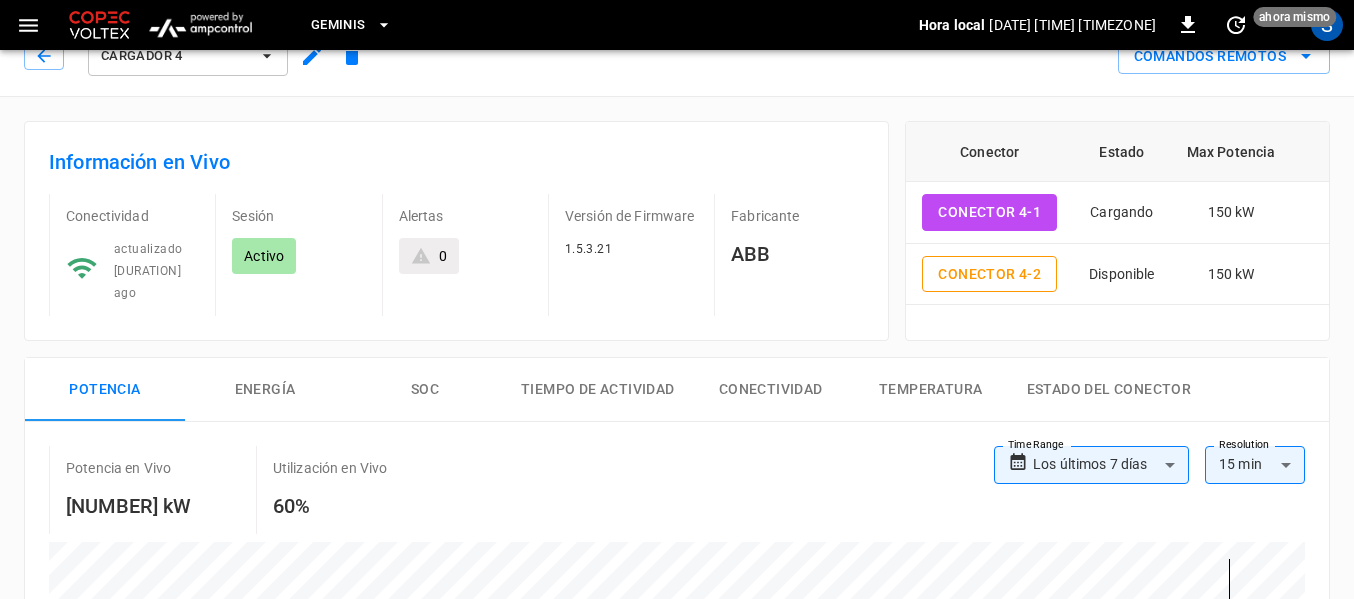 scroll, scrollTop: 0, scrollLeft: 0, axis: both 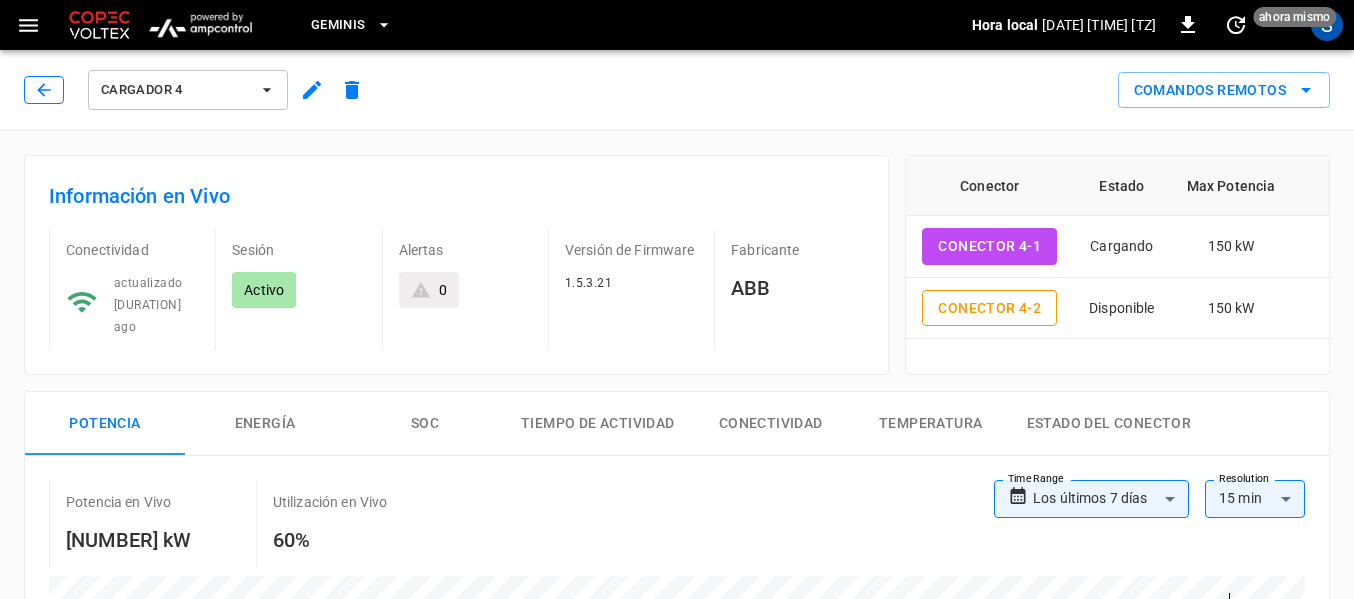 drag, startPoint x: 30, startPoint y: 87, endPoint x: 52, endPoint y: 90, distance: 22.203604 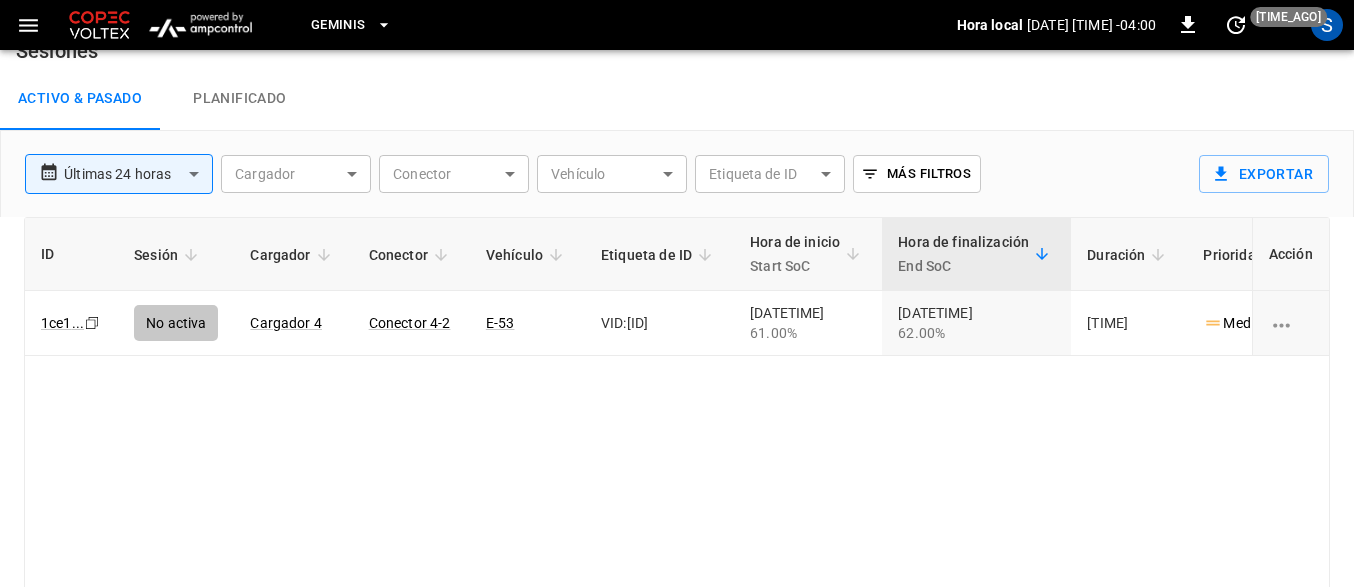 scroll, scrollTop: 0, scrollLeft: 0, axis: both 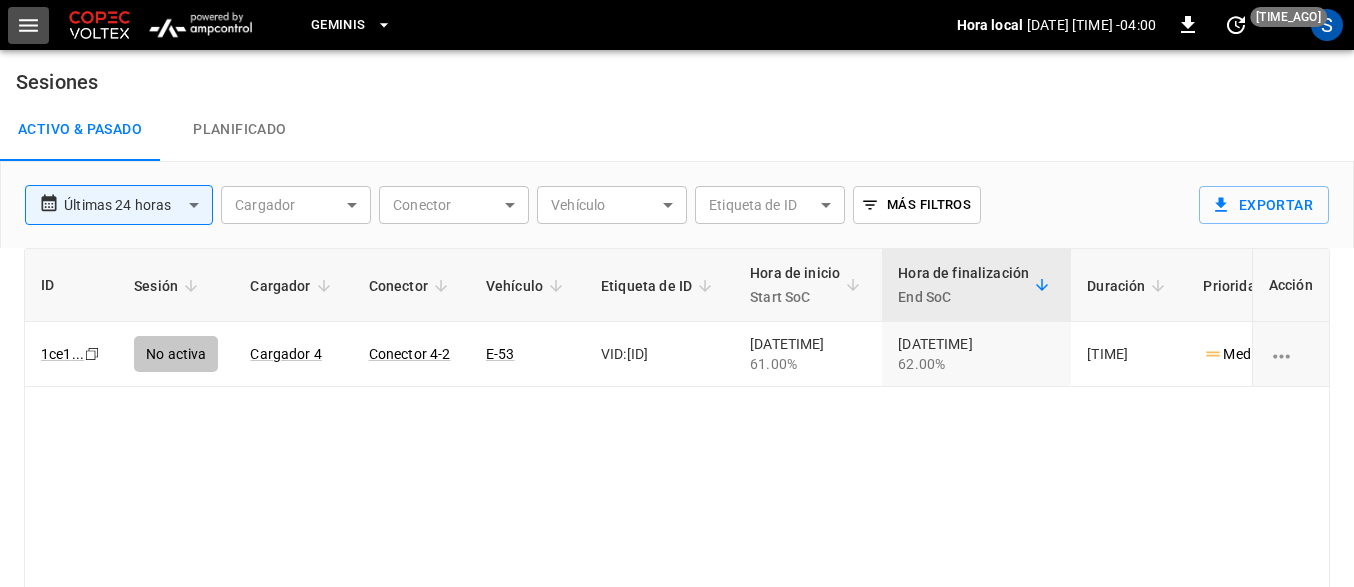 click 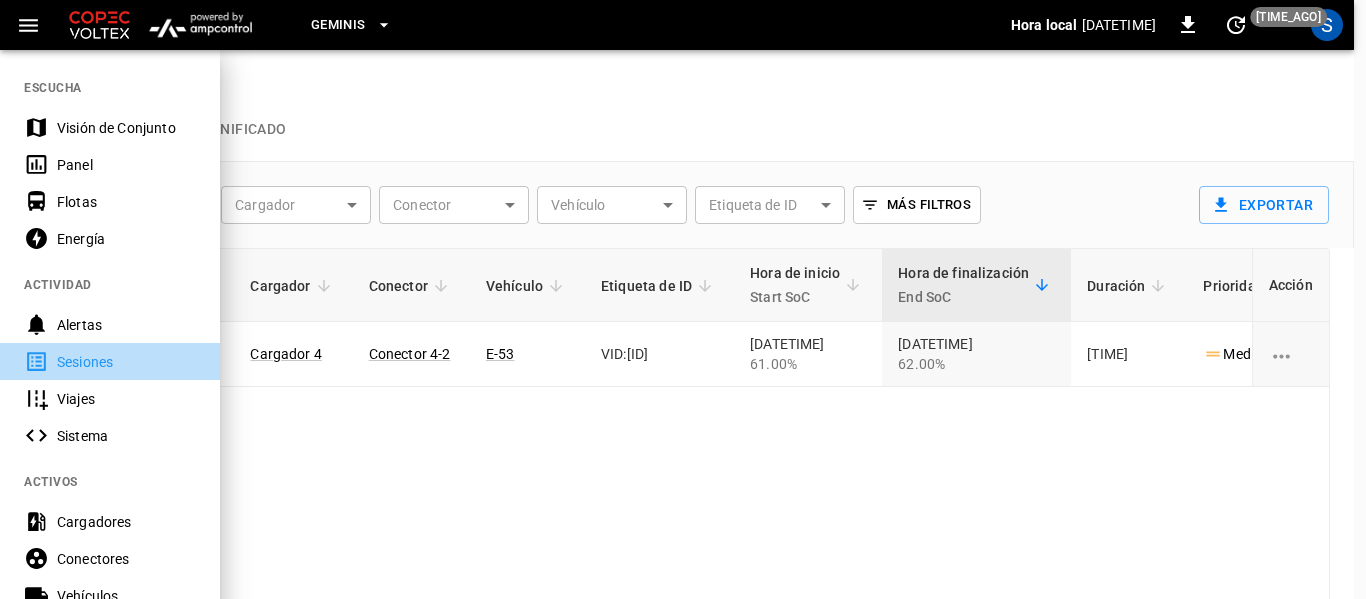 click on "Sesiones" at bounding box center (126, 362) 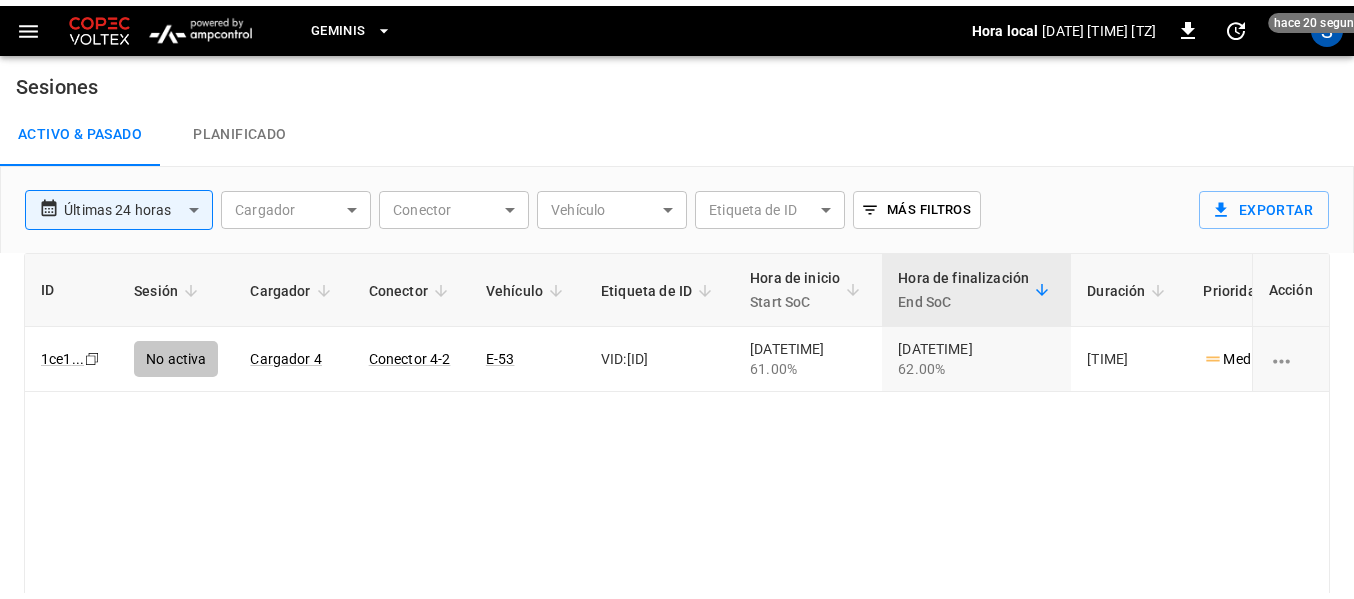 scroll, scrollTop: 0, scrollLeft: 0, axis: both 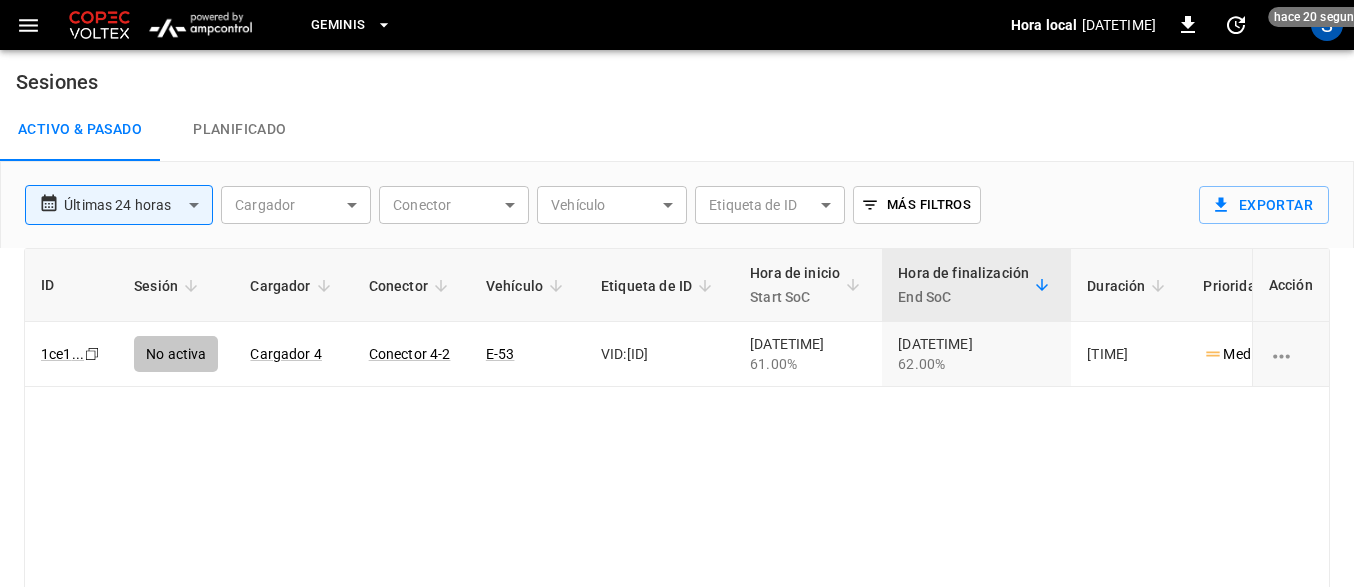 click 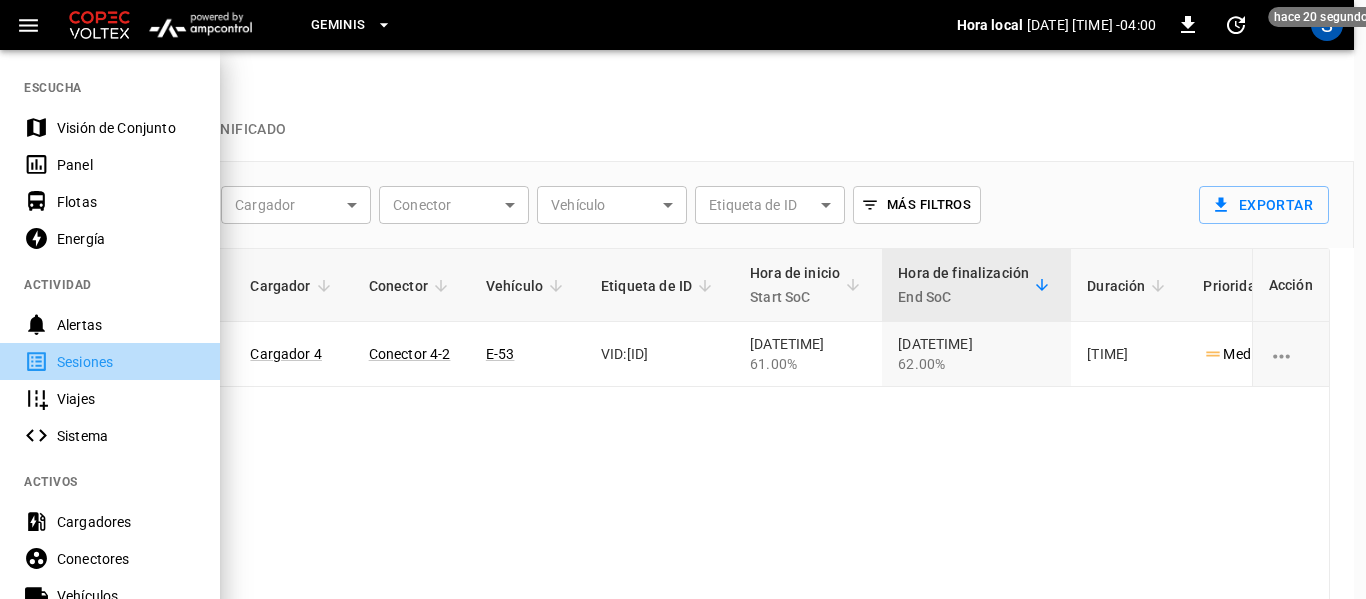 click on "Sesiones" at bounding box center [126, 362] 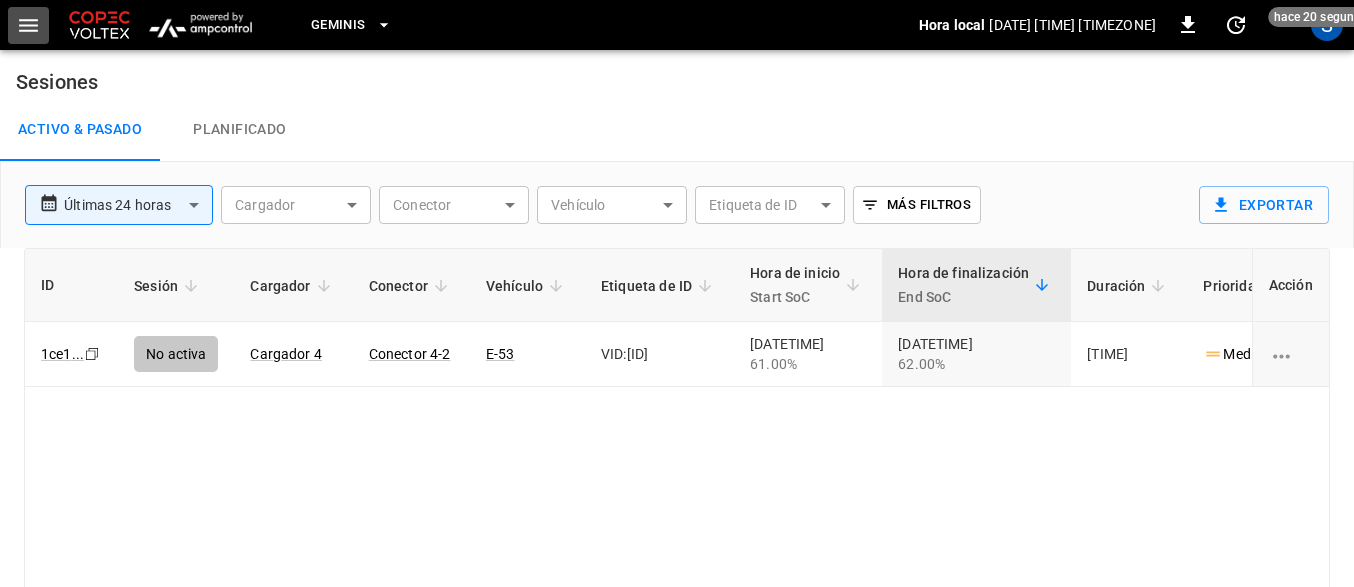 click 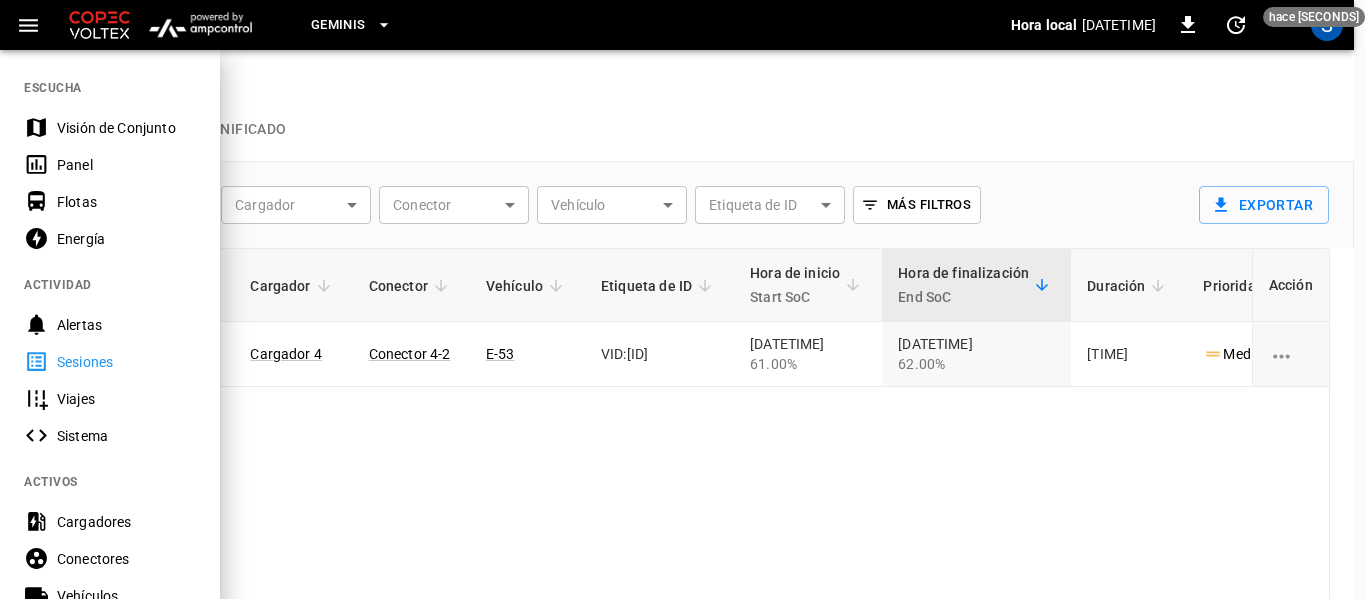 click on "Panel" at bounding box center (126, 165) 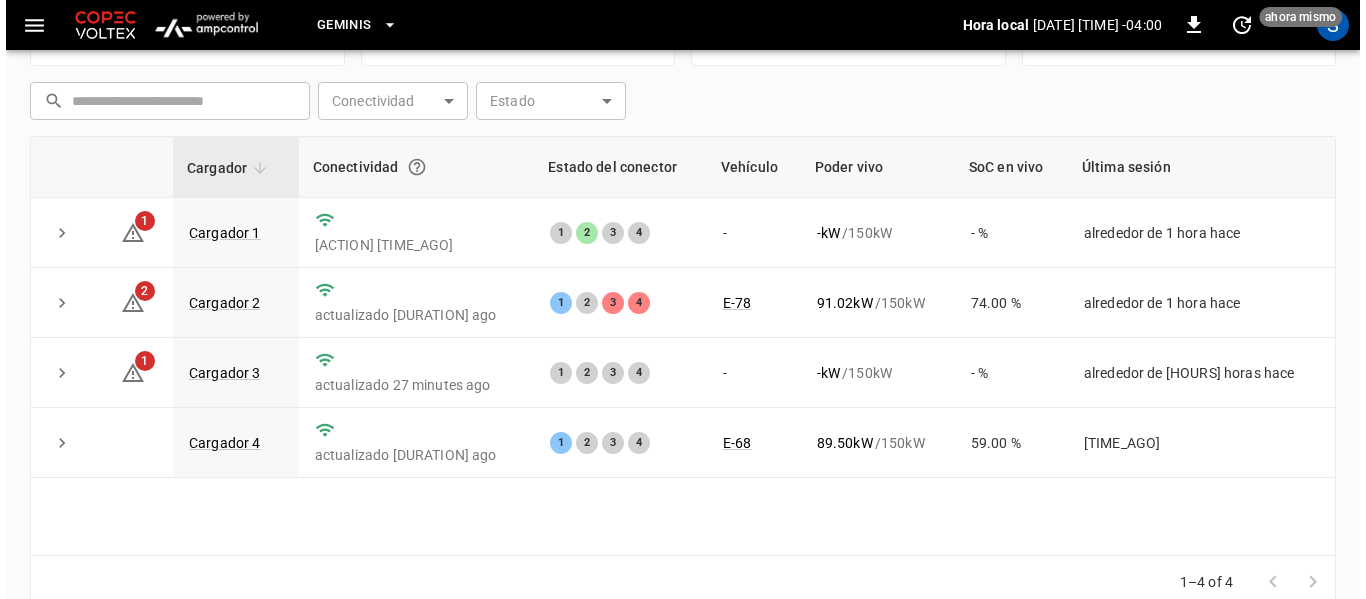 scroll, scrollTop: 297, scrollLeft: 0, axis: vertical 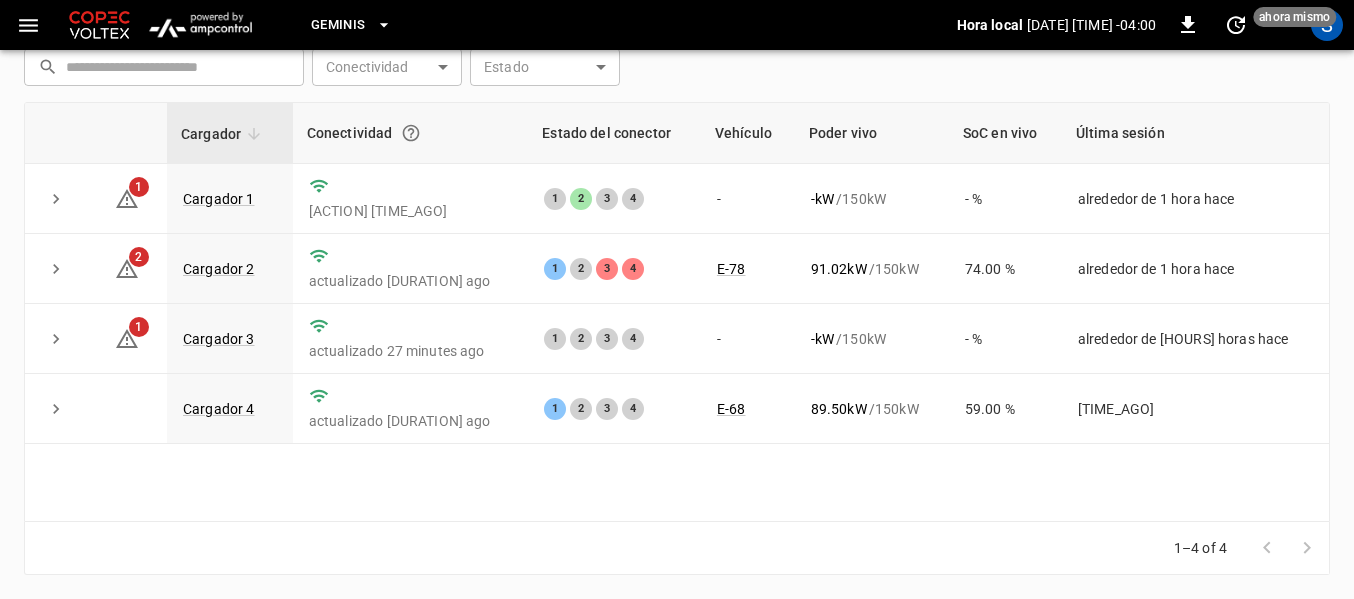 click 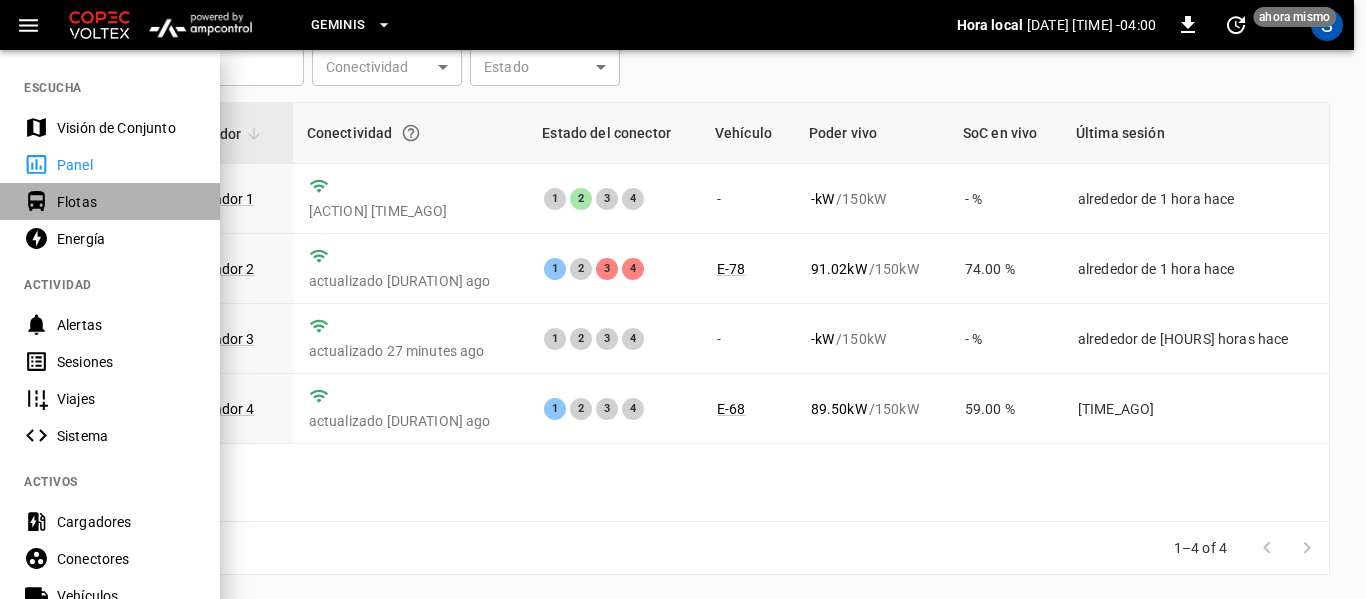 click on "Flotas" at bounding box center (126, 202) 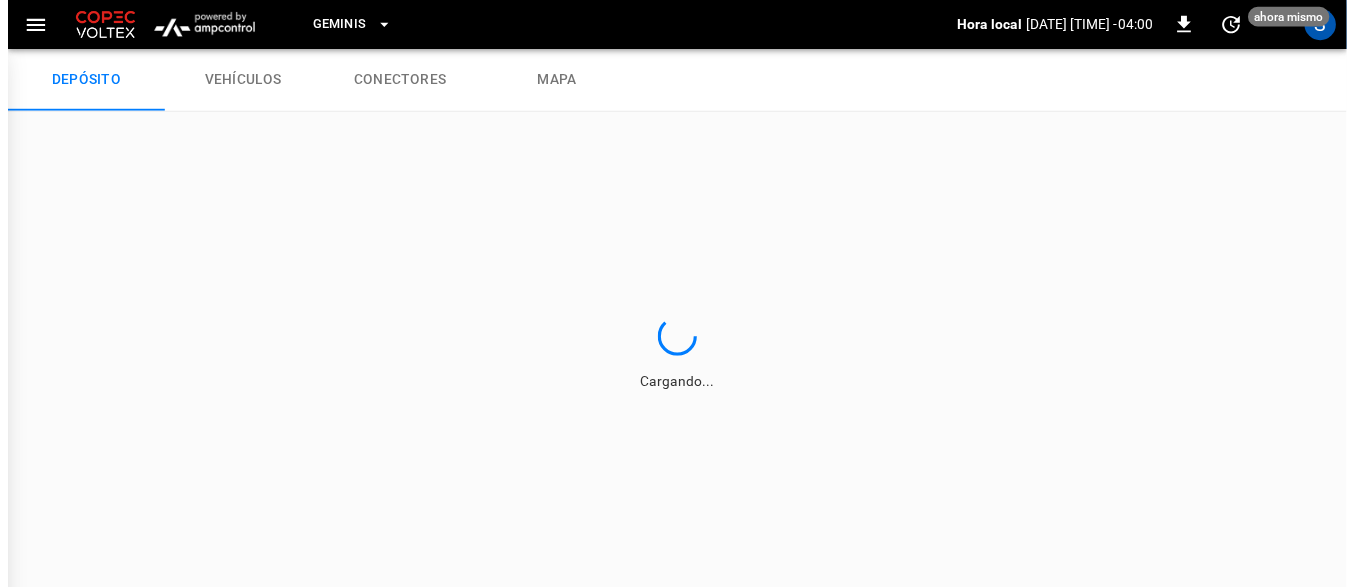 scroll, scrollTop: 0, scrollLeft: 0, axis: both 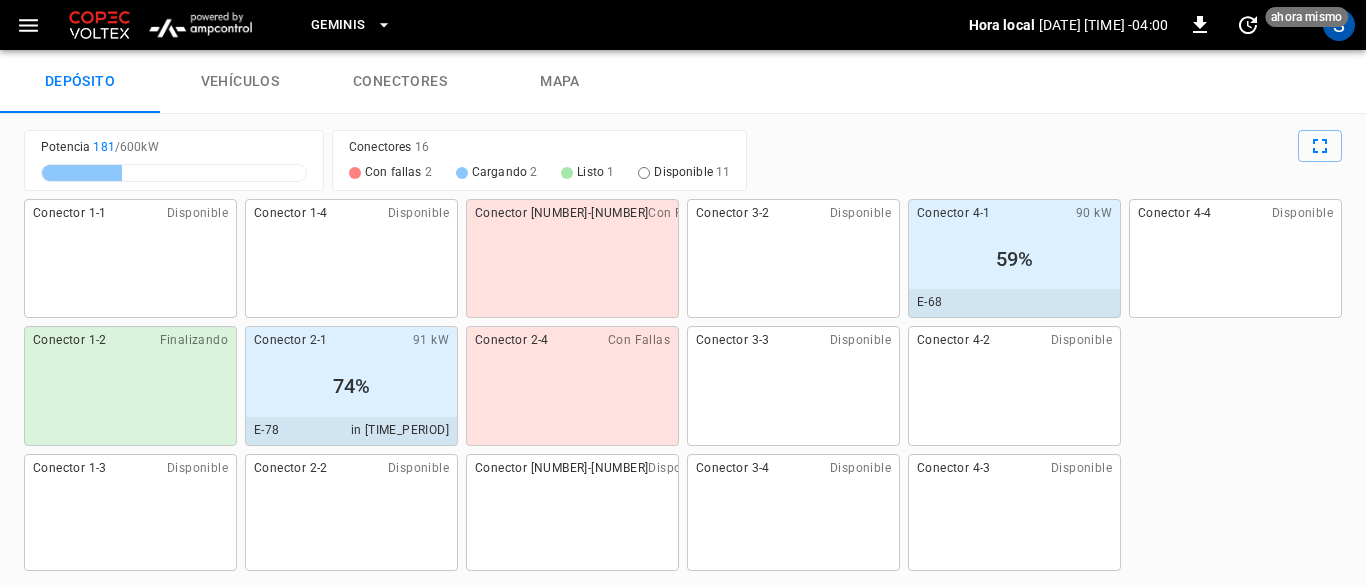 click on "vehículos" at bounding box center [240, 82] 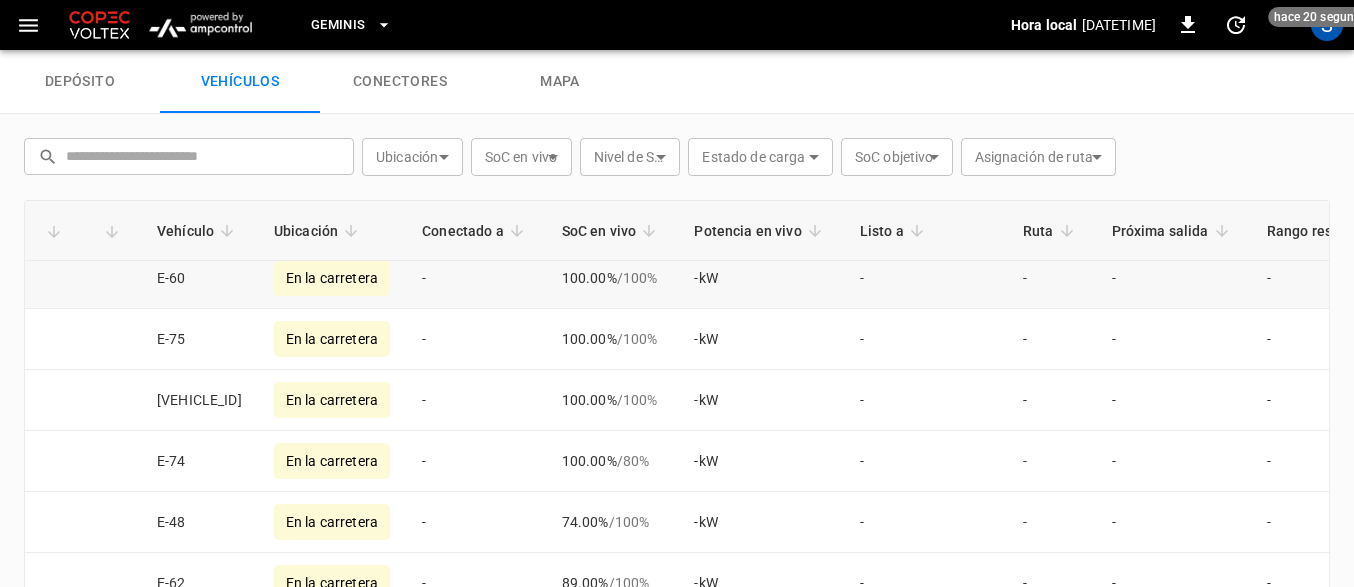scroll, scrollTop: 200, scrollLeft: 0, axis: vertical 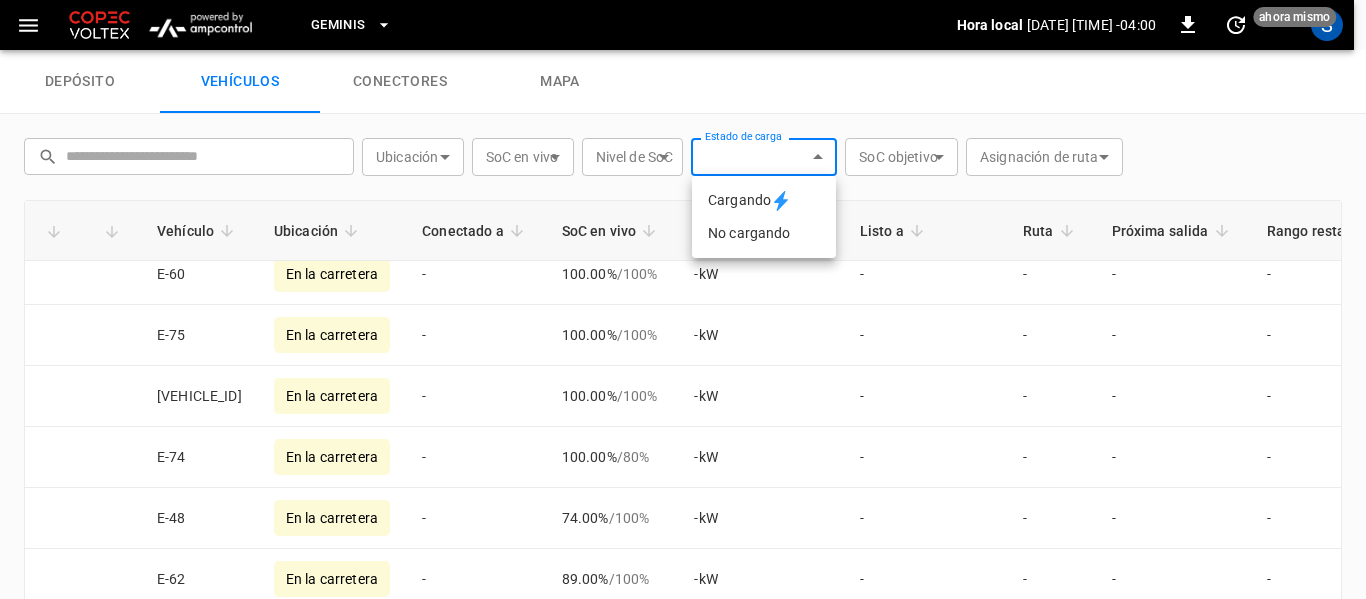 click on "Geminis Hora local [DATE] [TIME] [TIMEZONE] 0 [TIME_AGO] S depósito vehículos conectores mapa ​ ​ Ubicación ​ Location SoC en vivo ​ Live SoC Nivel de SoC ​ socLevel Estado de carga ​ Charging Status SoC objetivo ​ Target SoC Asignación de ruta ​ Route Assignation Vehículo Ubicación Conectado a SoC en vivo Potencia en vivo Listo a Ruta Próxima salida Rango restante Grupo de vehículos E-62 En el depósito Conector 4-1  DC [PERCENTAGE]  /  [PERCENTAGE] [POWER]  kW - - - - - E-78 En el depósito Conector 2-1  DC [PERCENTAGE]  /  [PERCENTAGE] [POWER]  kW listo [DURATION]  atrás - - - - 1 E-69 En la carretera  - [PERCENTAGE]  /  [PERCENTAGE] -  kW - - - - - E-60 En la carretera  - [PERCENTAGE]  /  [PERCENTAGE] -  kW - - - - - E-75 En la carretera  - [PERCENTAGE]  /  [PERCENTAGE] -  kW - - - - - E-64 En la carretera  - [PERCENTAGE]  /  [PERCENTAGE] -  kW - - - - - E-74 En la carretera  - [PERCENTAGE]  /  [PERCENTAGE] -  kW - - - - - E-48 En la carretera  - [PERCENTAGE]  /  [PERCENTAGE] -  kW - - - - - E-62 En la carretera  - [PERCENTAGE]  /  [PERCENTAGE] -  kW - - - - - E-65  - [PERCENTAGE]" at bounding box center [683, 25] 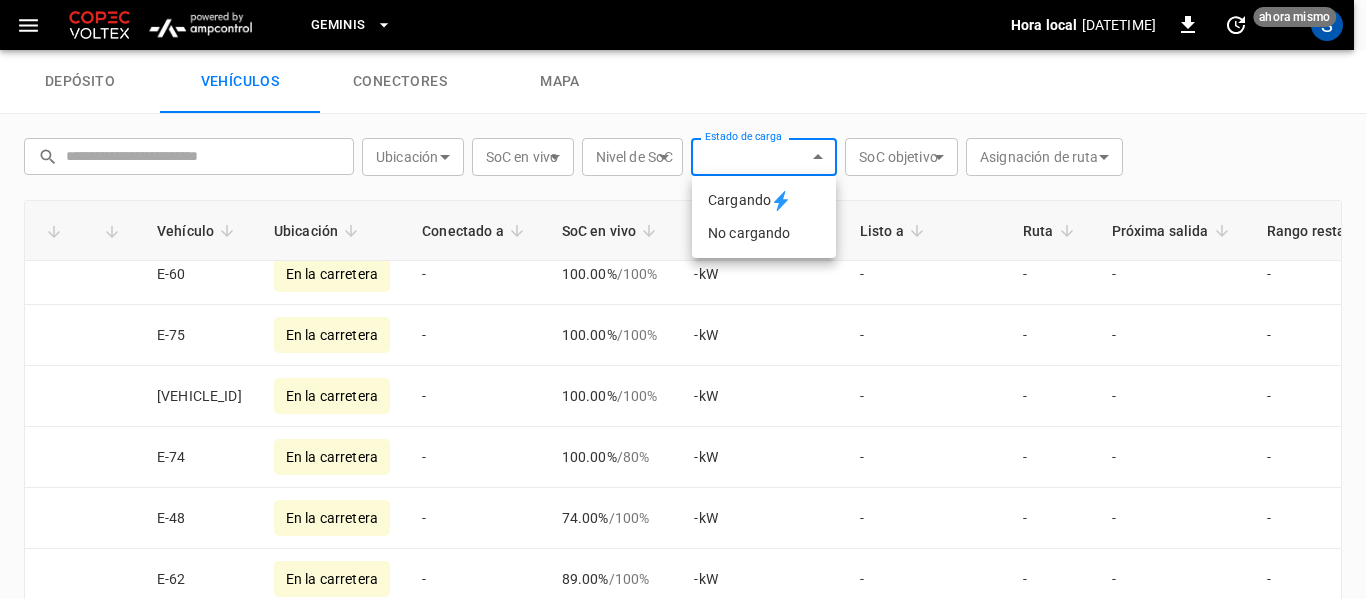 click at bounding box center [683, 299] 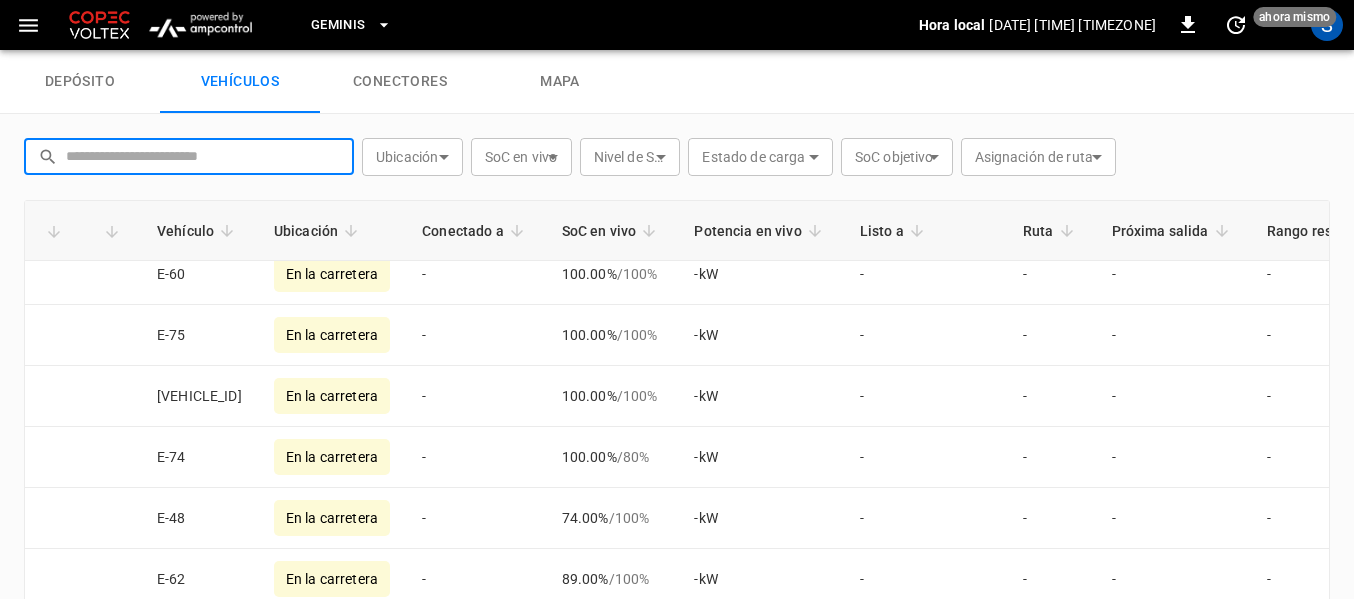 click at bounding box center (203, 156) 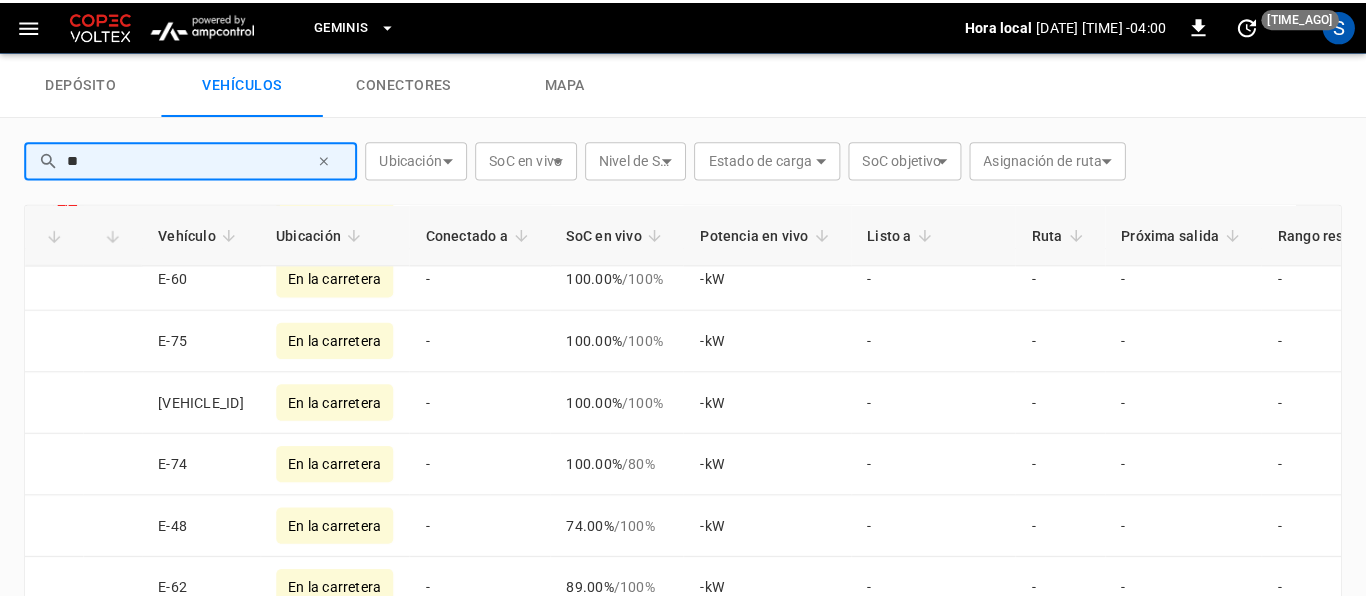 scroll, scrollTop: 0, scrollLeft: 0, axis: both 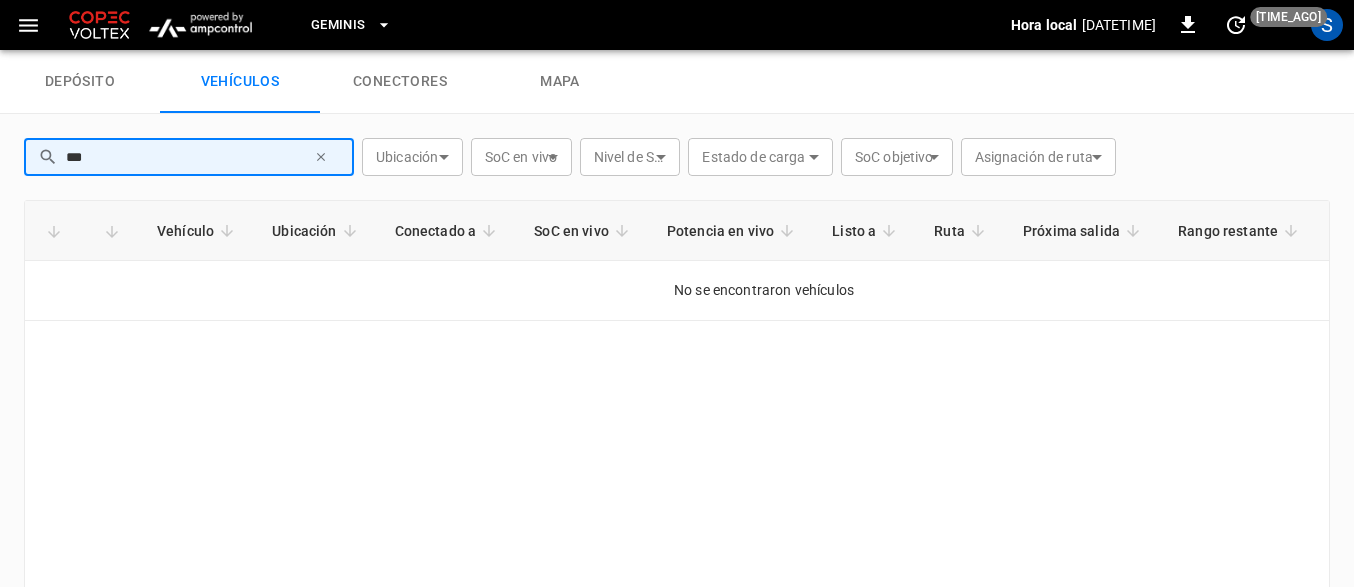 type on "***" 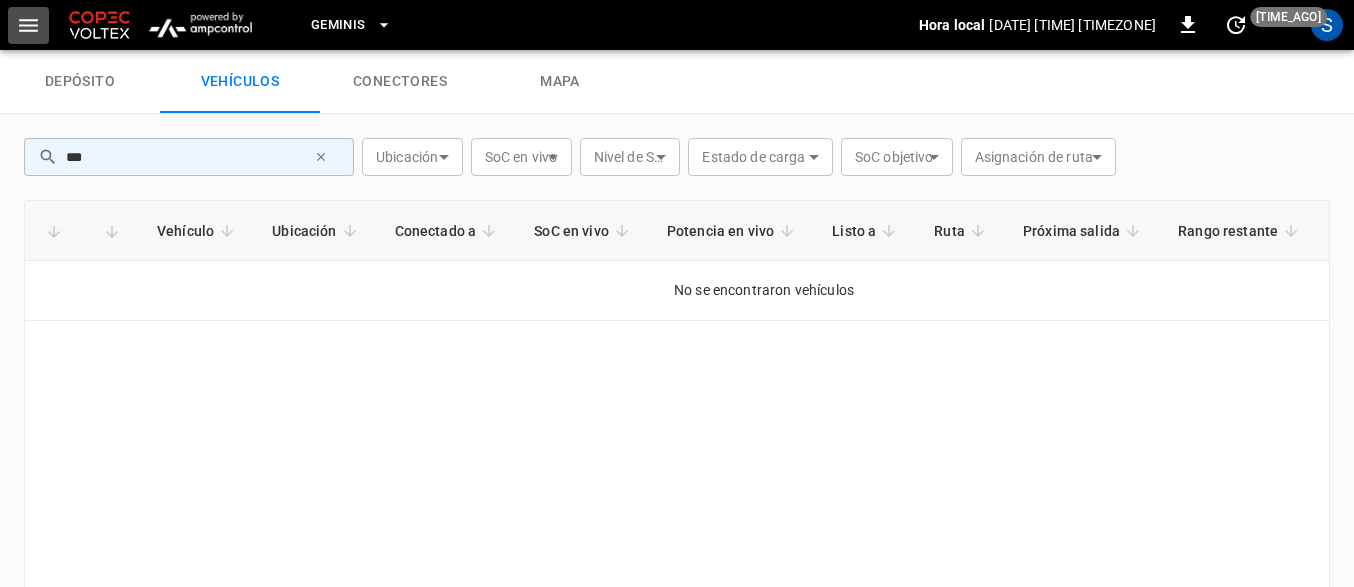 click 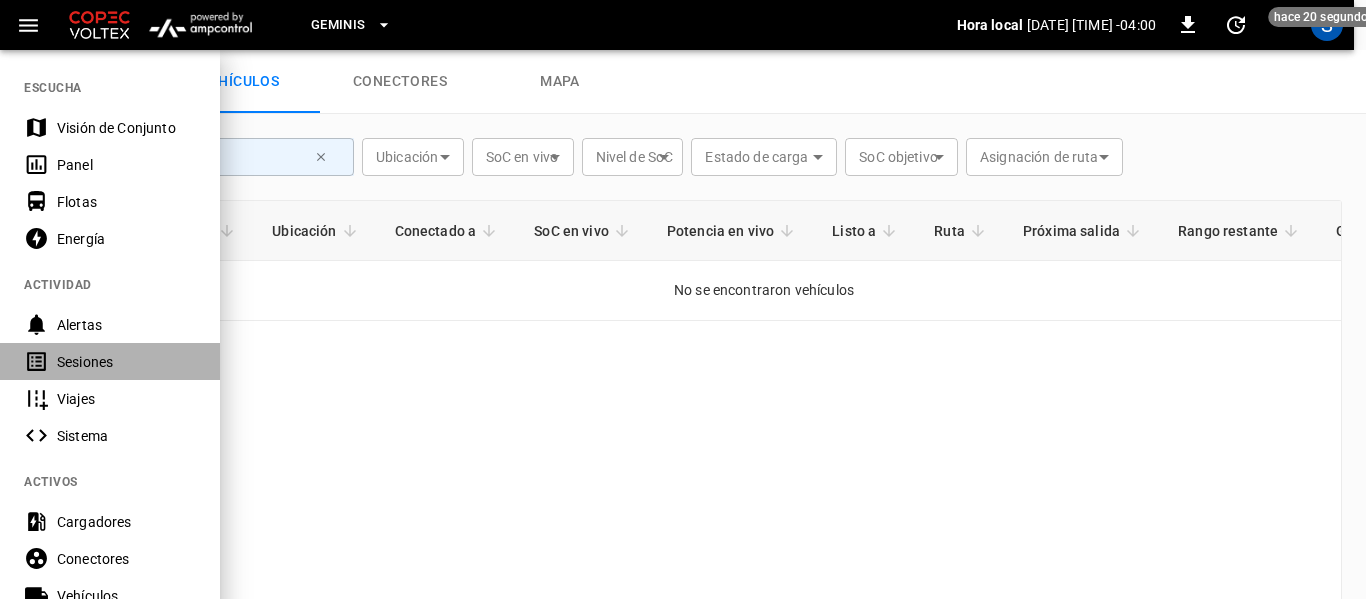 click on "Sesiones" at bounding box center [126, 362] 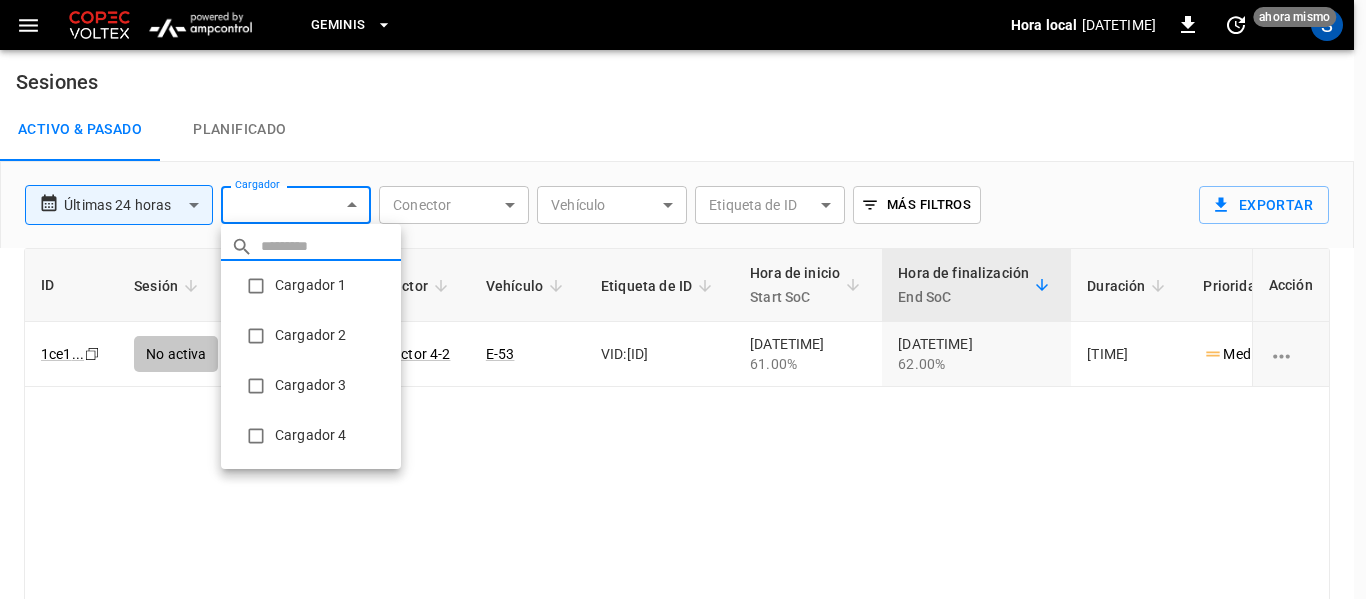 click on "**********" at bounding box center (683, 360) 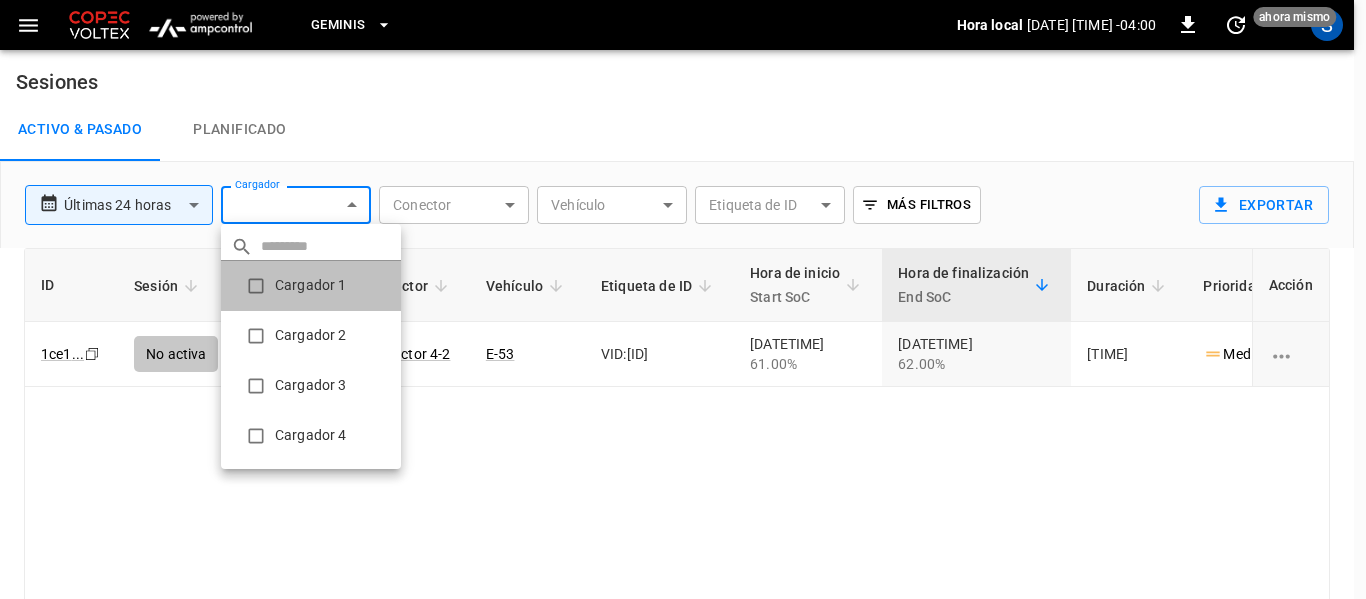 click on "Cargador 1" at bounding box center [311, 286] 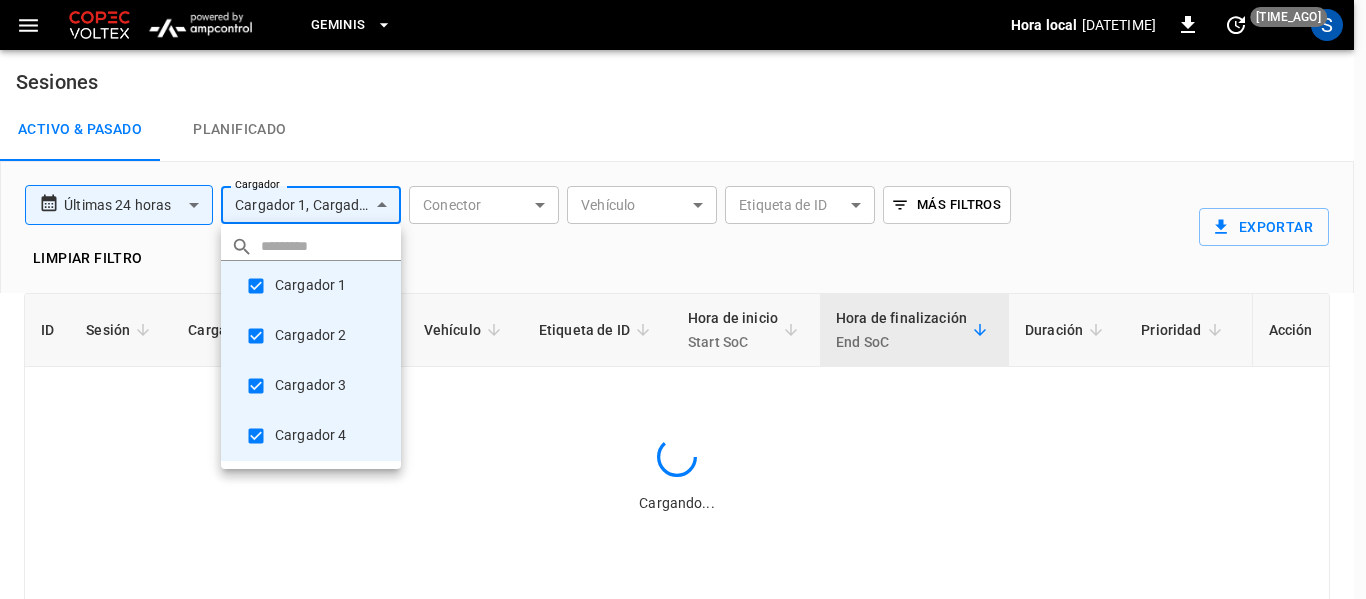 type on "**********" 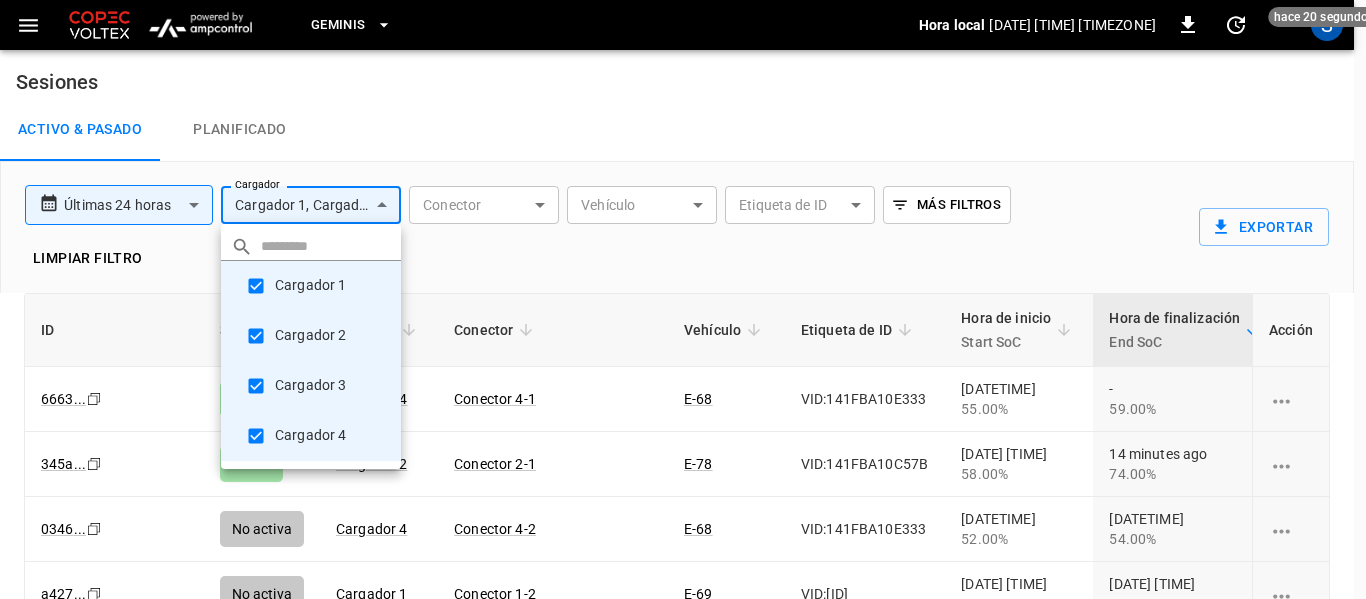 click at bounding box center (683, 299) 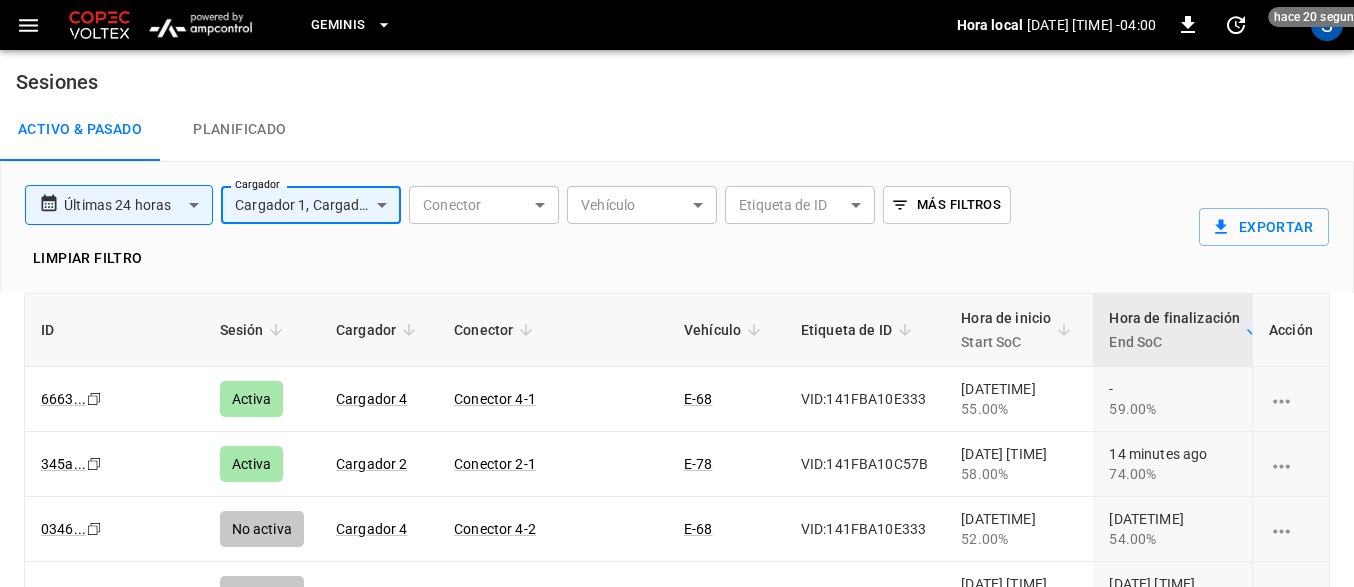 click on "Geminis Hora local [DATE] [TIME] [TIME_AGO] S Sesiones Activo ​ Cargador Cargador 1, Cargador 2, Cargador 3, Cargador 4 ​ Cargador Conector ​ Conector Vehículo ​ Vehículo Etiqueta de ID ​ Etiqueta de ID Más filtros Limpiar filtro Exportar ID Sesión Cargador Conector Vehículo Etiqueta de ID Hora de inicio Start SoC Hora de finalización End SoC Duración Prioridad Energía Costo de suministro   Acción 6663 ... Copy Activa Cargador 4 Conector 4-1 [ID] [DATE] [TIME] 55.00% - 59.00% - Medium 16.76 kWh $[PRICE] 345a ... Copy Activa Cargador 2 Conector 2-1 [ID] [DATE] [TIME] 58.00% 14 minutes ago 74.00% - Medium 75.37 kWh $[PRICE] 0346 ... Copy No activa Cargador 4 Conector 4-2 [ID] [DATE] [TIME] 52.00% 54.00% Medium" at bounding box center [677, 378] 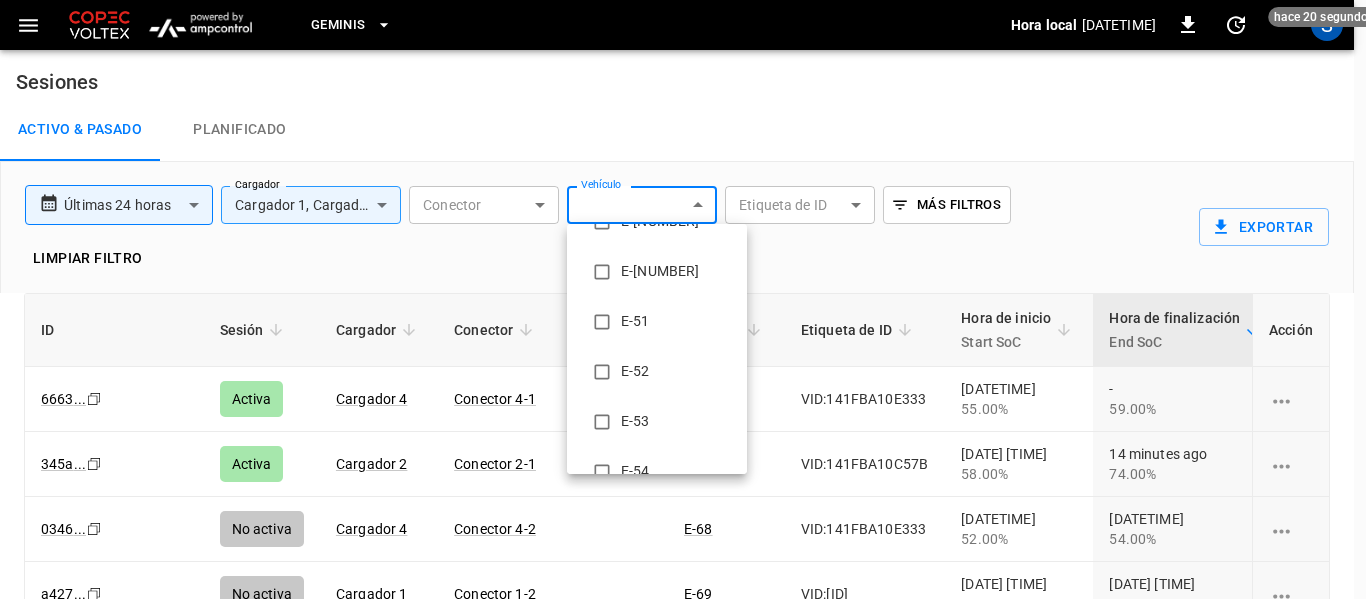 scroll, scrollTop: 500, scrollLeft: 0, axis: vertical 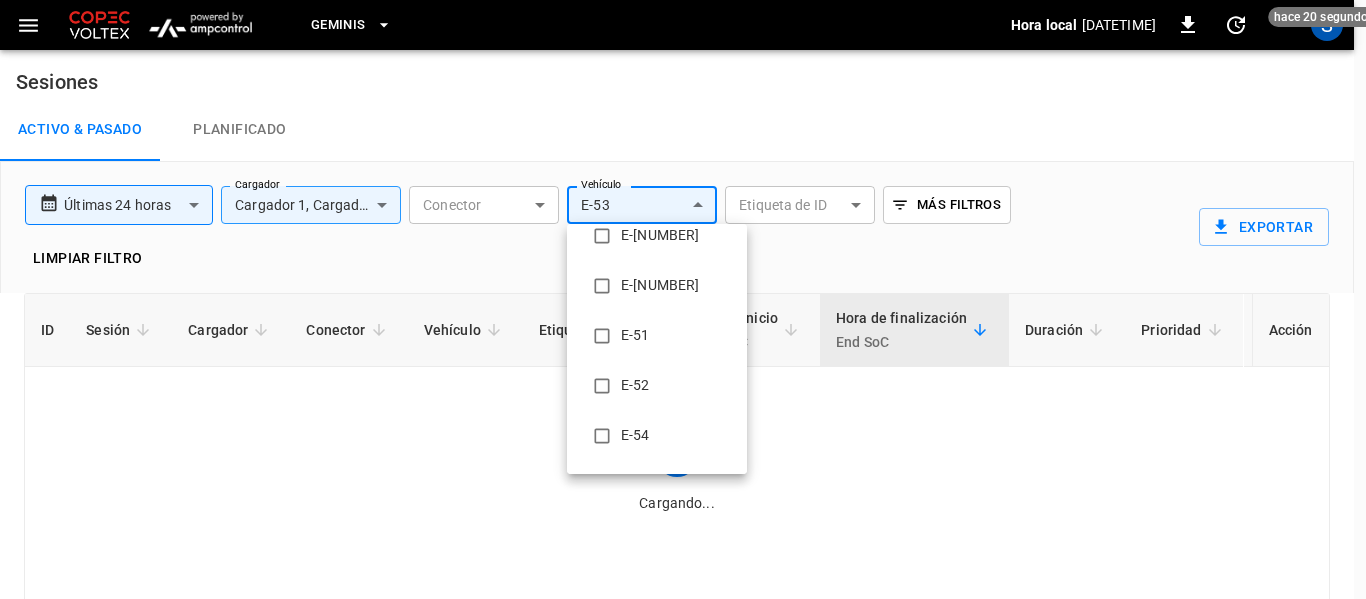 type on "**********" 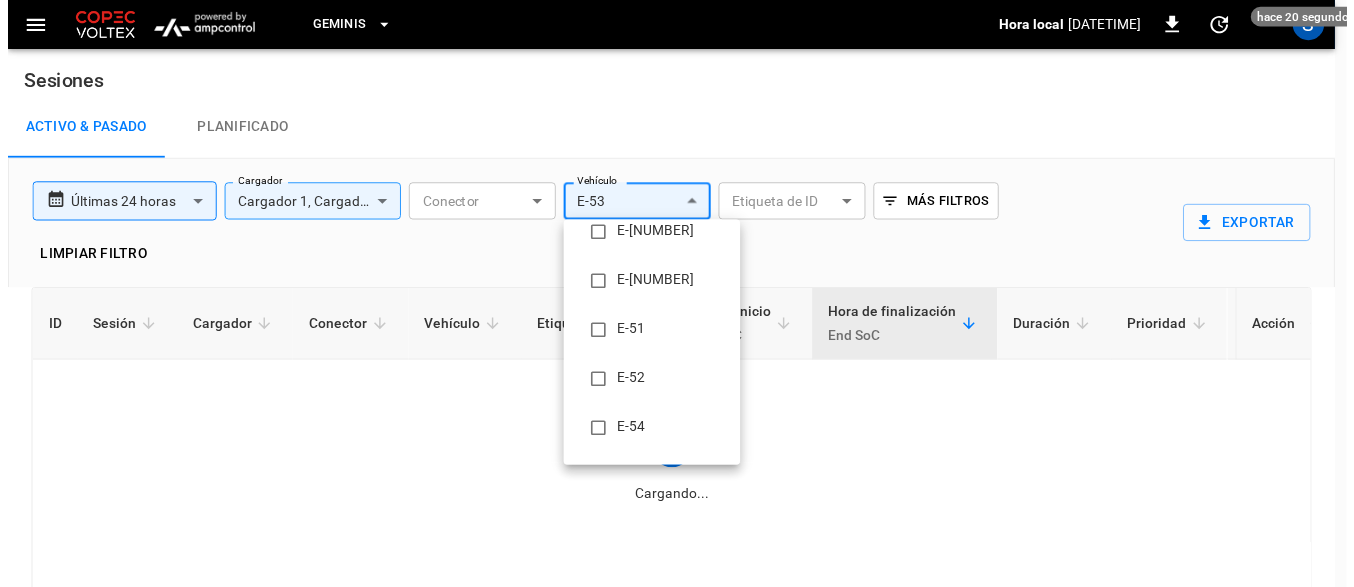 scroll, scrollTop: 0, scrollLeft: 0, axis: both 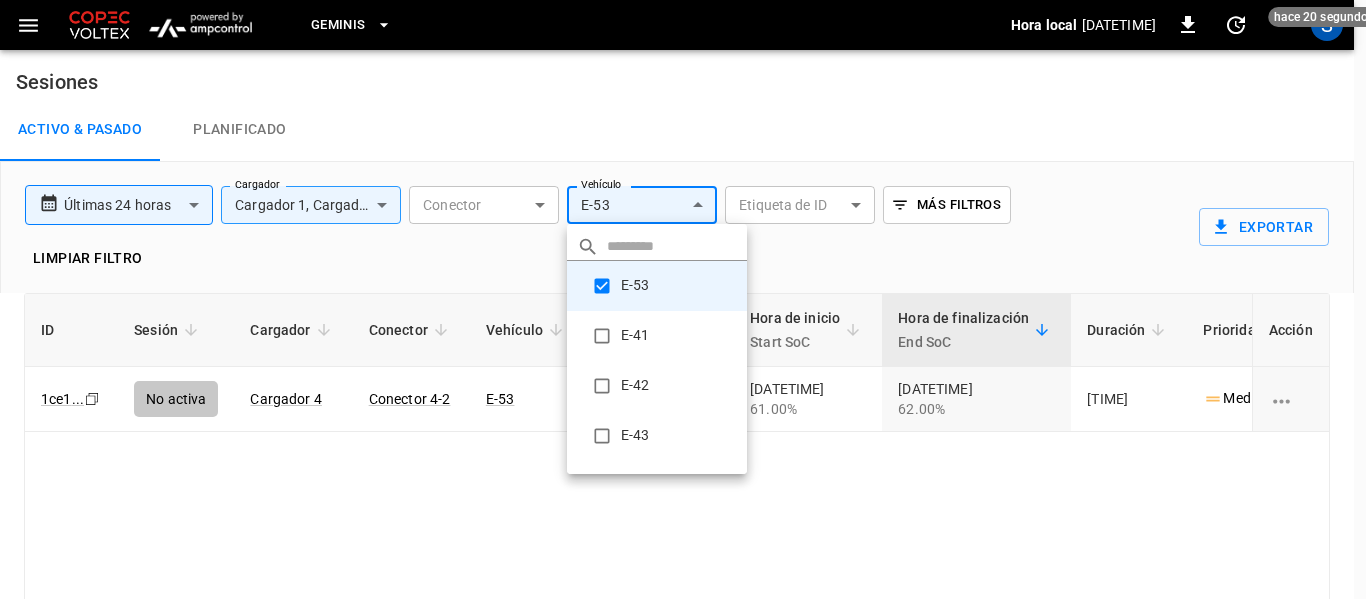 click at bounding box center (683, 299) 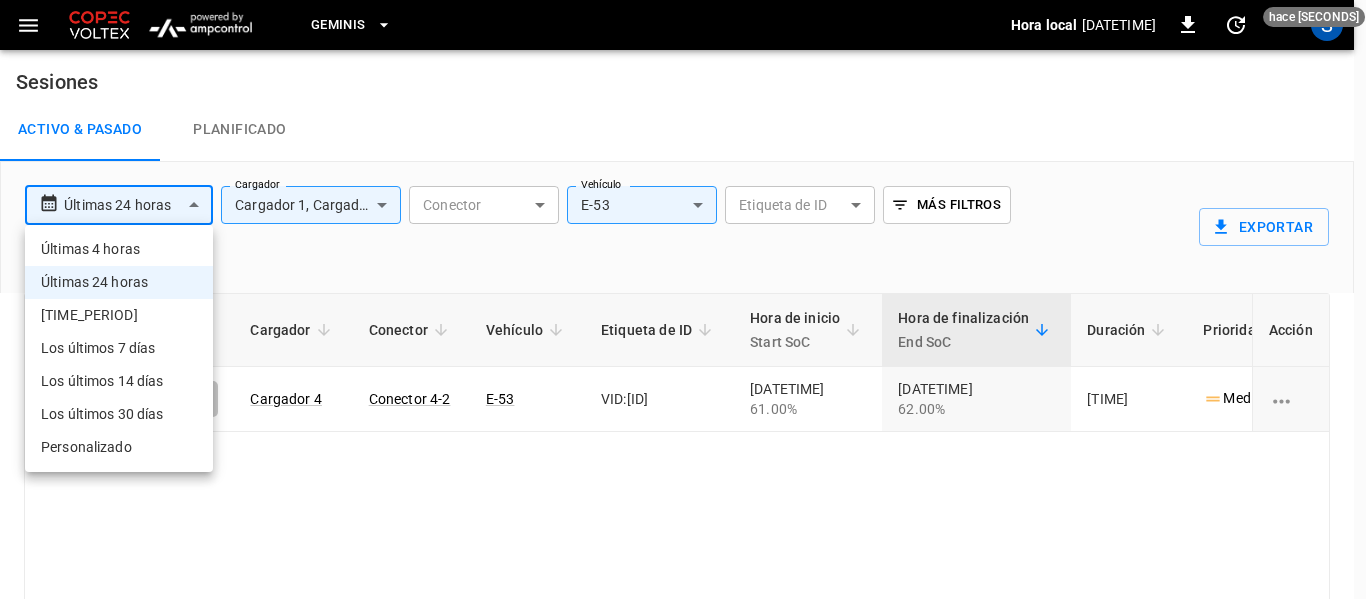 click on "**********" at bounding box center (683, 383) 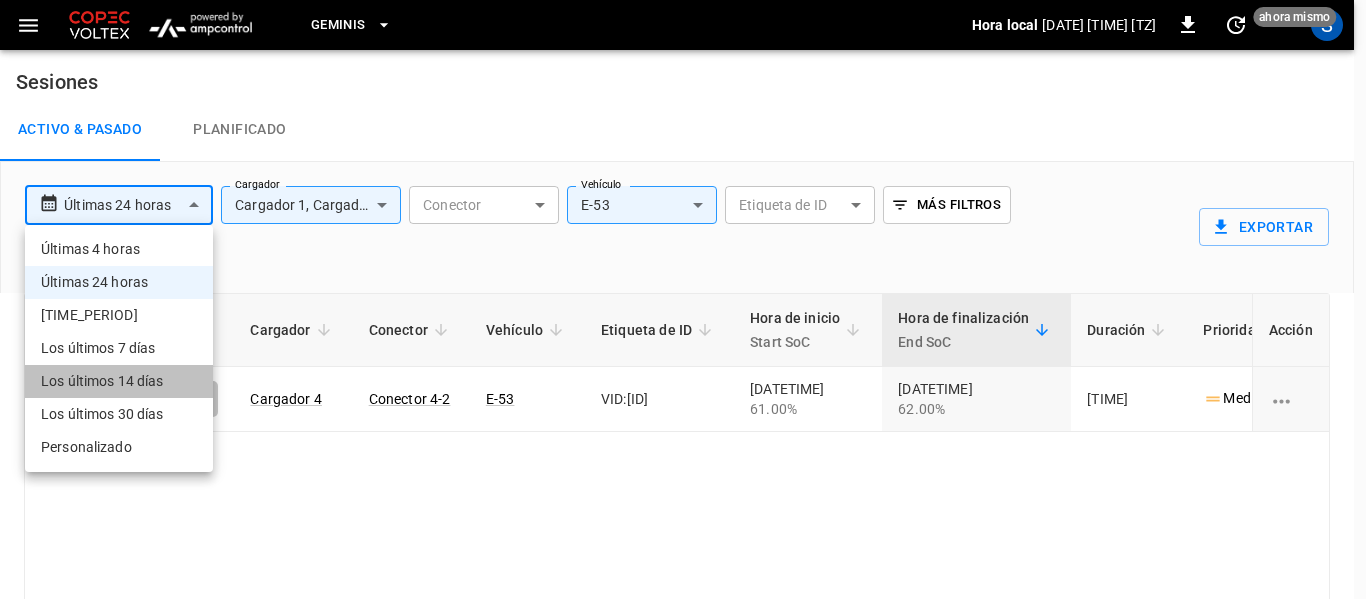 click on "Los últimos 14 días" at bounding box center [119, 381] 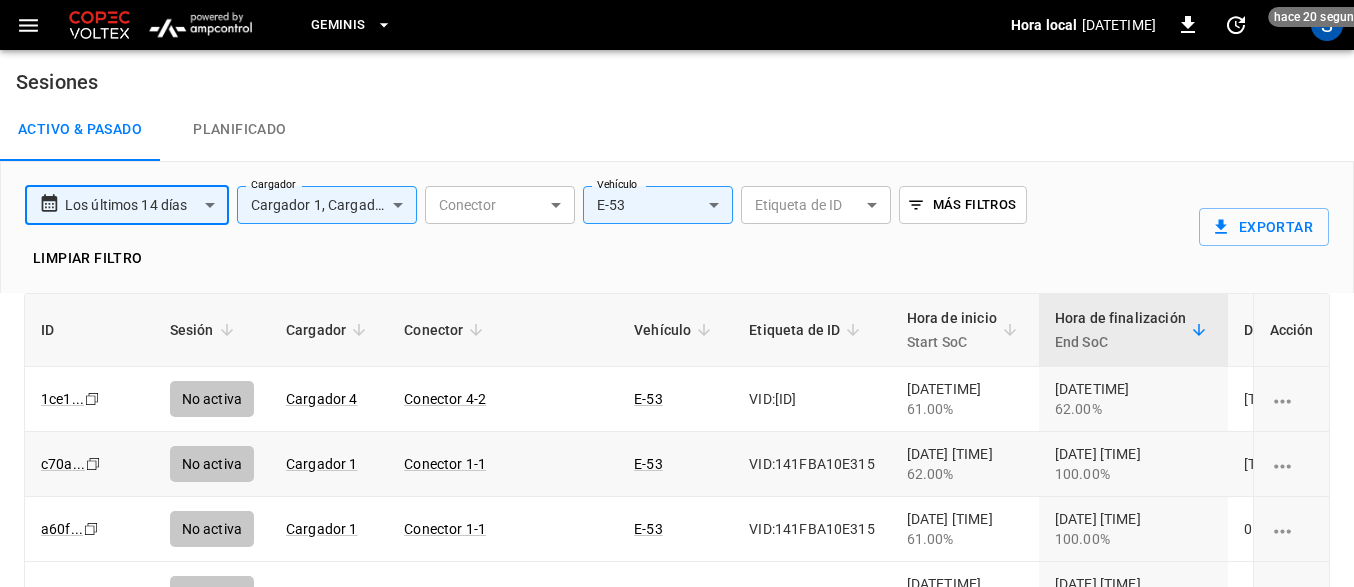 scroll, scrollTop: 100, scrollLeft: 0, axis: vertical 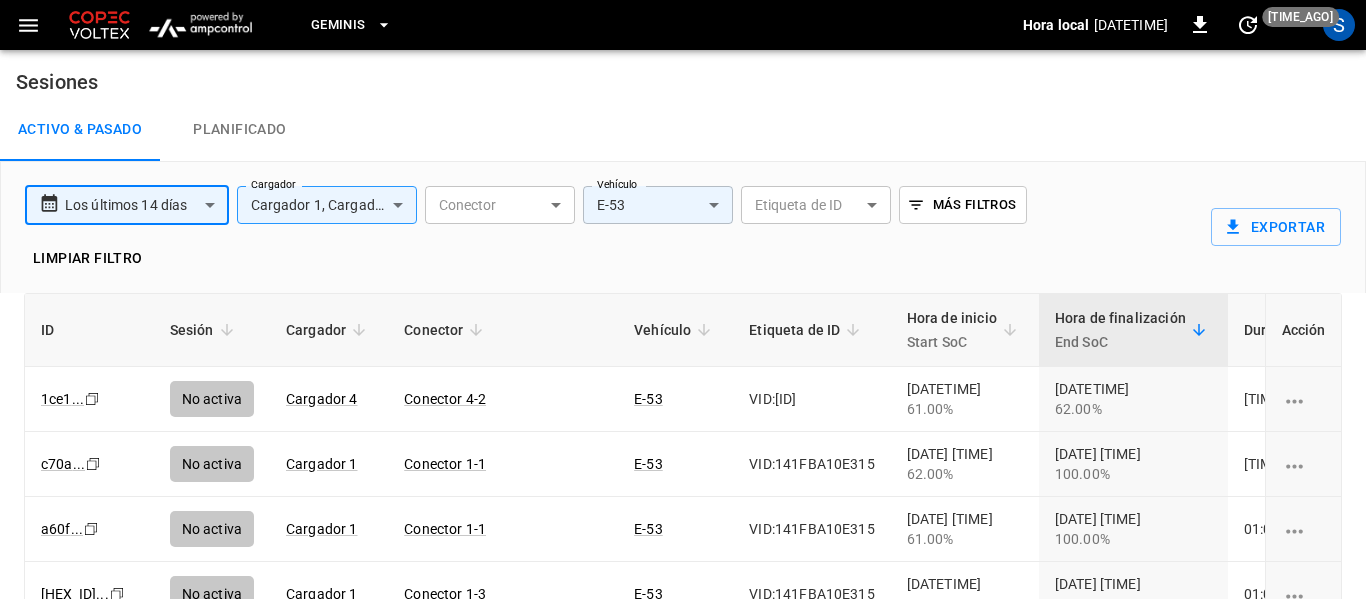 click on "**********" at bounding box center [683, 383] 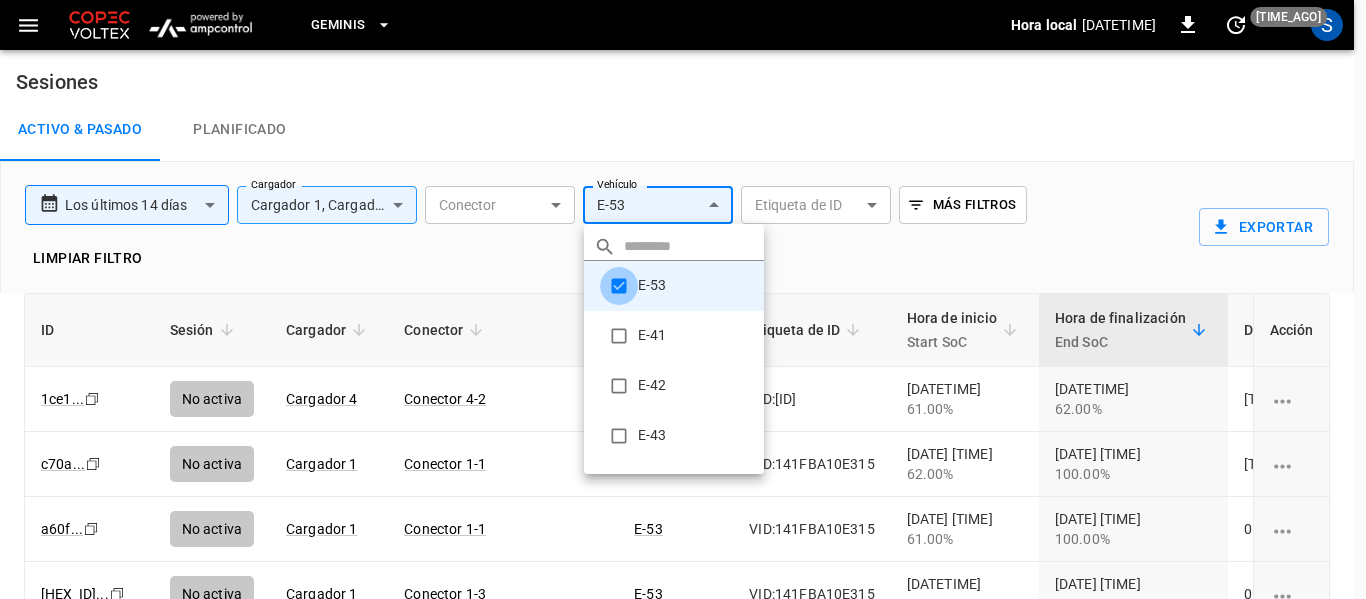type 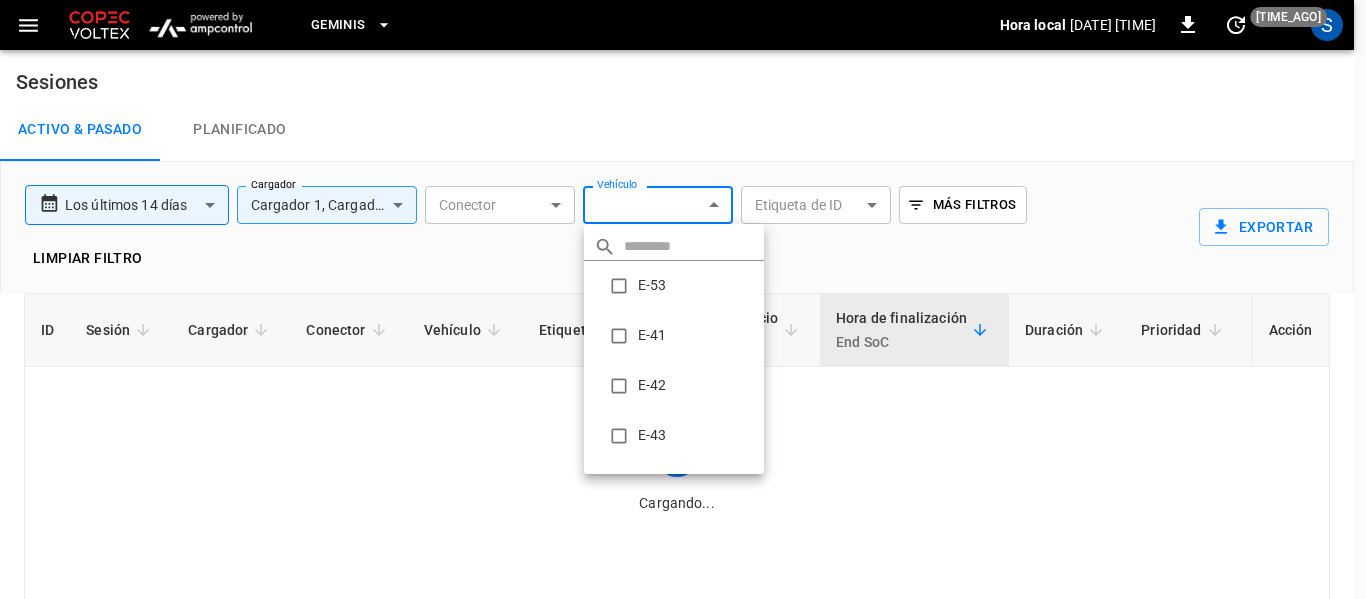 drag, startPoint x: 686, startPoint y: 142, endPoint x: 586, endPoint y: 326, distance: 209.41824 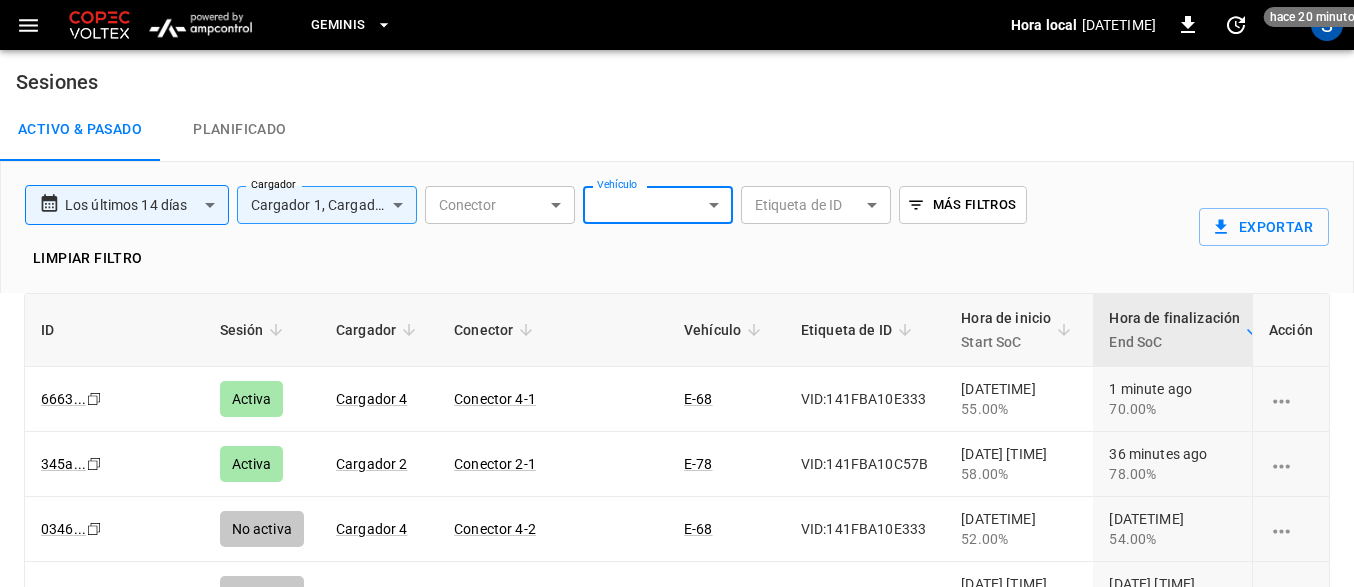 scroll, scrollTop: 0, scrollLeft: 0, axis: both 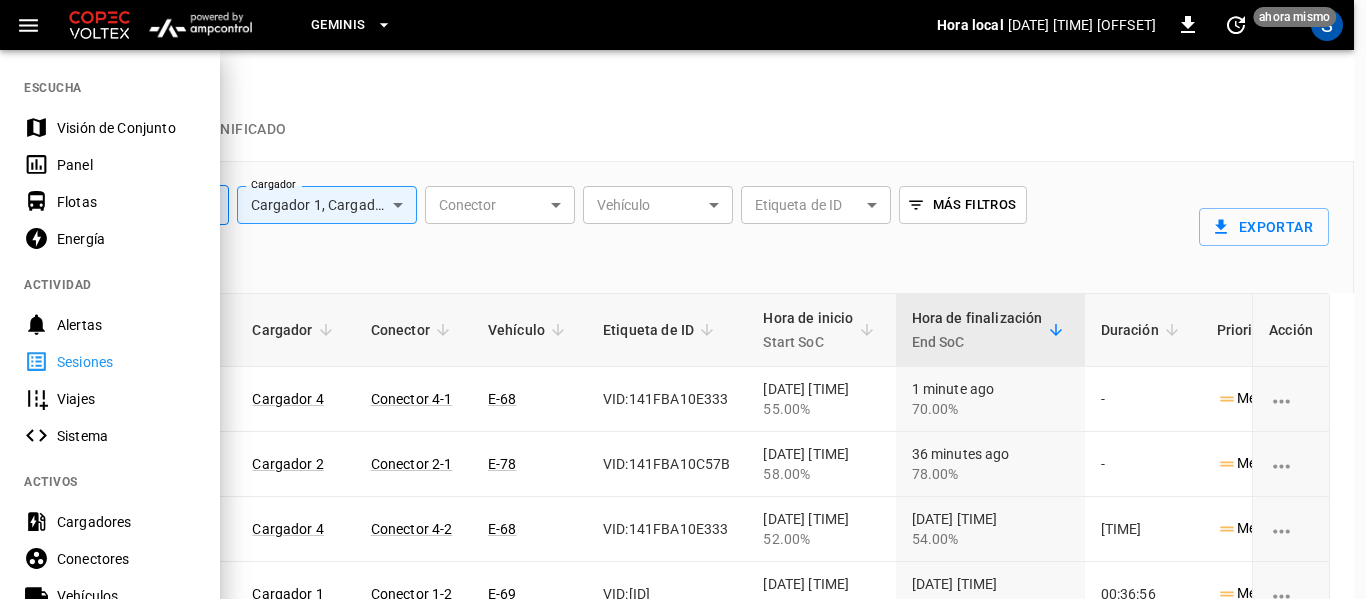 click on "Panel" at bounding box center [126, 165] 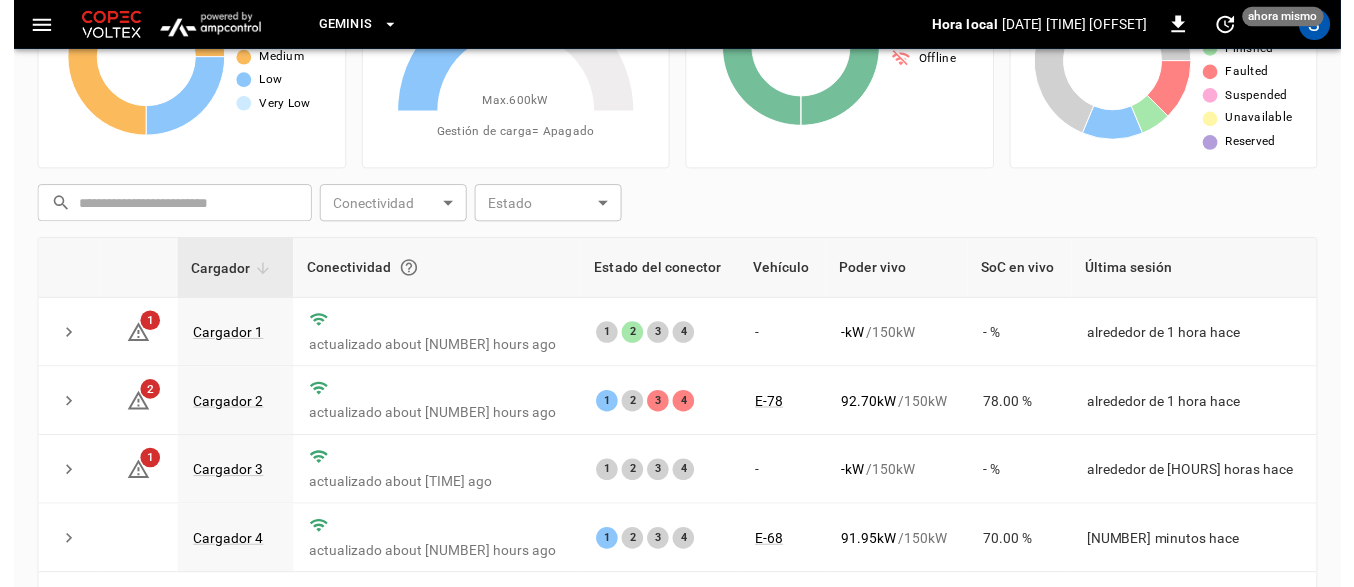 scroll, scrollTop: 197, scrollLeft: 0, axis: vertical 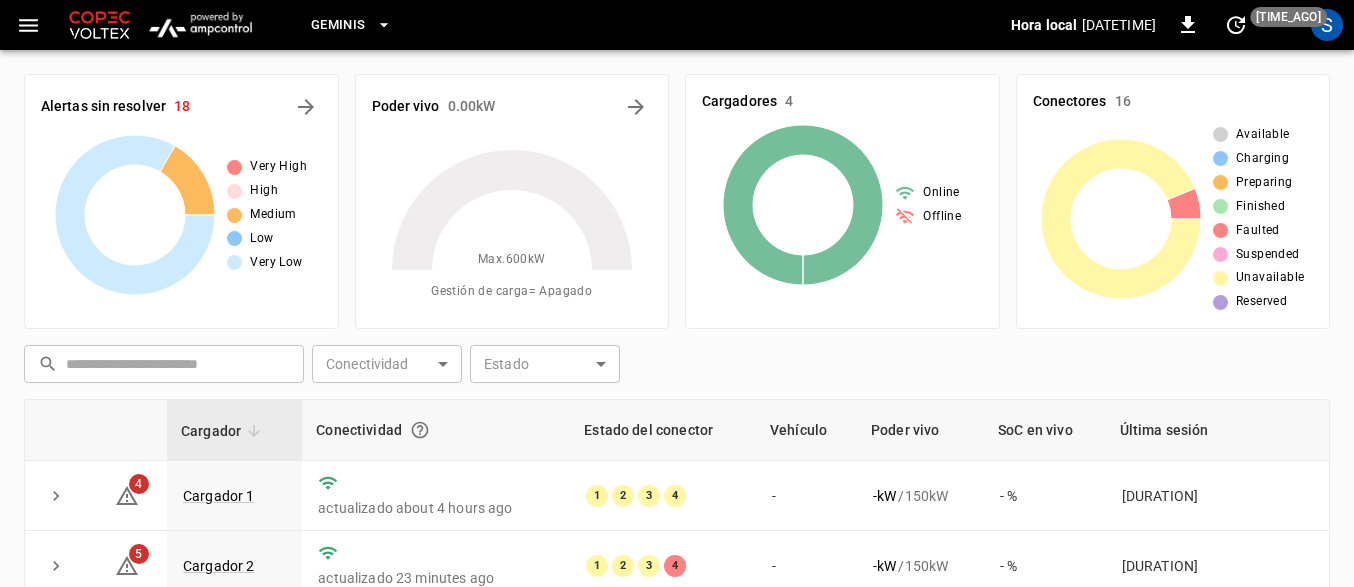 click 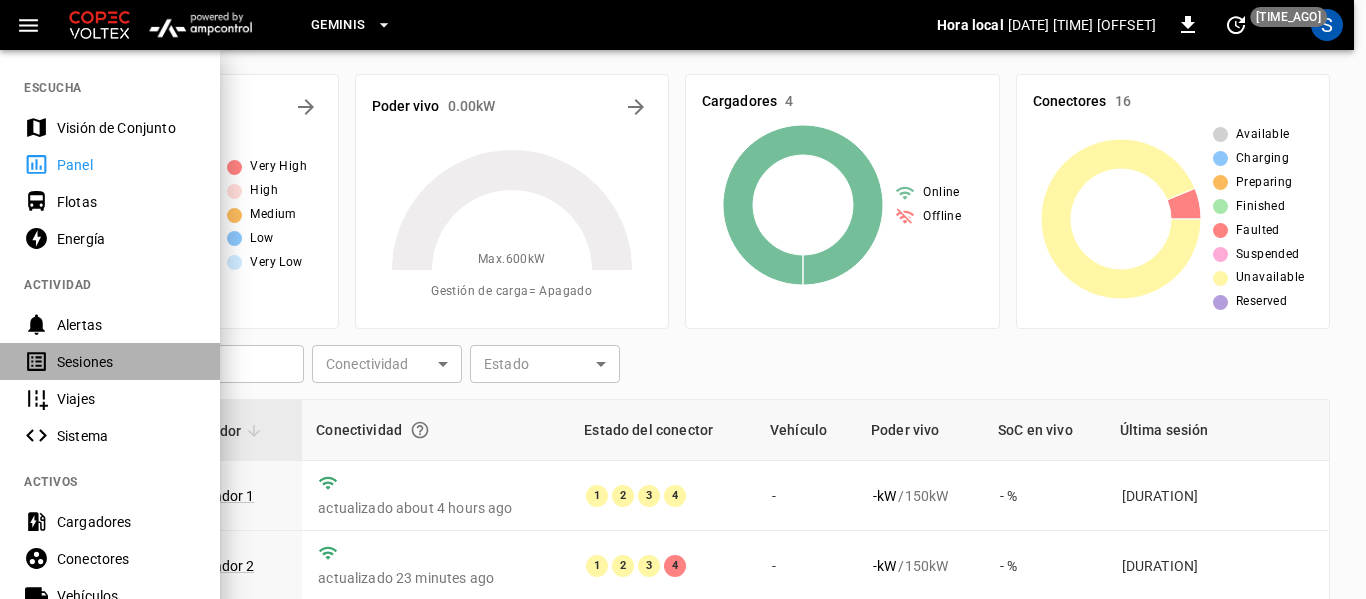 click on "Sesiones" at bounding box center [126, 362] 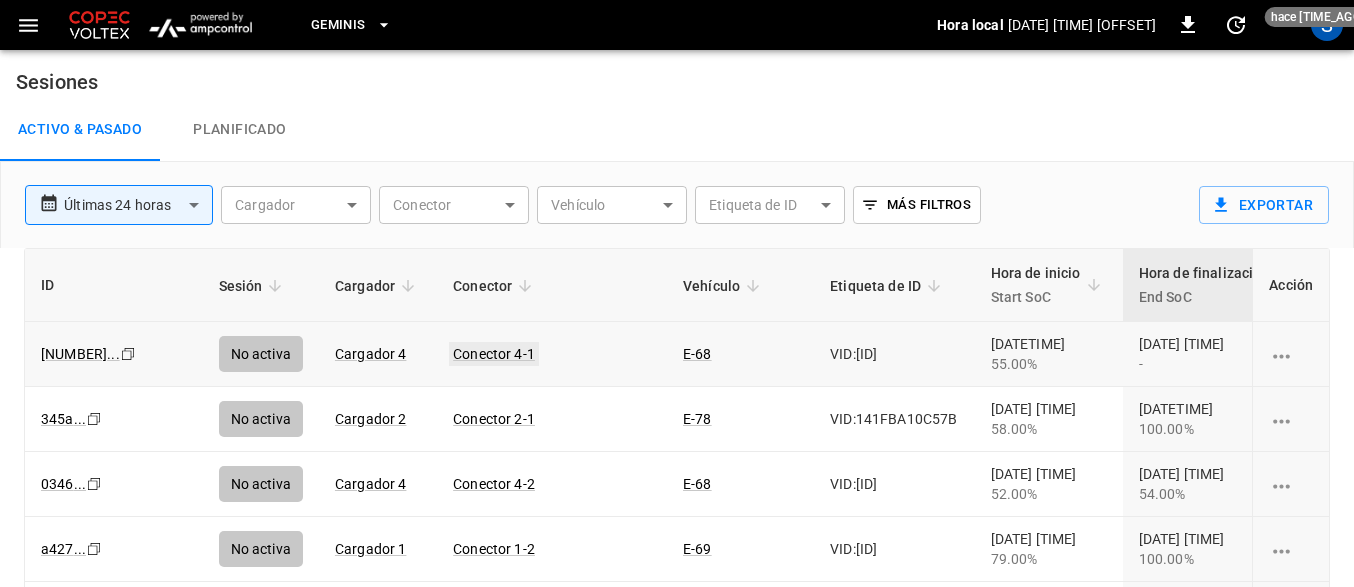 click on "Conector 4-1" at bounding box center (494, 354) 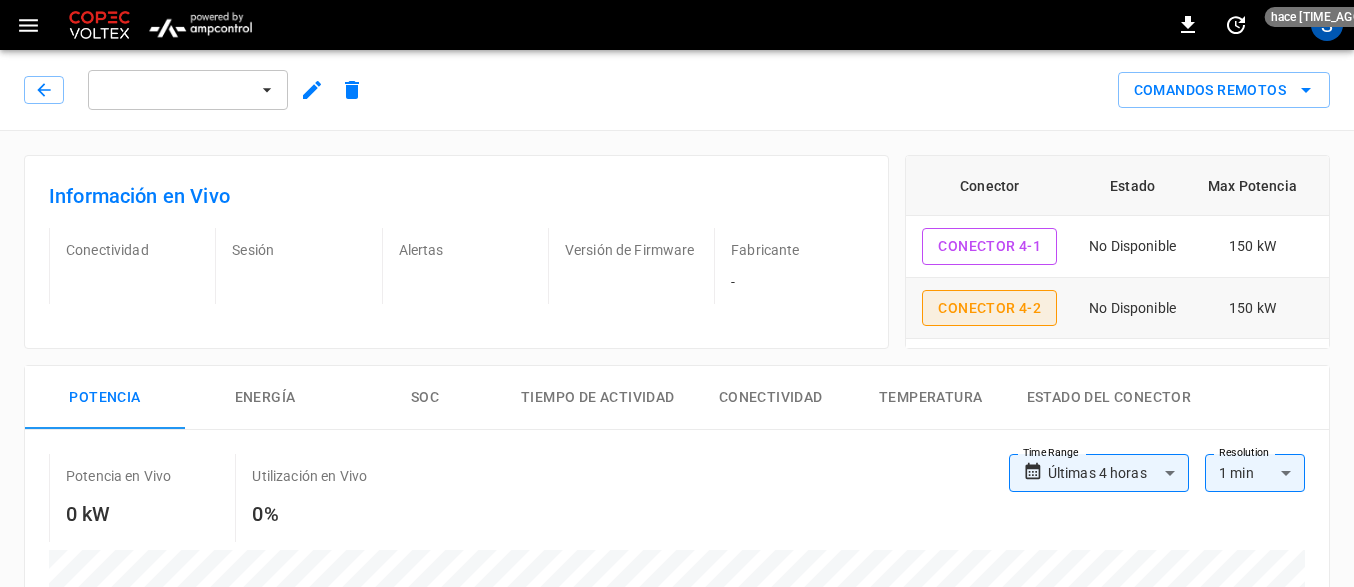 type on "**********" 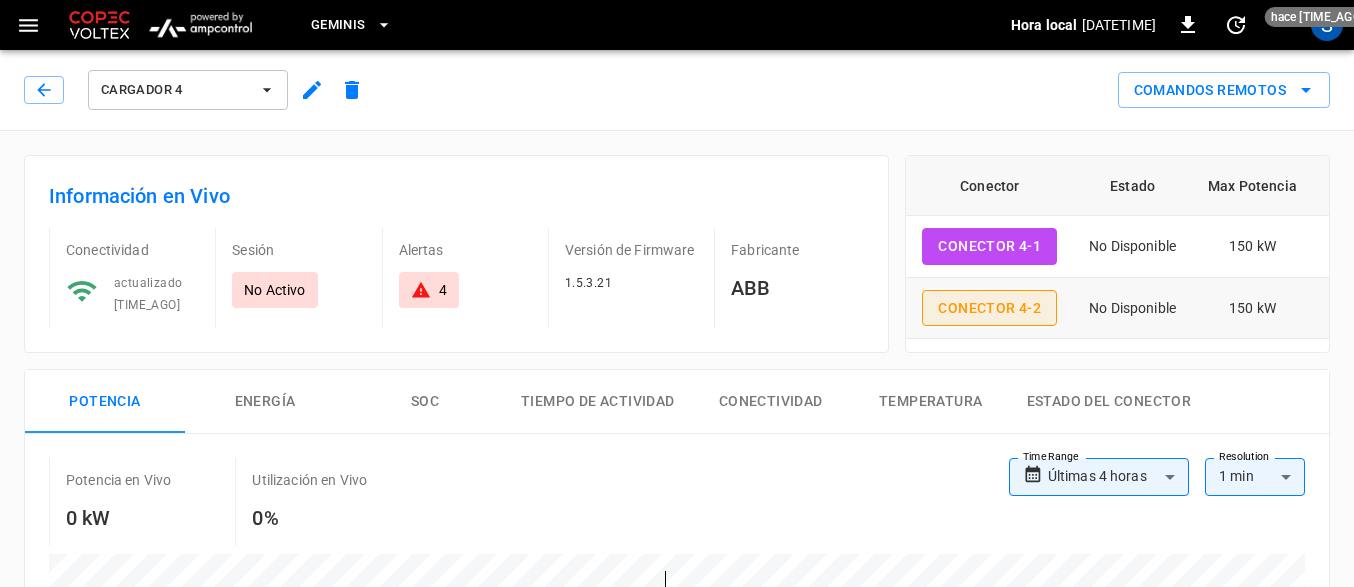 scroll, scrollTop: 126, scrollLeft: 0, axis: vertical 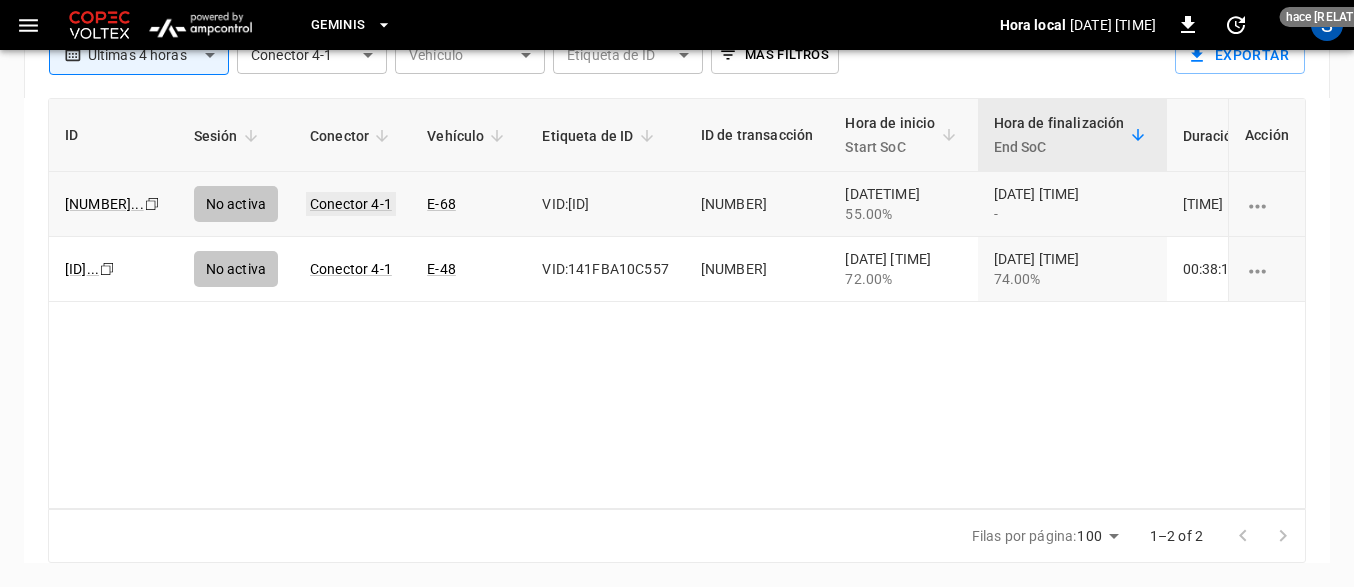 click on "Conector 4-1" at bounding box center [351, 204] 